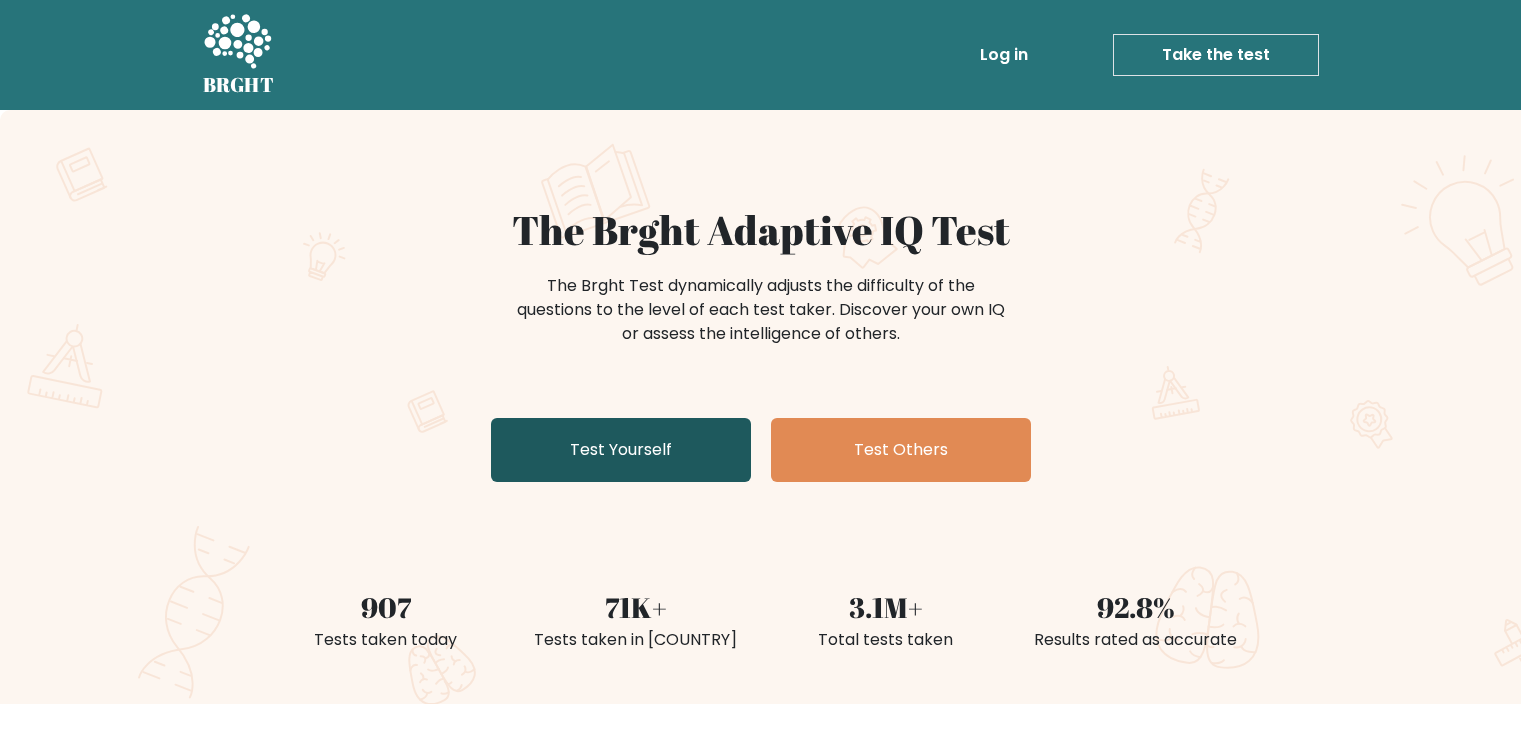 scroll, scrollTop: 0, scrollLeft: 0, axis: both 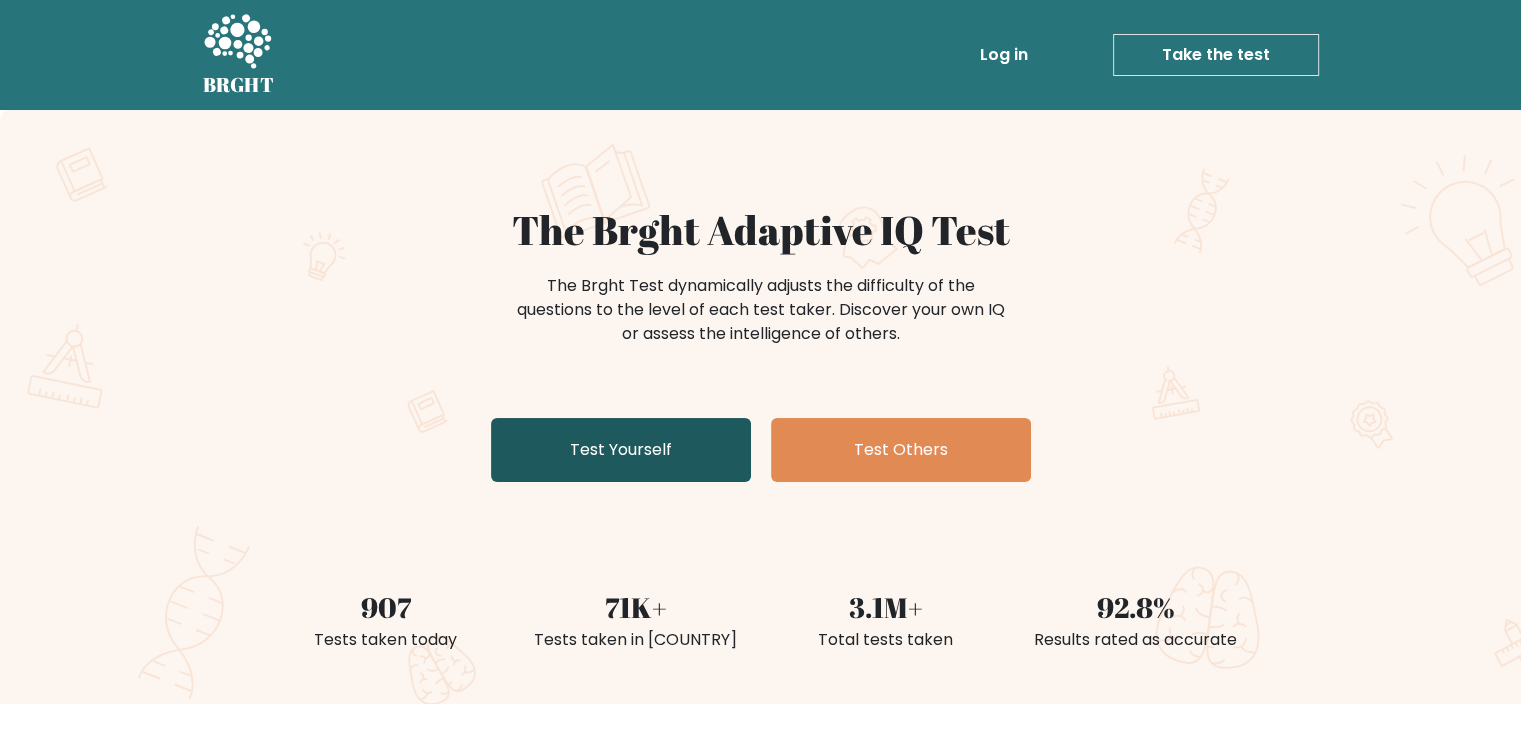 click on "Test Yourself" at bounding box center (621, 450) 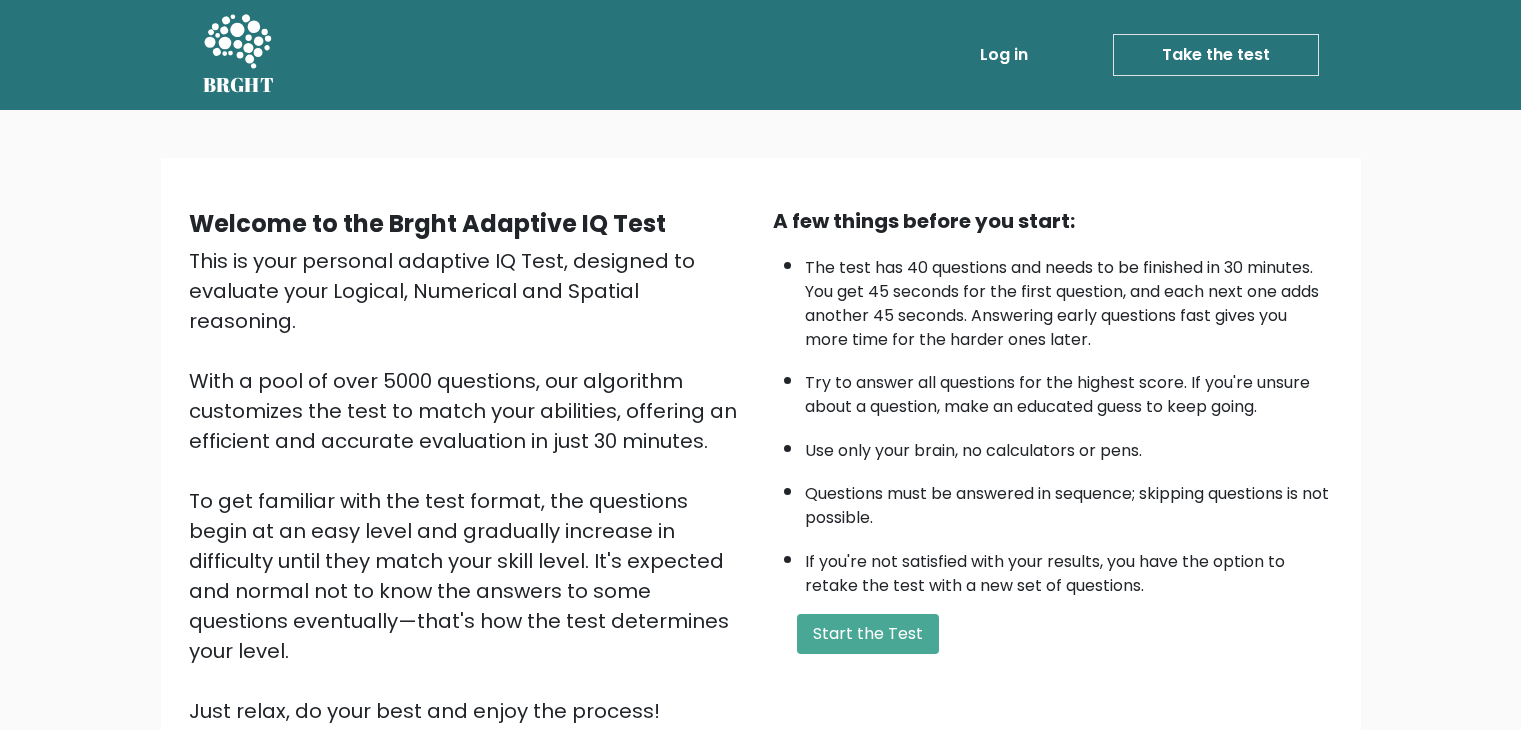 scroll, scrollTop: 0, scrollLeft: 0, axis: both 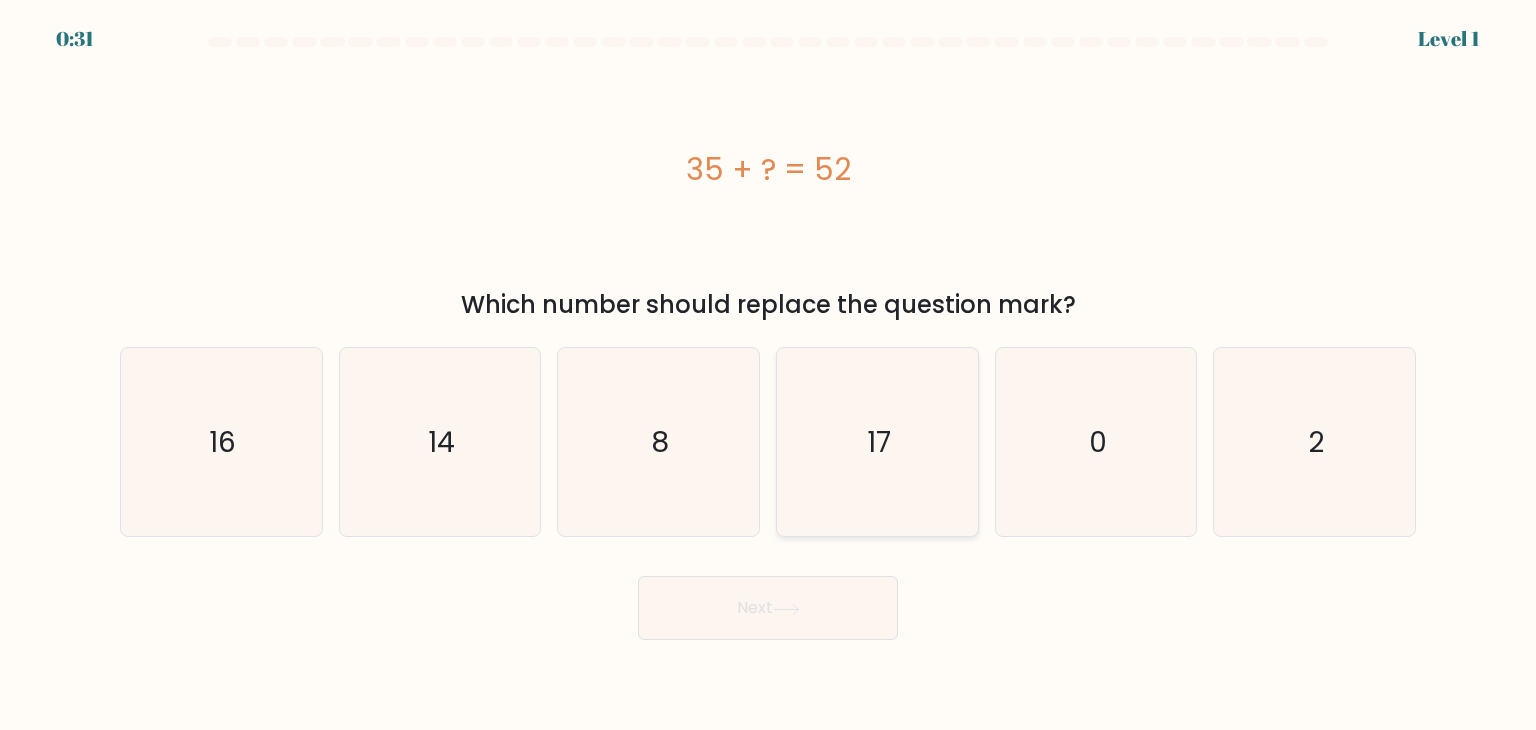 click on "17" 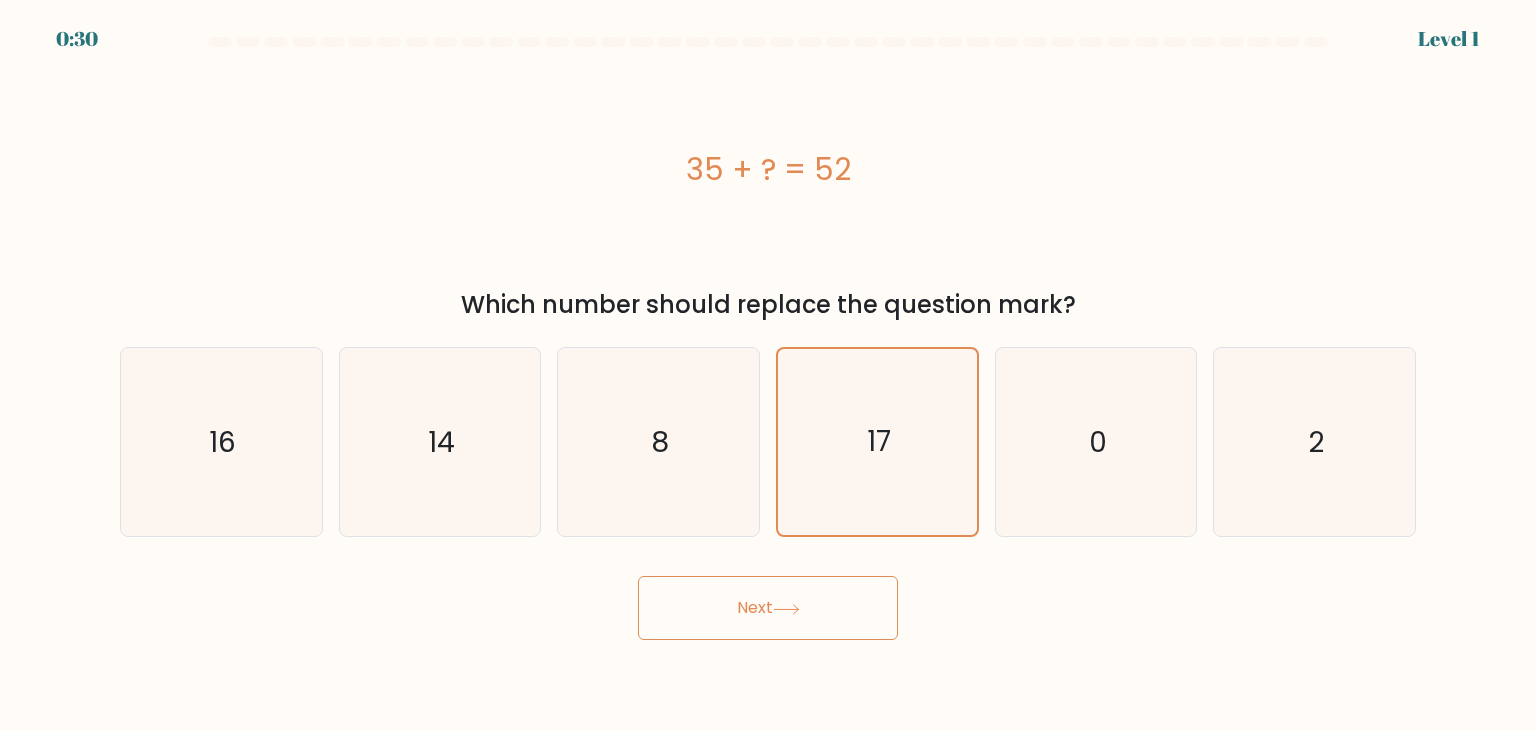 click on "Next" at bounding box center (768, 608) 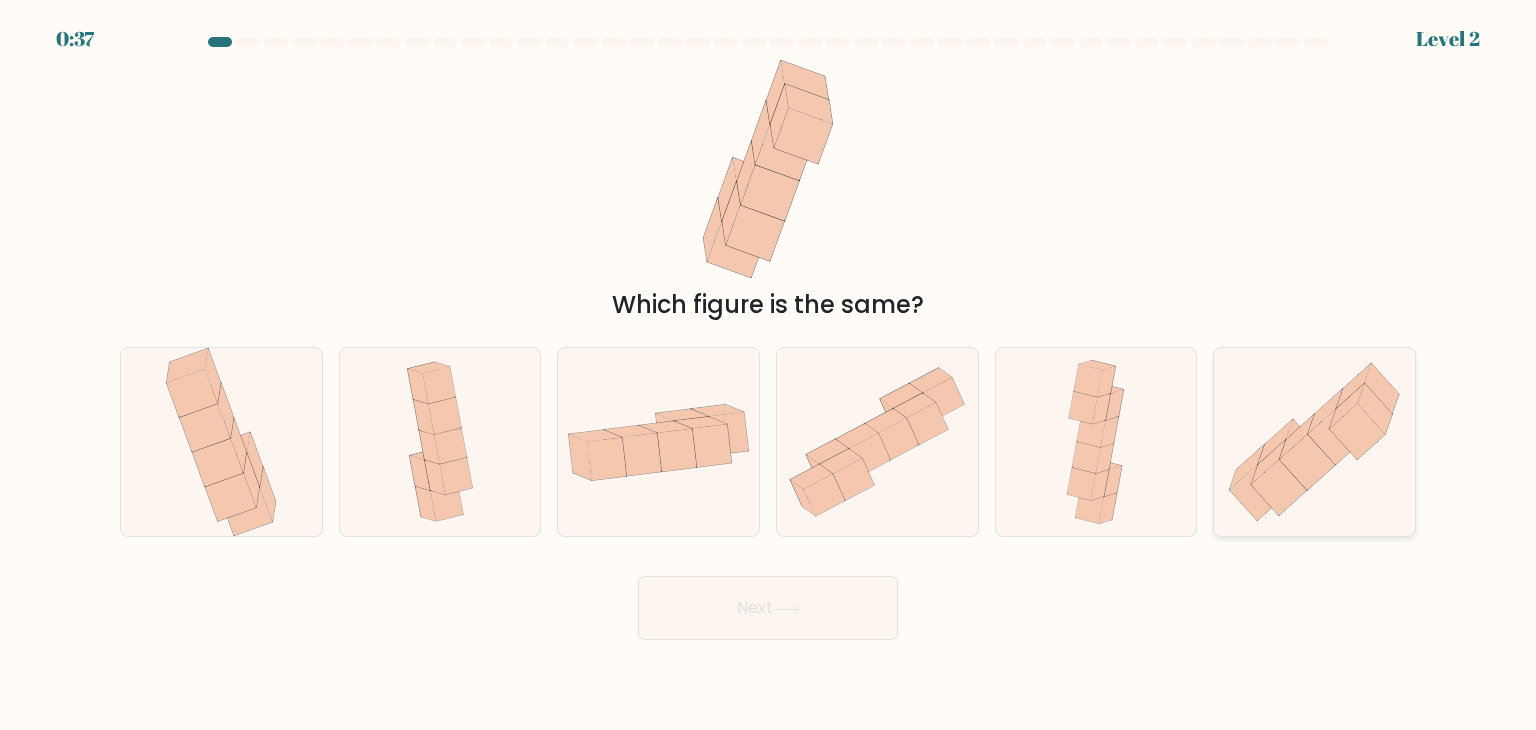 click 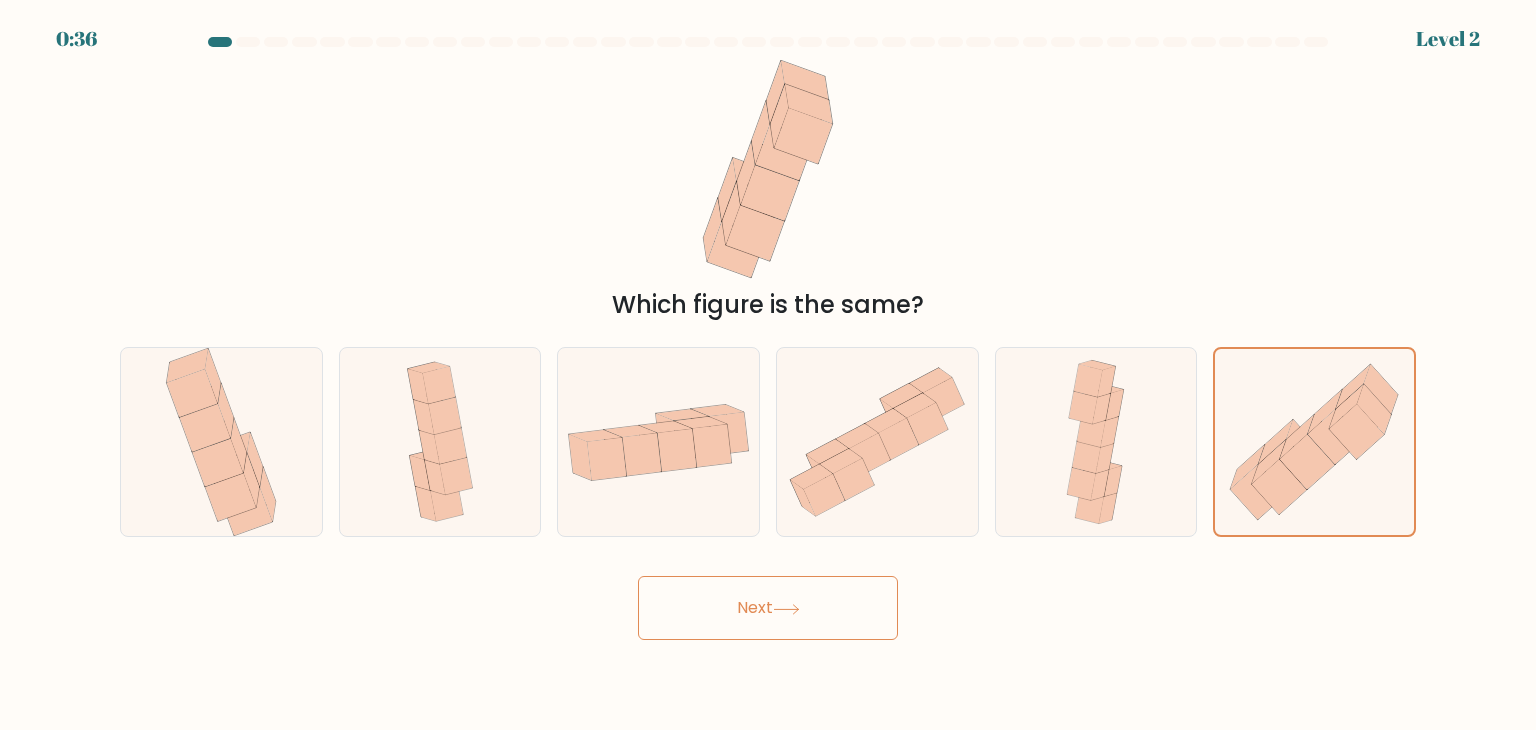 click on "Next" at bounding box center (768, 608) 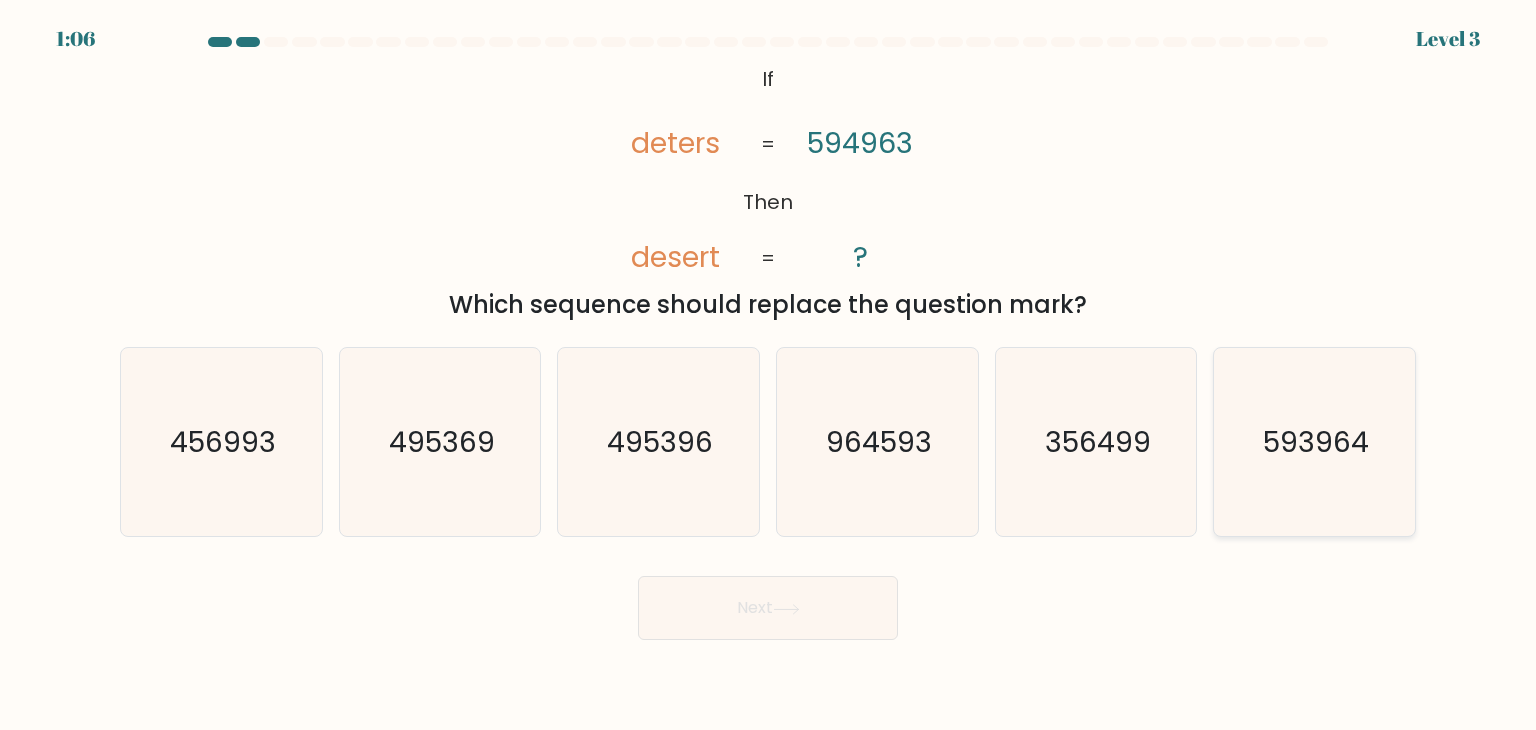 click on "593964" 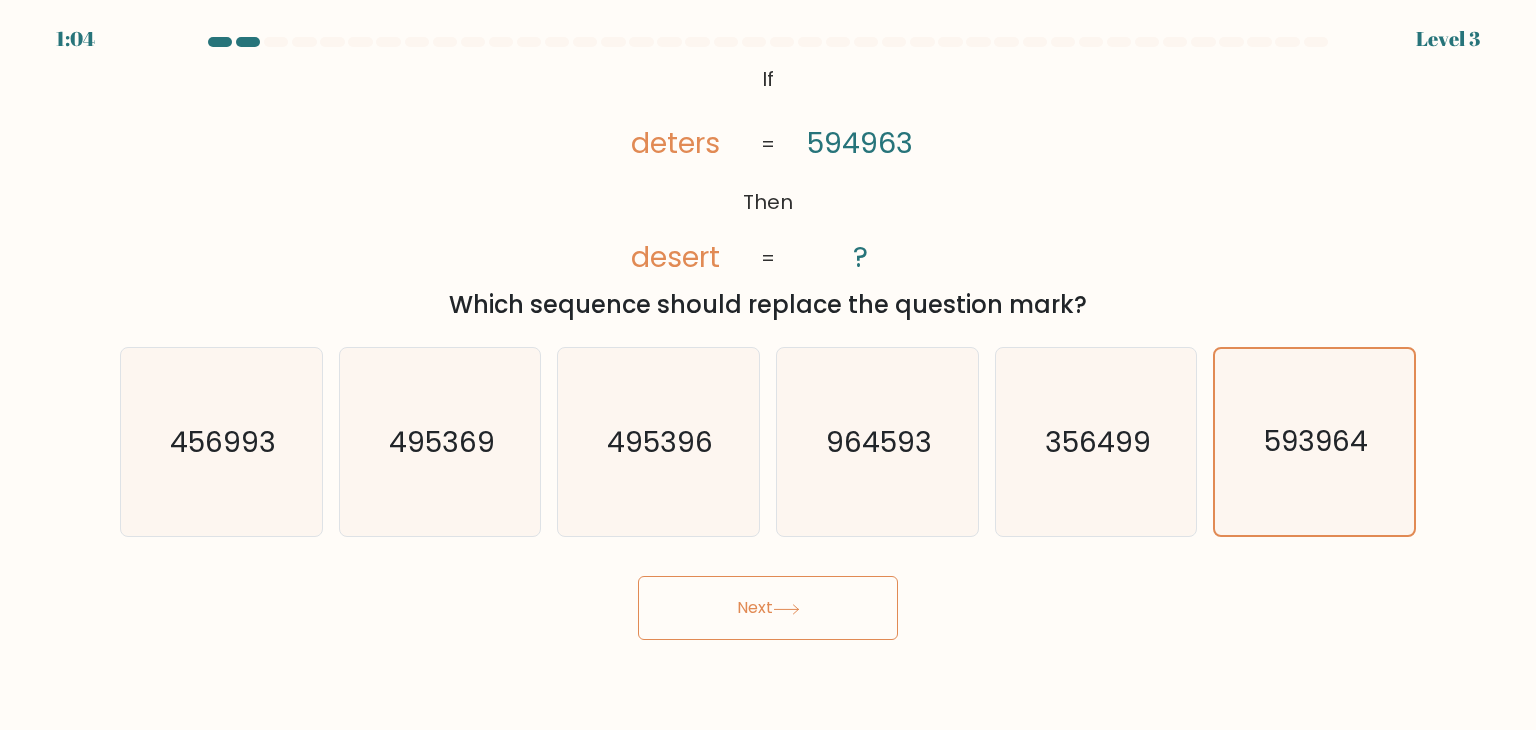 click 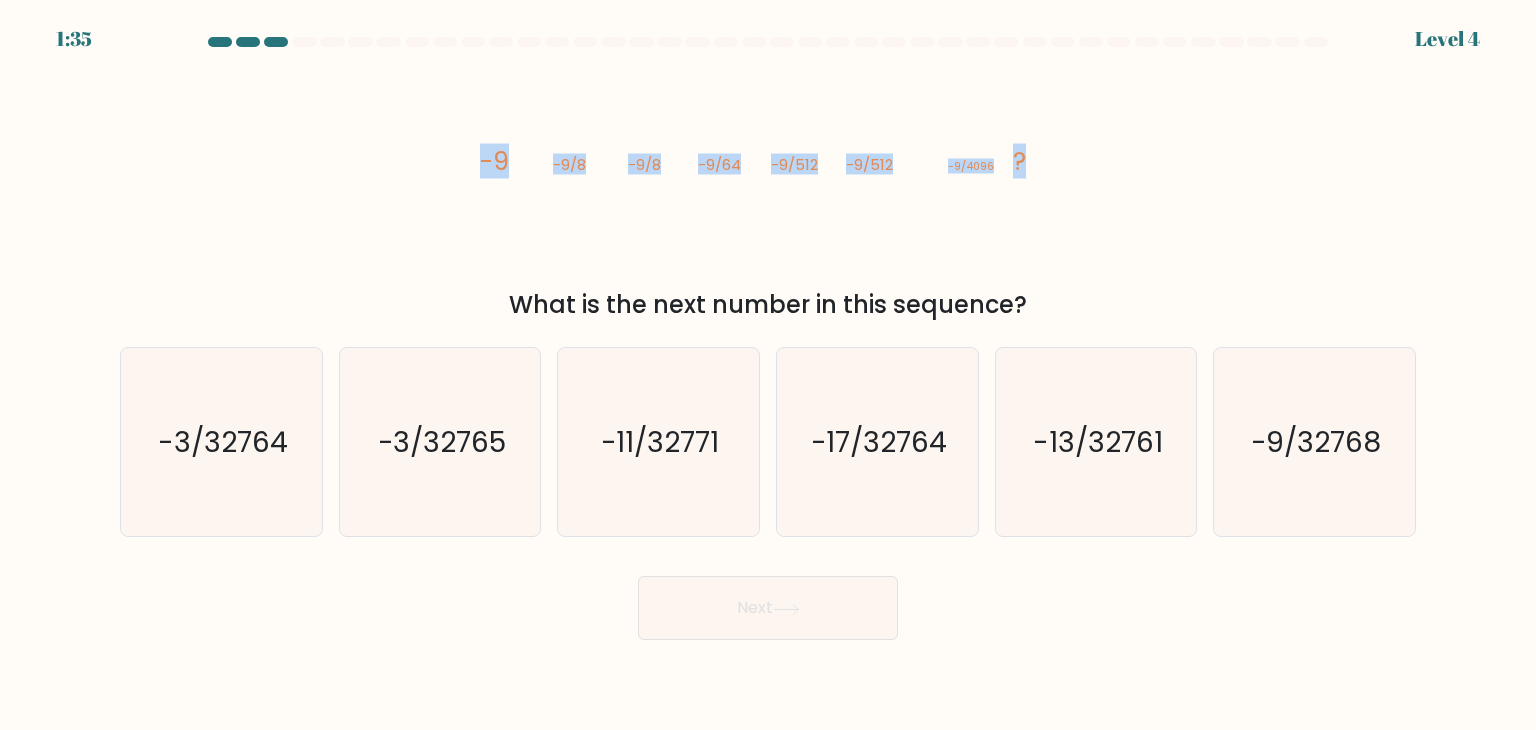 drag, startPoint x: 474, startPoint y: 163, endPoint x: 1026, endPoint y: 174, distance: 552.1096 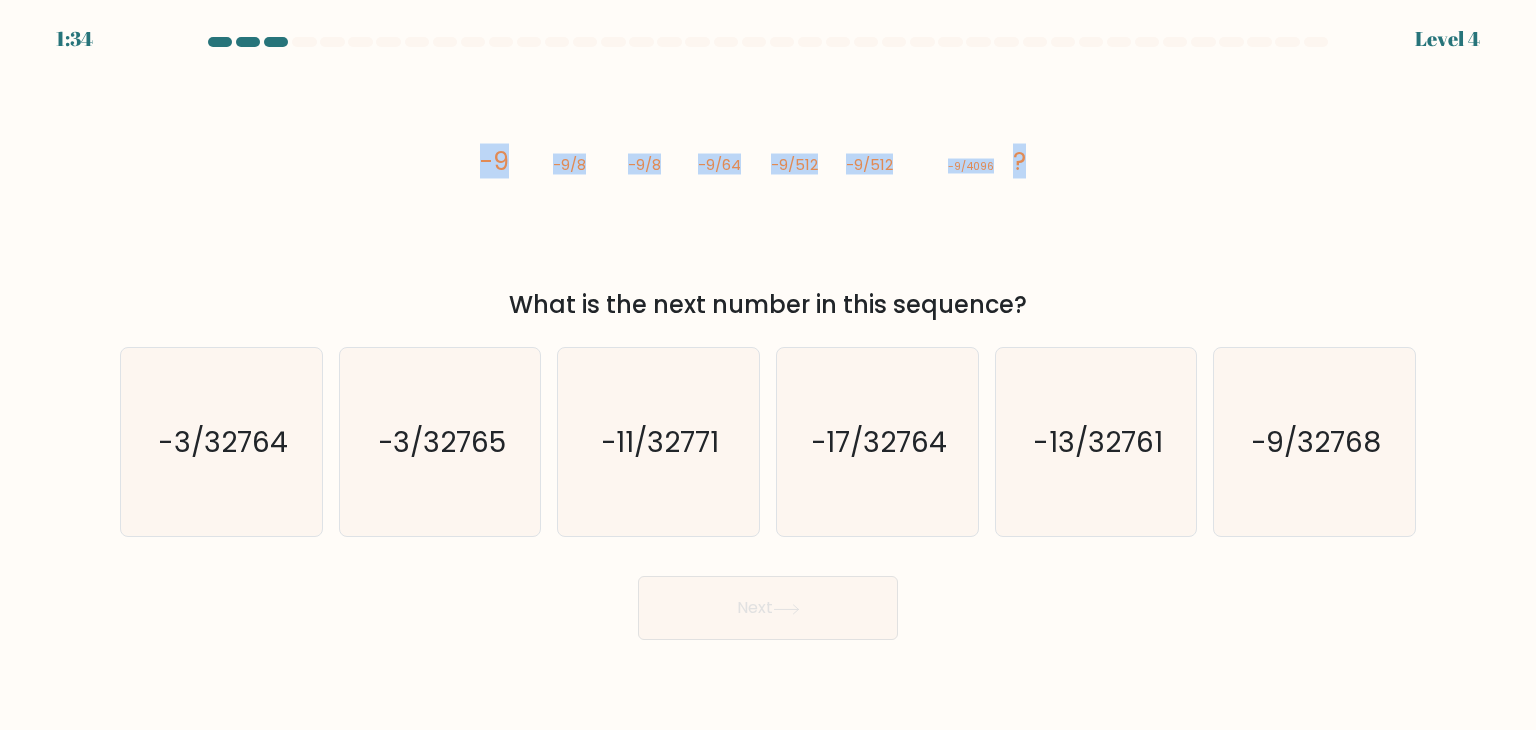 click on "image/svg+xml
-9
-9/8
-9/8
-9/64
-9/512
-9/512
-9/4096
?" 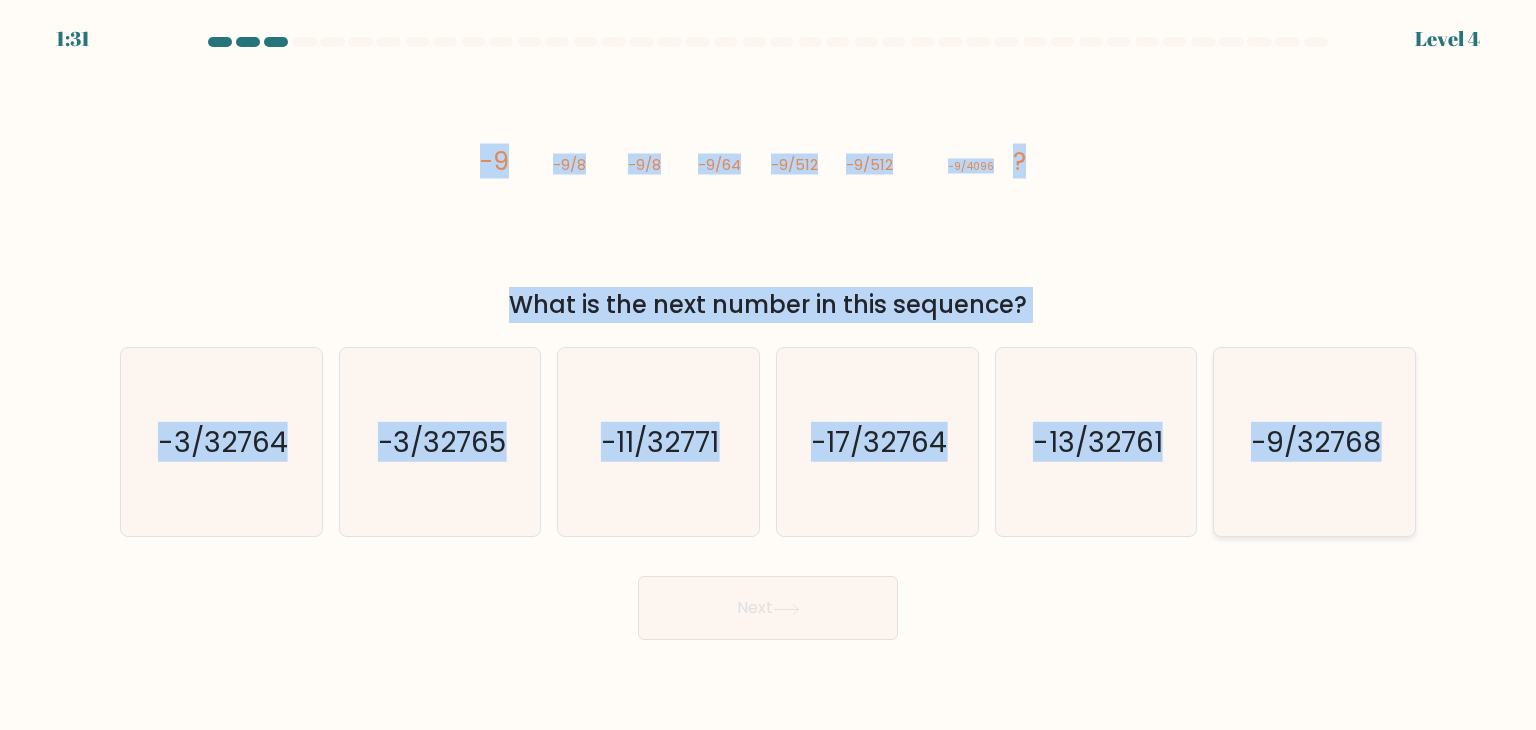 drag, startPoint x: 482, startPoint y: 162, endPoint x: 1402, endPoint y: 432, distance: 958.80133 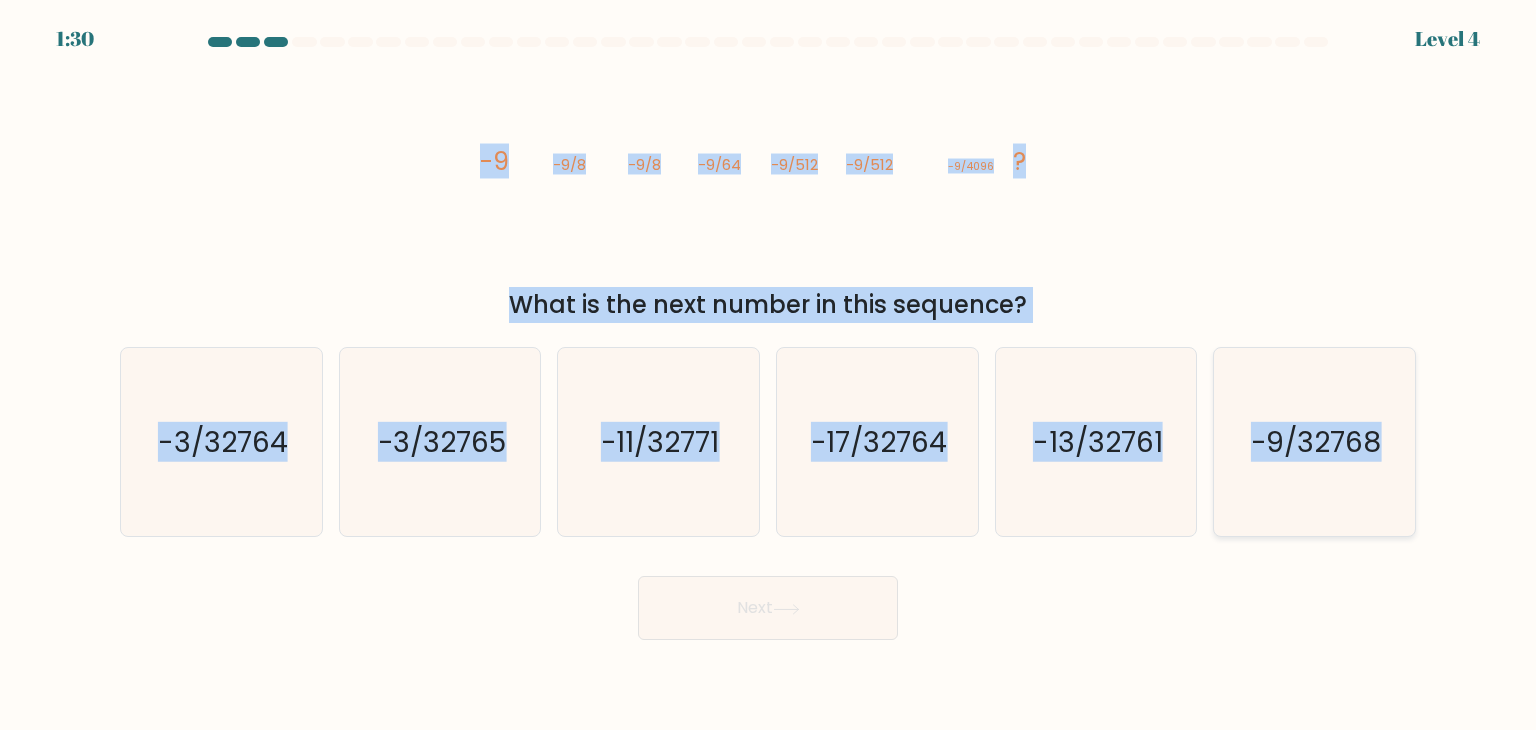 copy on "-9
-9/8
-9/8
-9/64
-9/512
-9/512
-9/4096
?
What is the next number in this sequence?
a.
-3/32764
b.
-3/32765
c.
-11/32771
d.
-17/32764
e.
-13/32761
f.
-9/32768" 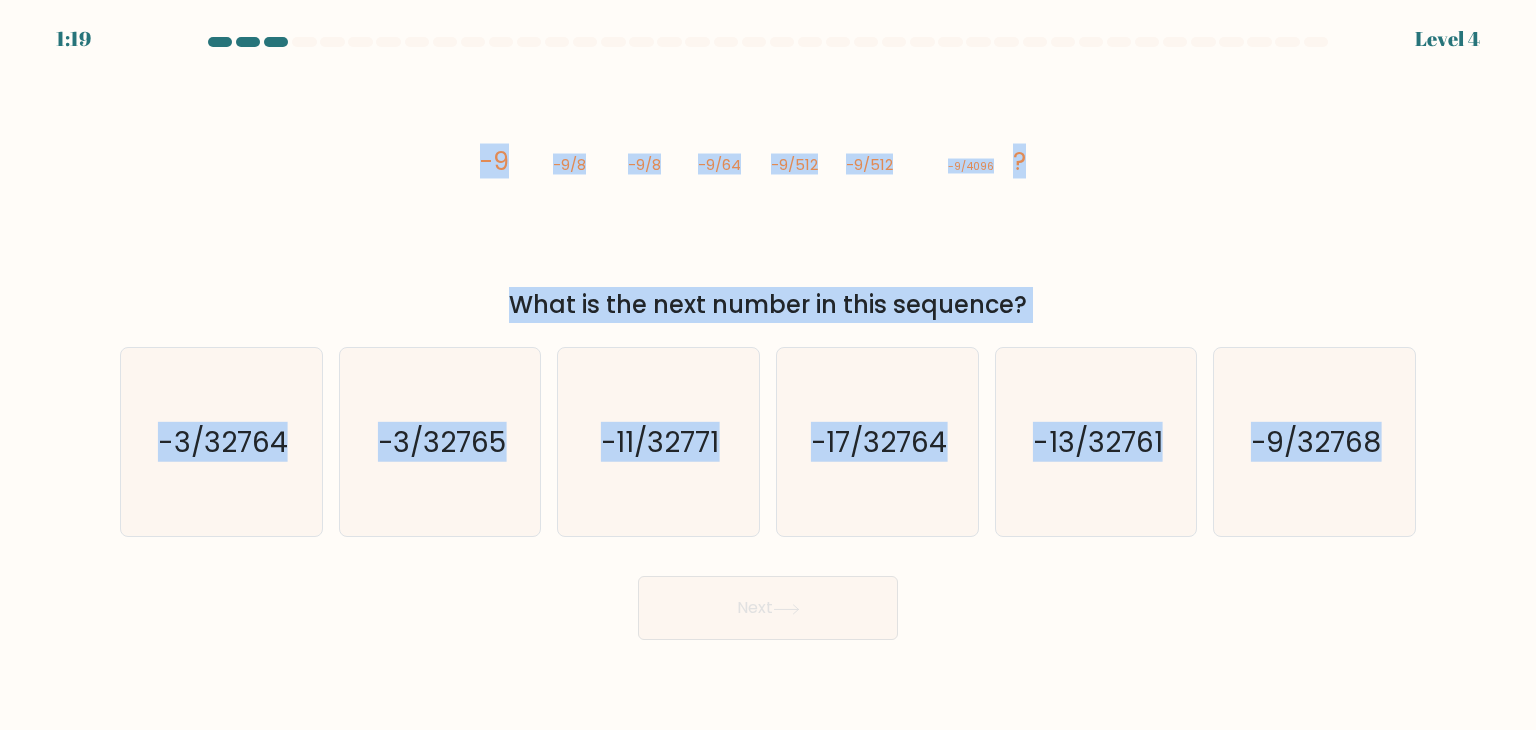 click on "image/svg+xml
-9
-9/8
-9/8
-9/64
-9/512
-9/512
-9/4096
?
What is the next number in this sequence?" at bounding box center (768, 191) 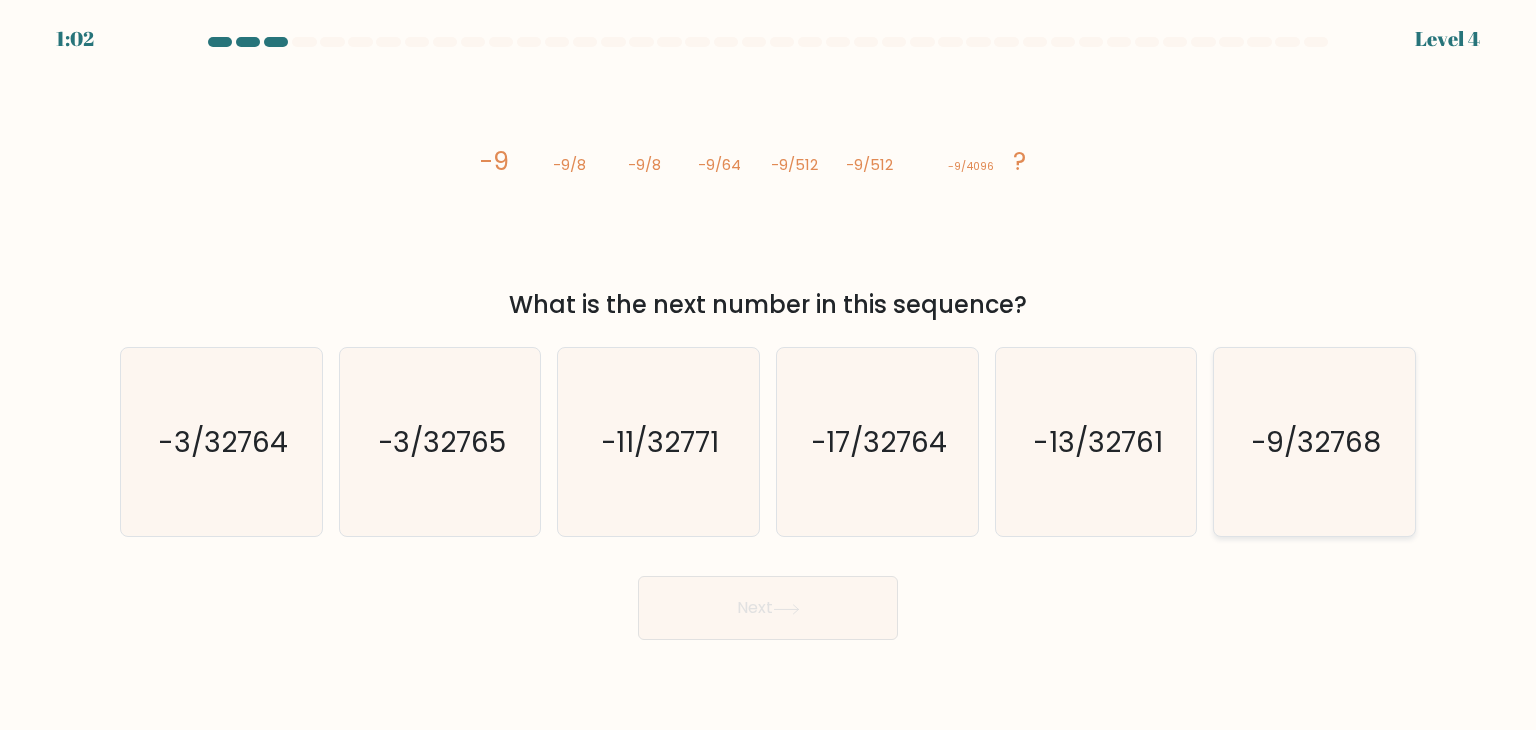 click on "-9/32768" 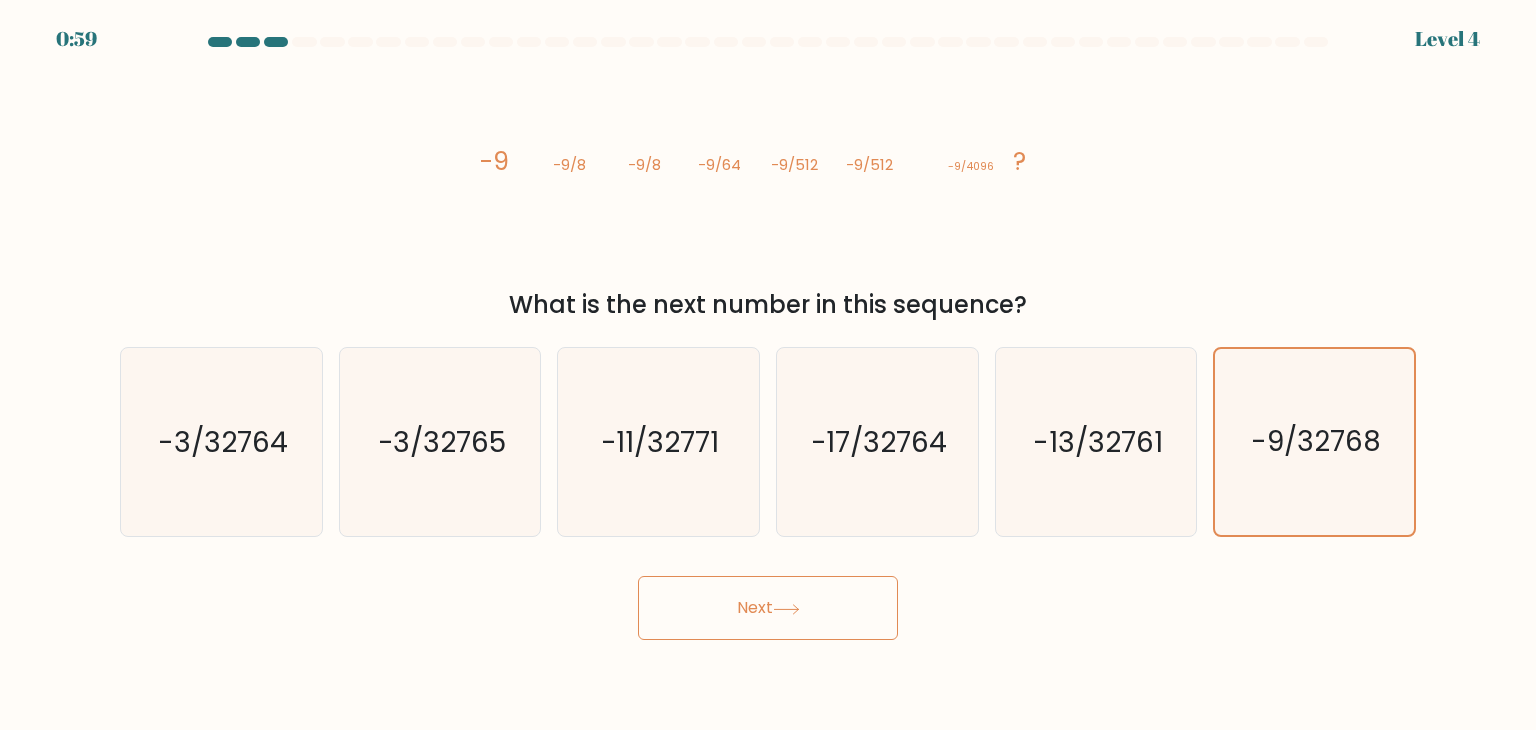 click on "Next" at bounding box center (768, 608) 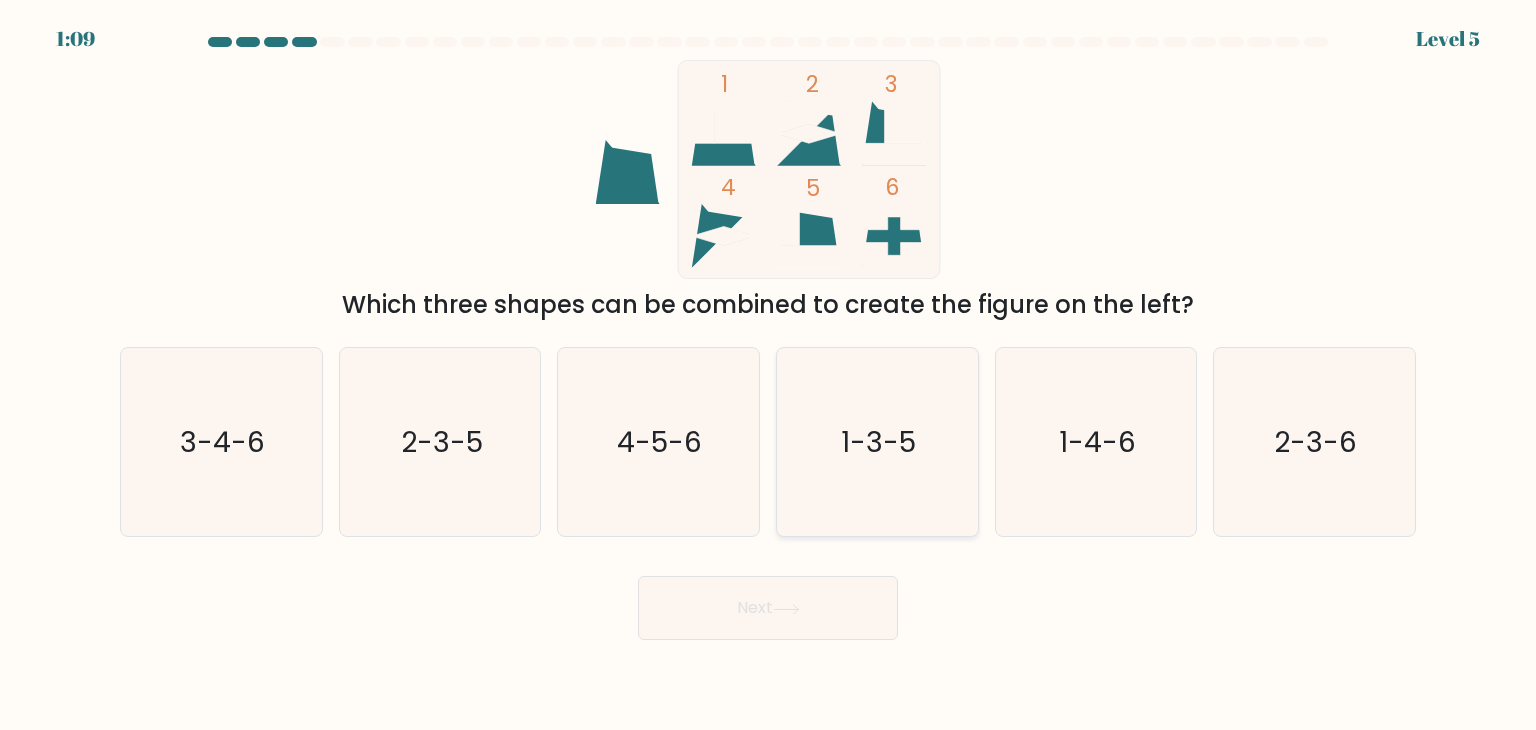 click on "1-3-5" 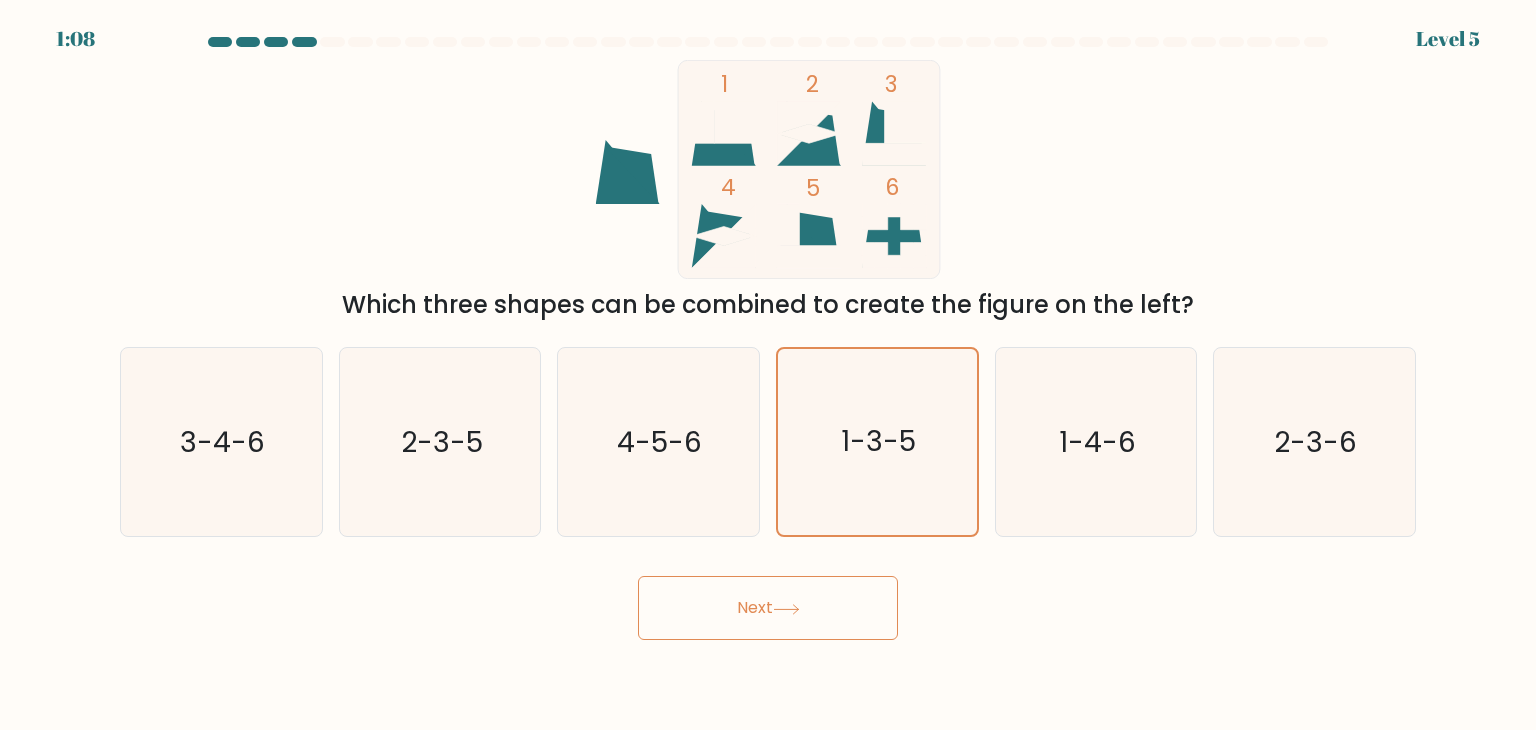 click 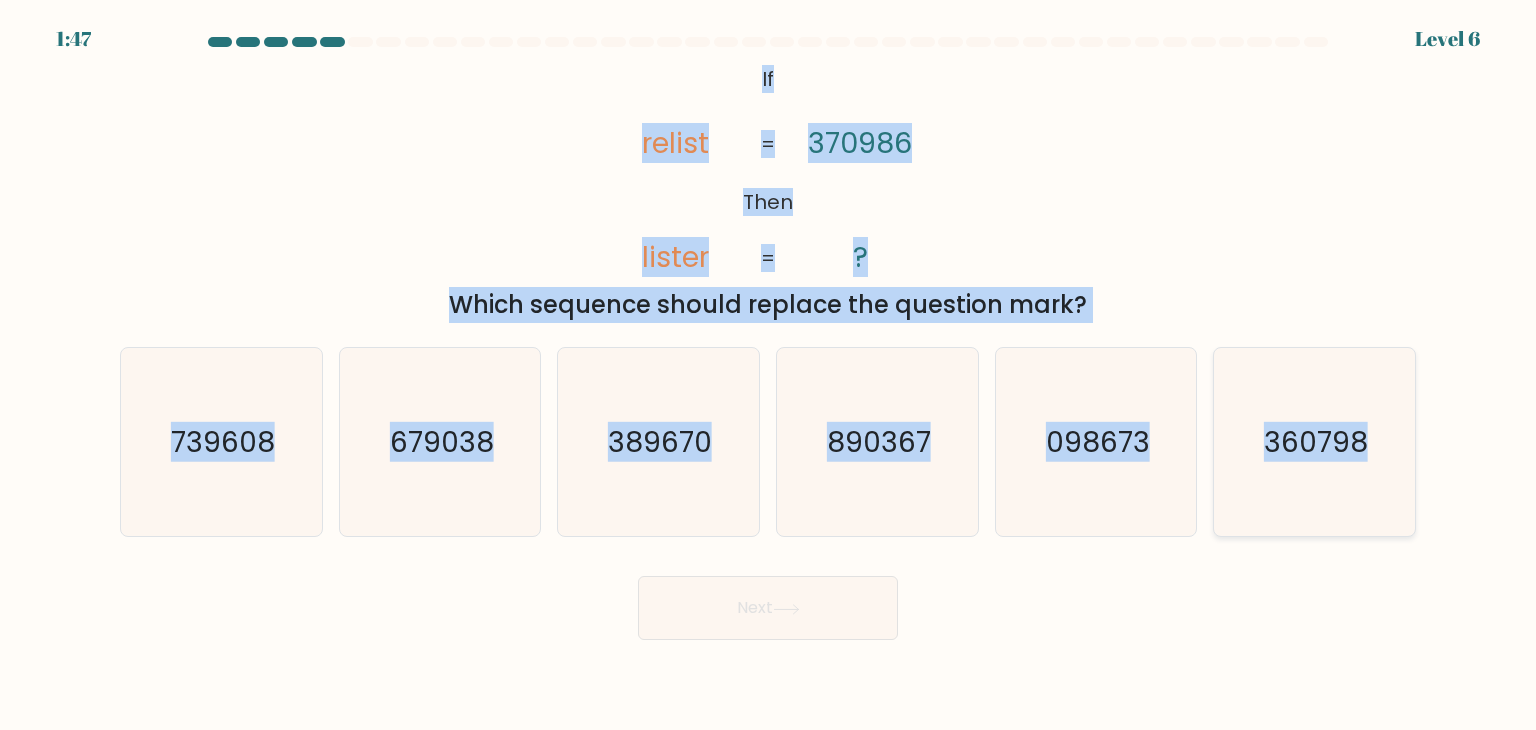 drag, startPoint x: 752, startPoint y: 77, endPoint x: 1375, endPoint y: 466, distance: 734.4726 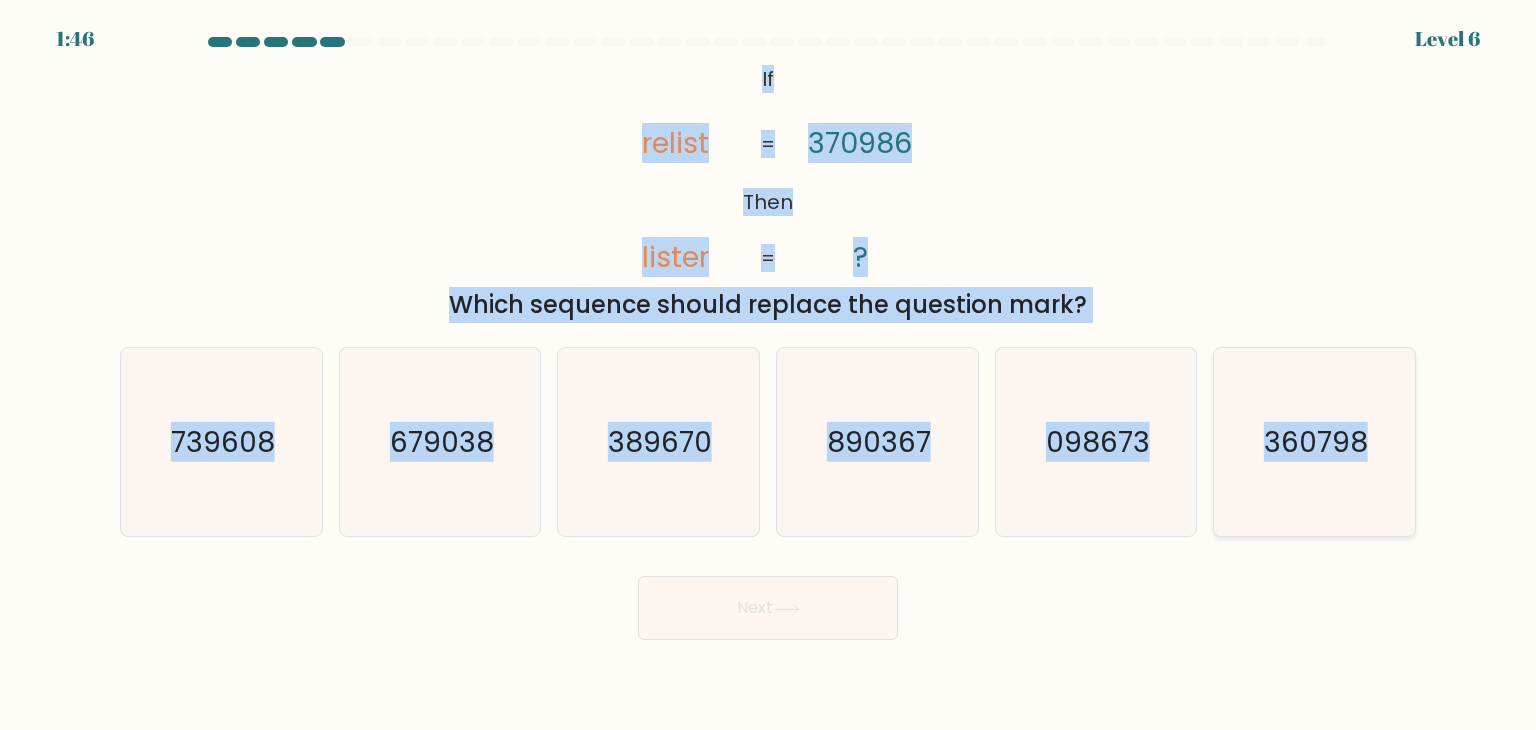 copy on "If       Then       relist       lister       370986       ?       =       =
Which sequence should replace the question mark?
a.
739608
b.
679038
c.
389670
d.
890367
e.
098673
f.
360798" 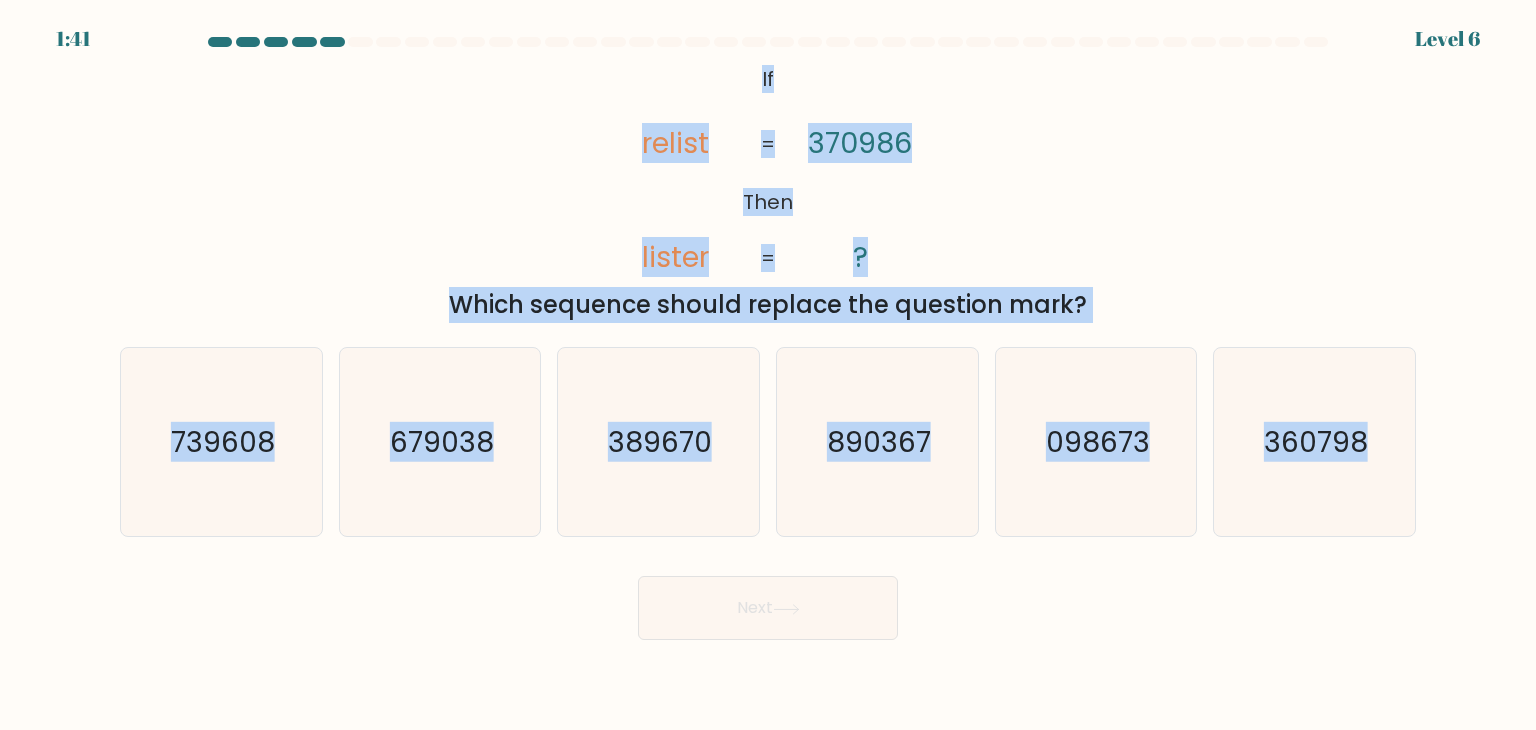 click on "@import url('https://fonts.googleapis.com/css?family=Abril+Fatface:400,100,100italic,300,300italic,400italic,500,500italic,700,700italic,900,900italic');           If       Then       relist       lister       370986       ?       =       =
Which sequence should replace the question mark?" at bounding box center (768, 191) 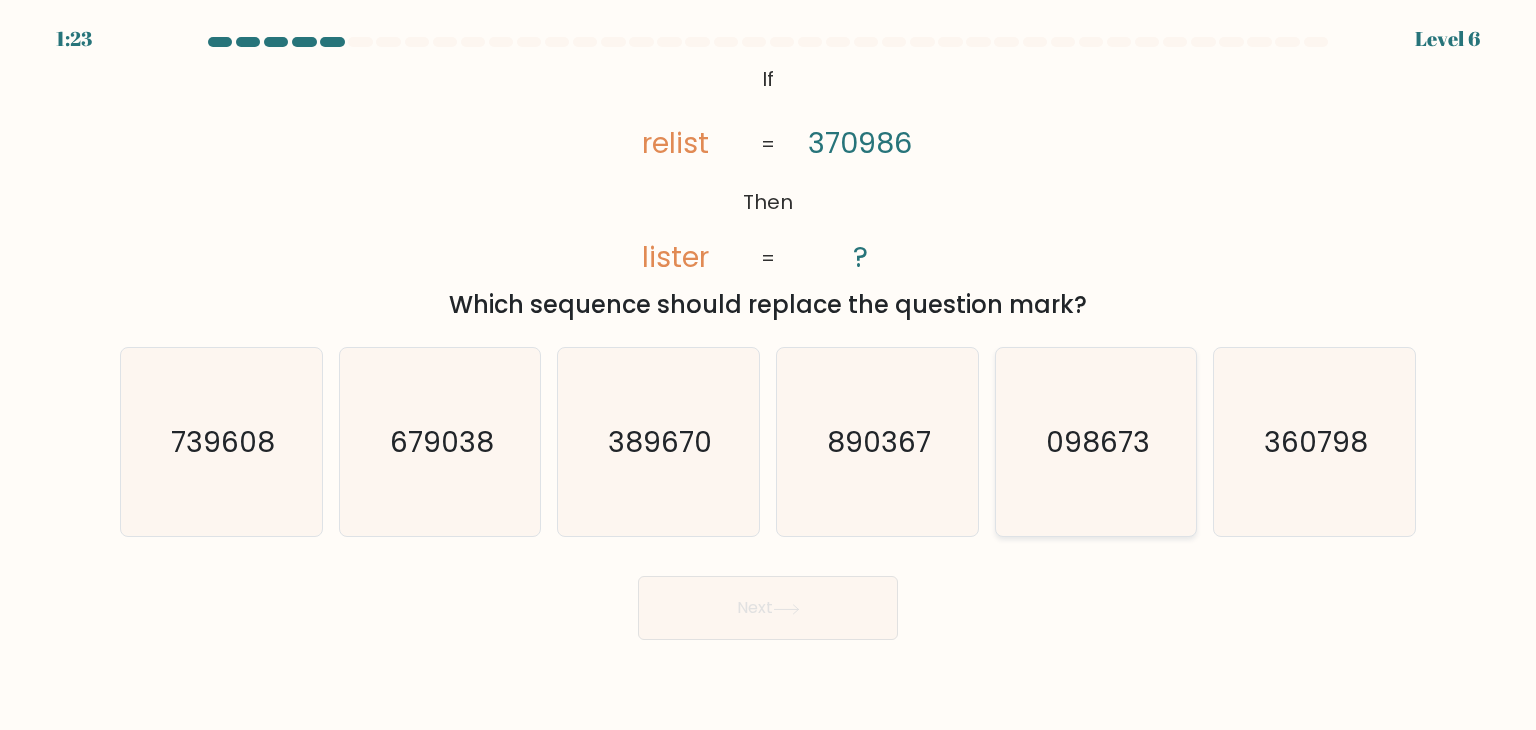 click on "098673" 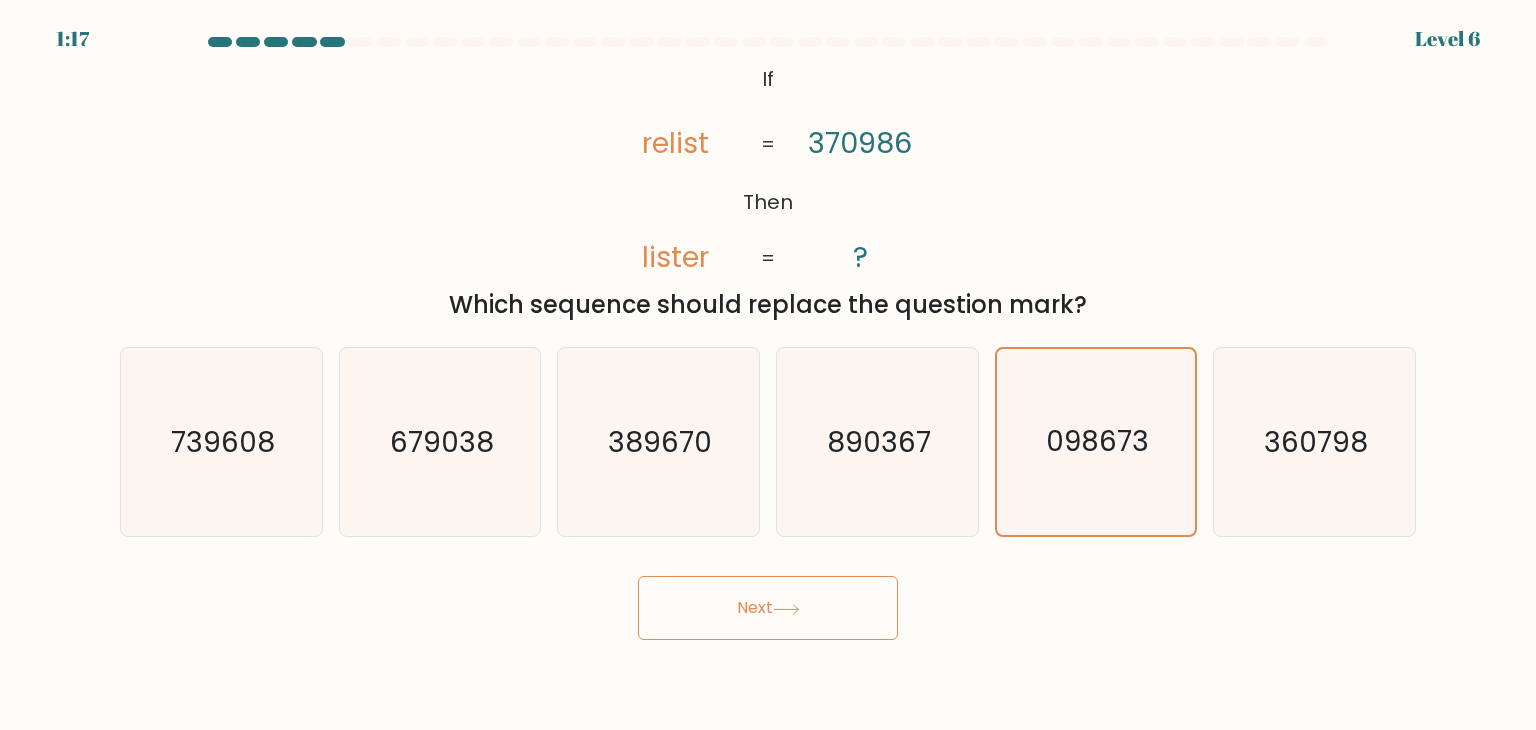 click on "Next" at bounding box center [768, 608] 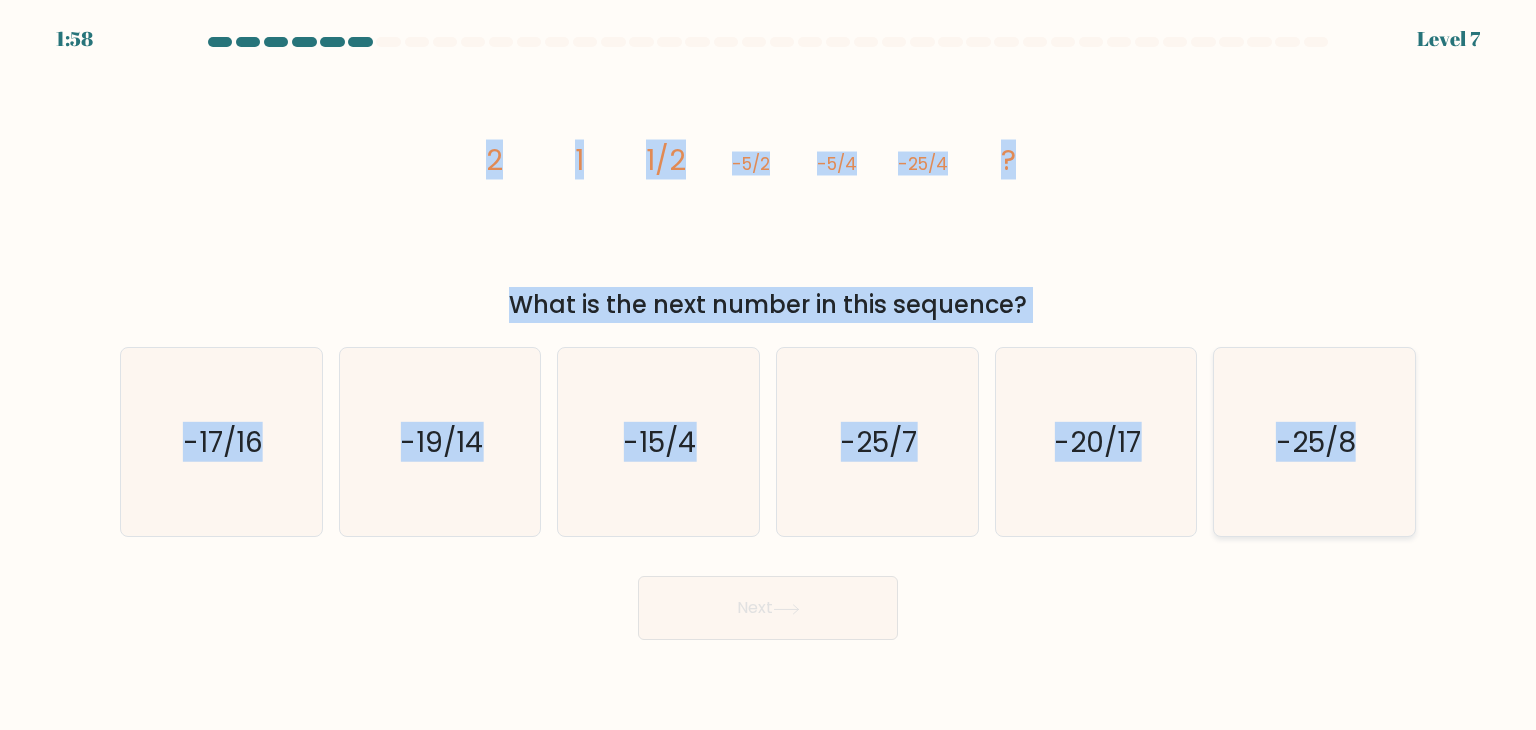 drag, startPoint x: 479, startPoint y: 157, endPoint x: 1368, endPoint y: 463, distance: 940.1899 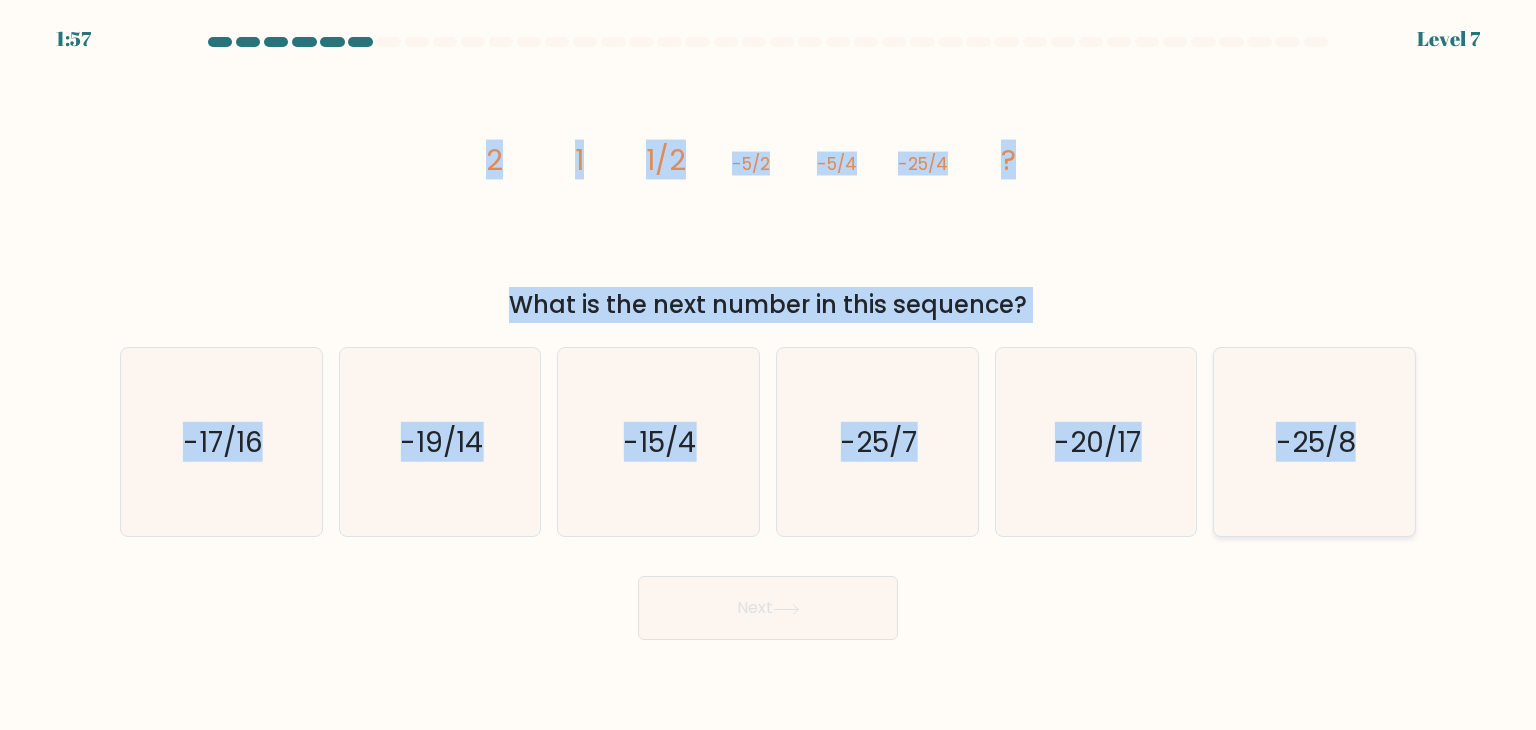 copy on "2
1
1/2
-5/2
-5/4
-25/4
?
What is the next number in this sequence?
a.
-17/16
b.
-19/14
c.
-15/4
d.
-25/7
e.
-20/17
f.
-25/8" 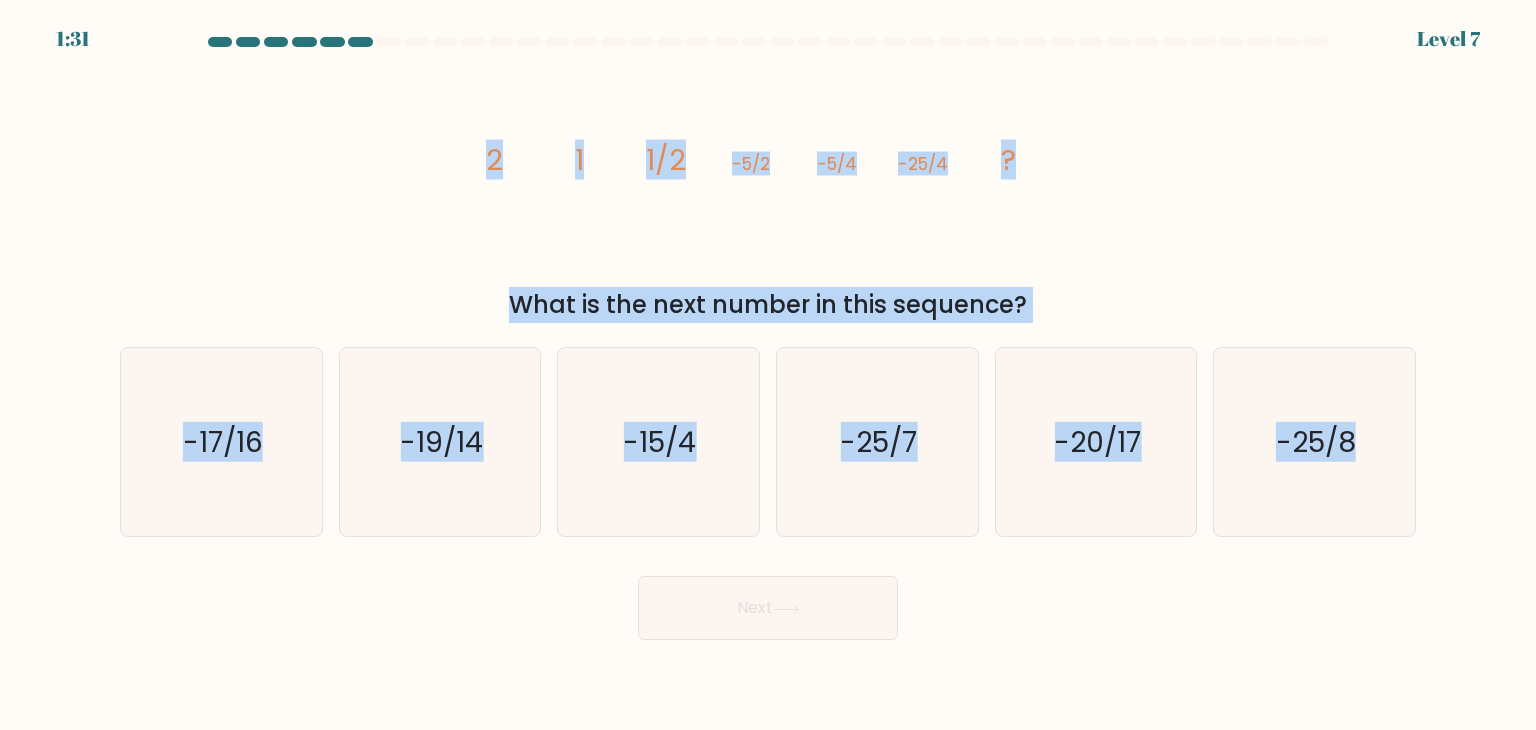 click on "What is the next number in this sequence?" at bounding box center [768, 305] 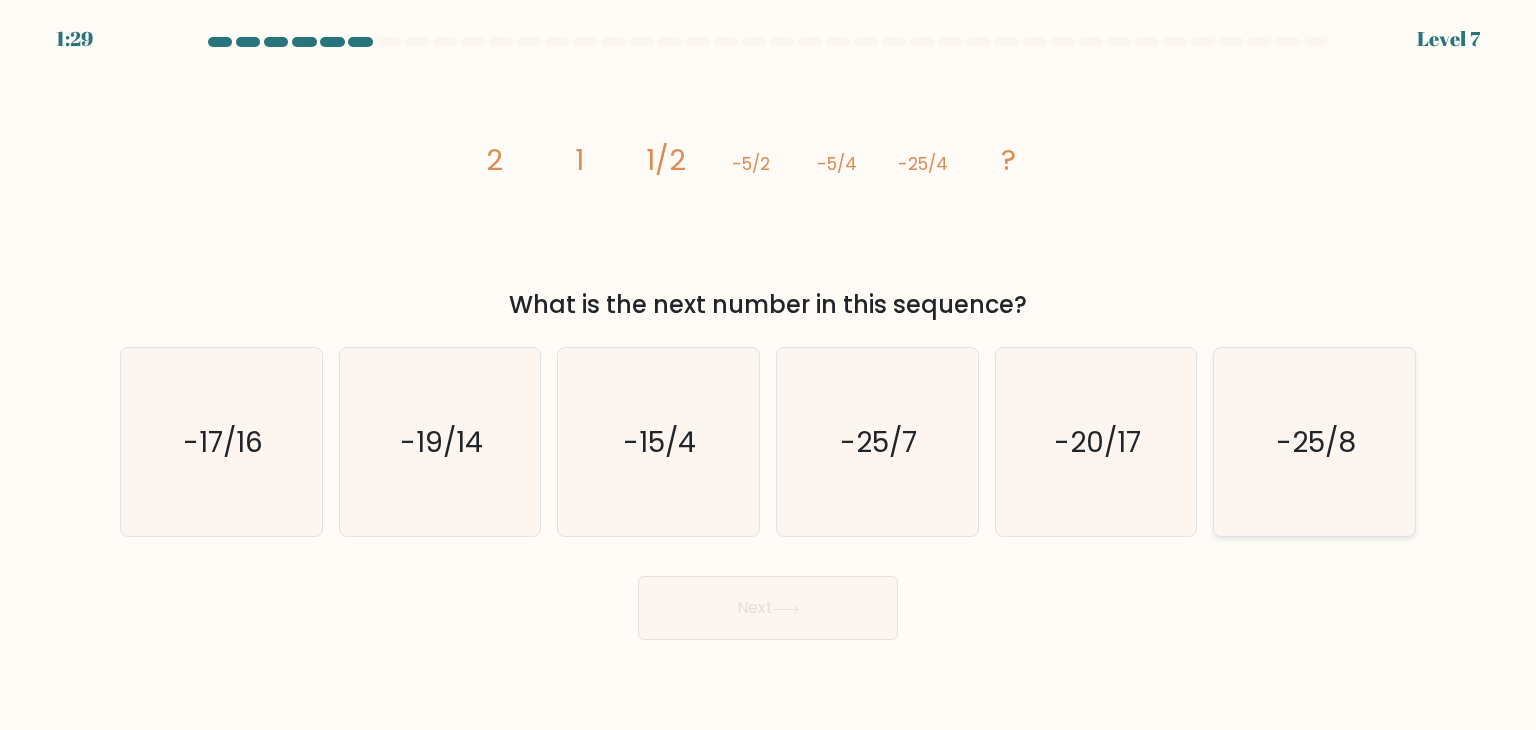 click on "-25/8" 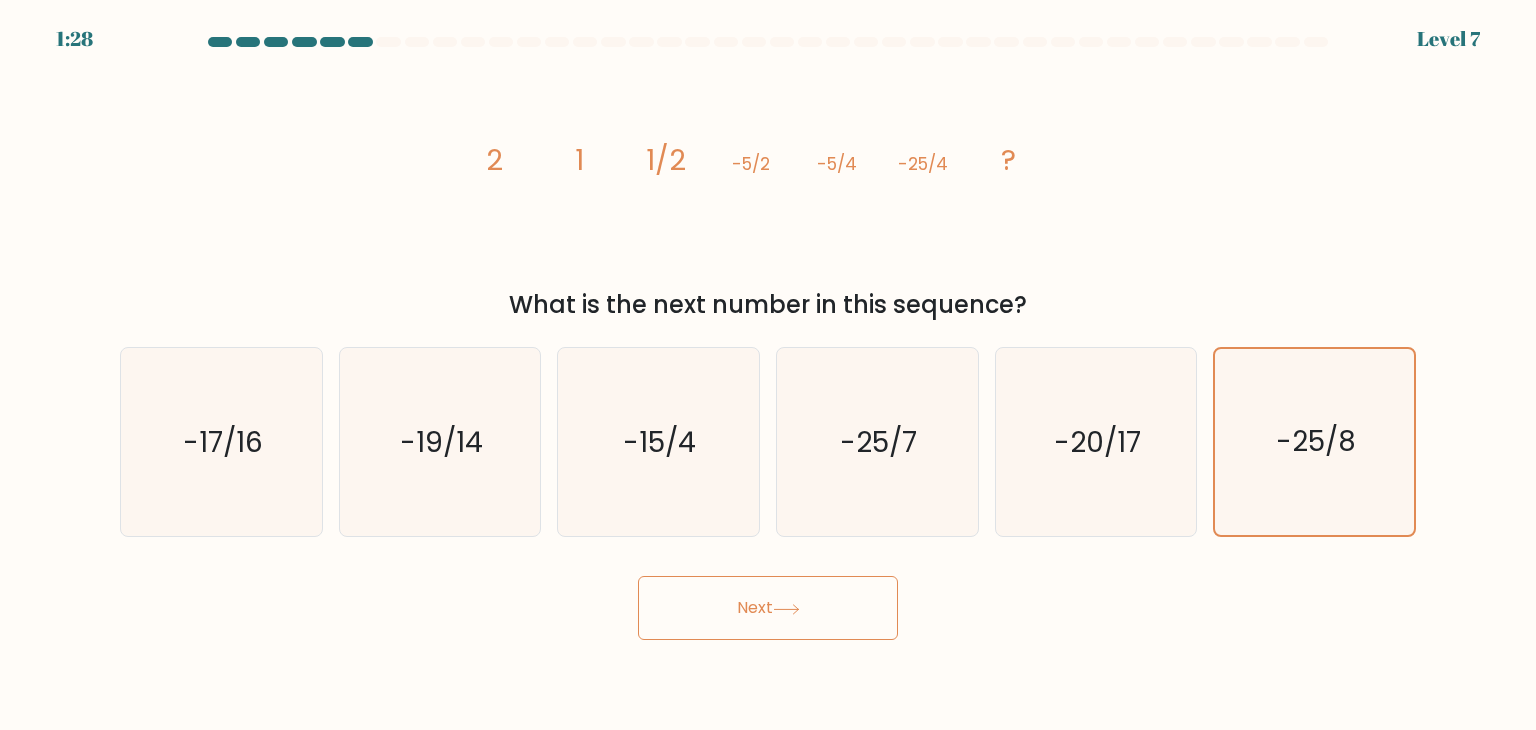 click on "Next" at bounding box center [768, 608] 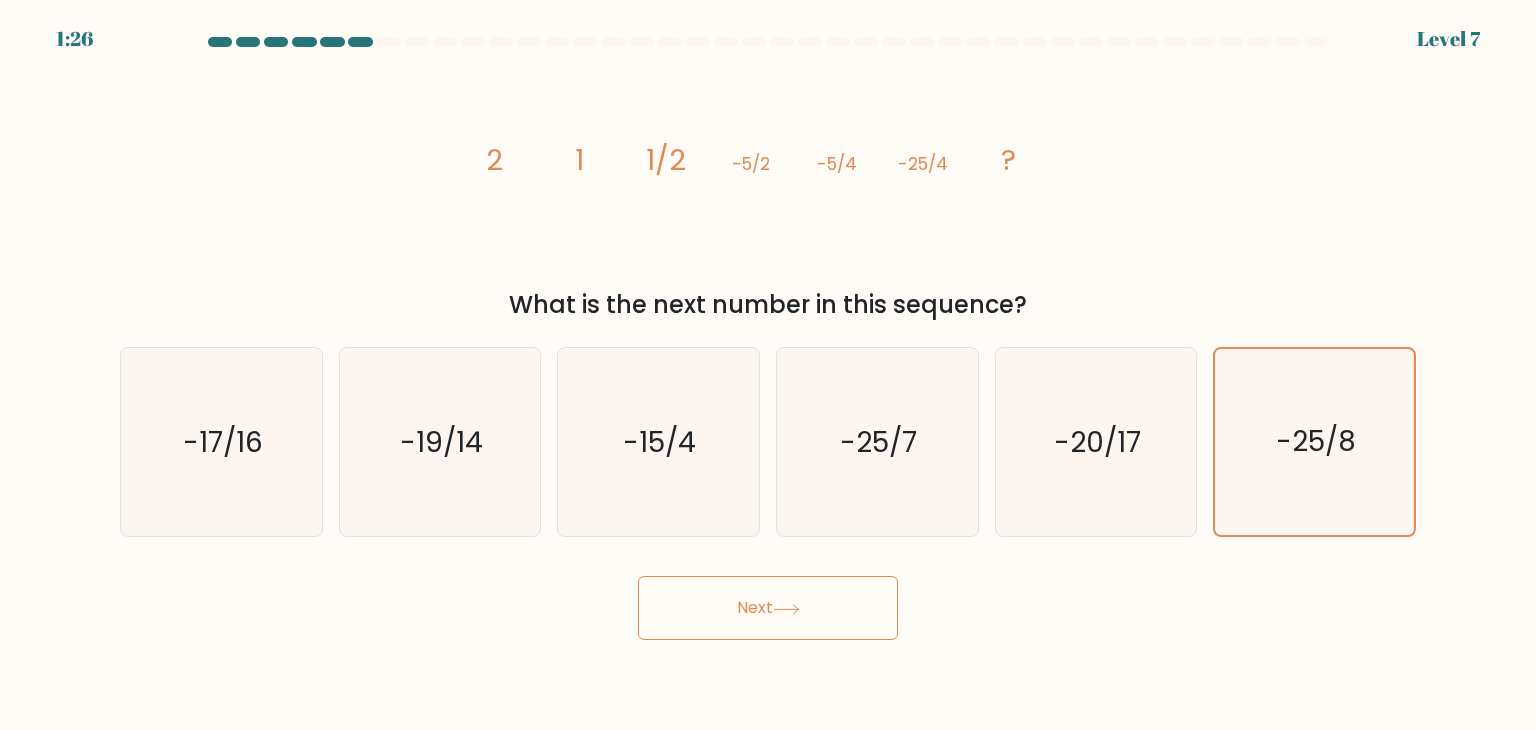 click on "Next" at bounding box center (768, 608) 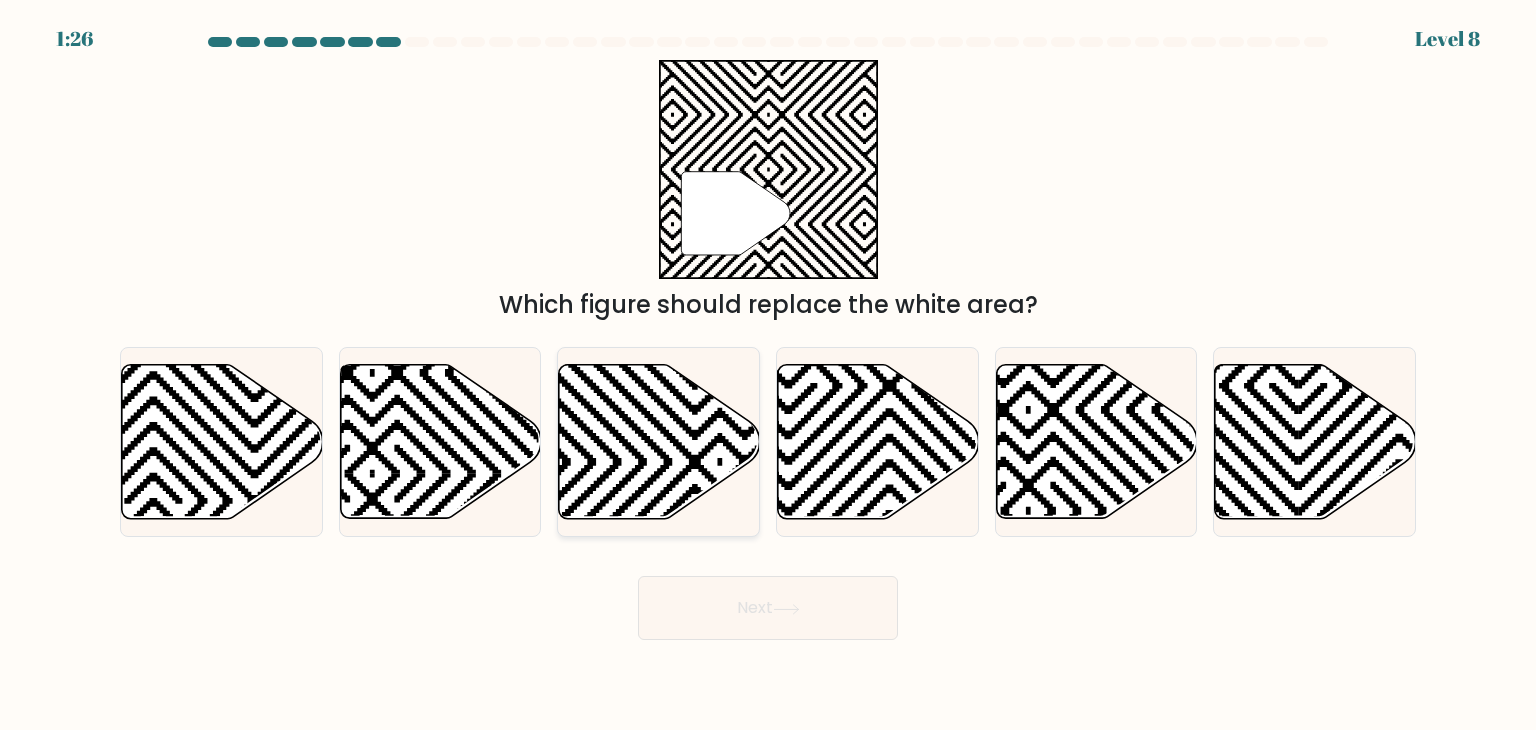 click 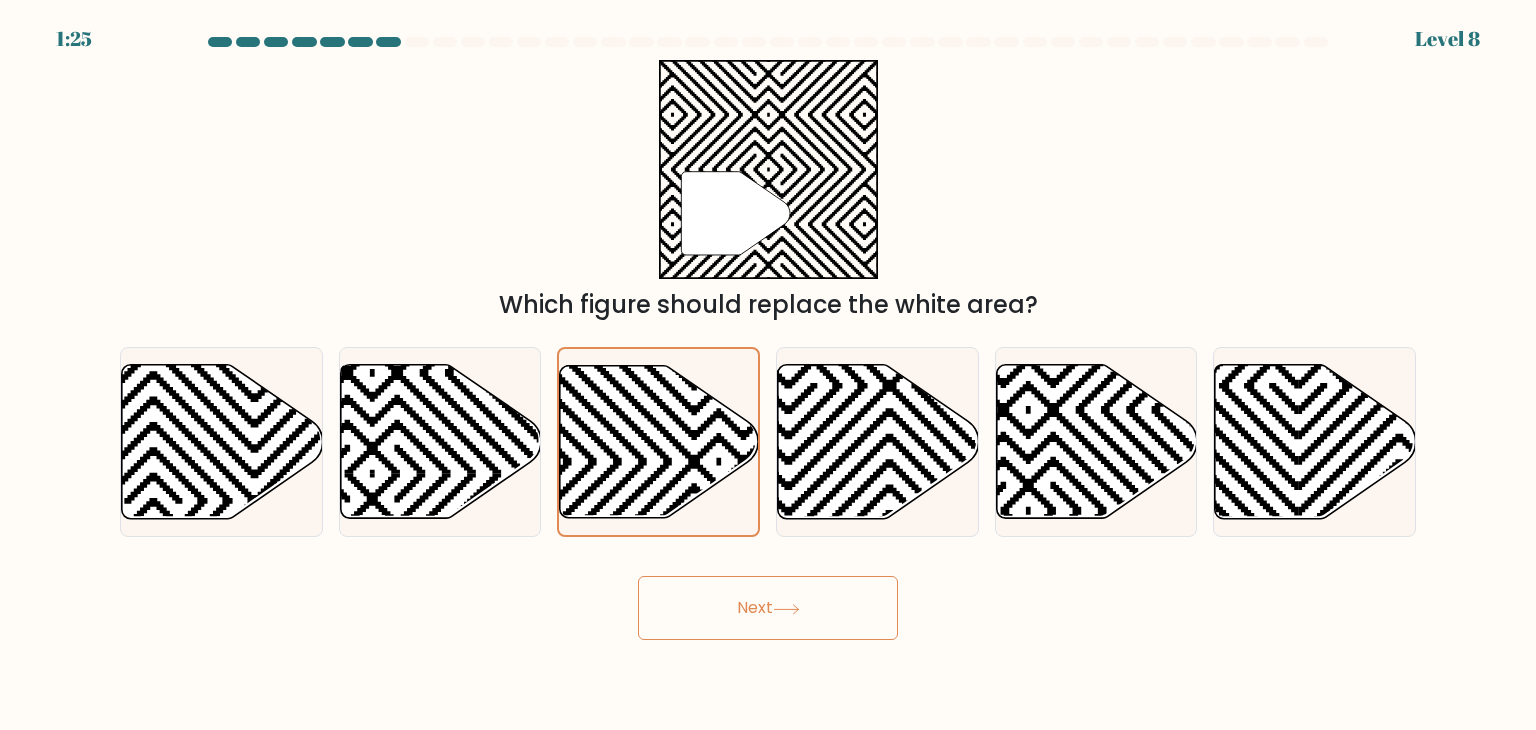 click 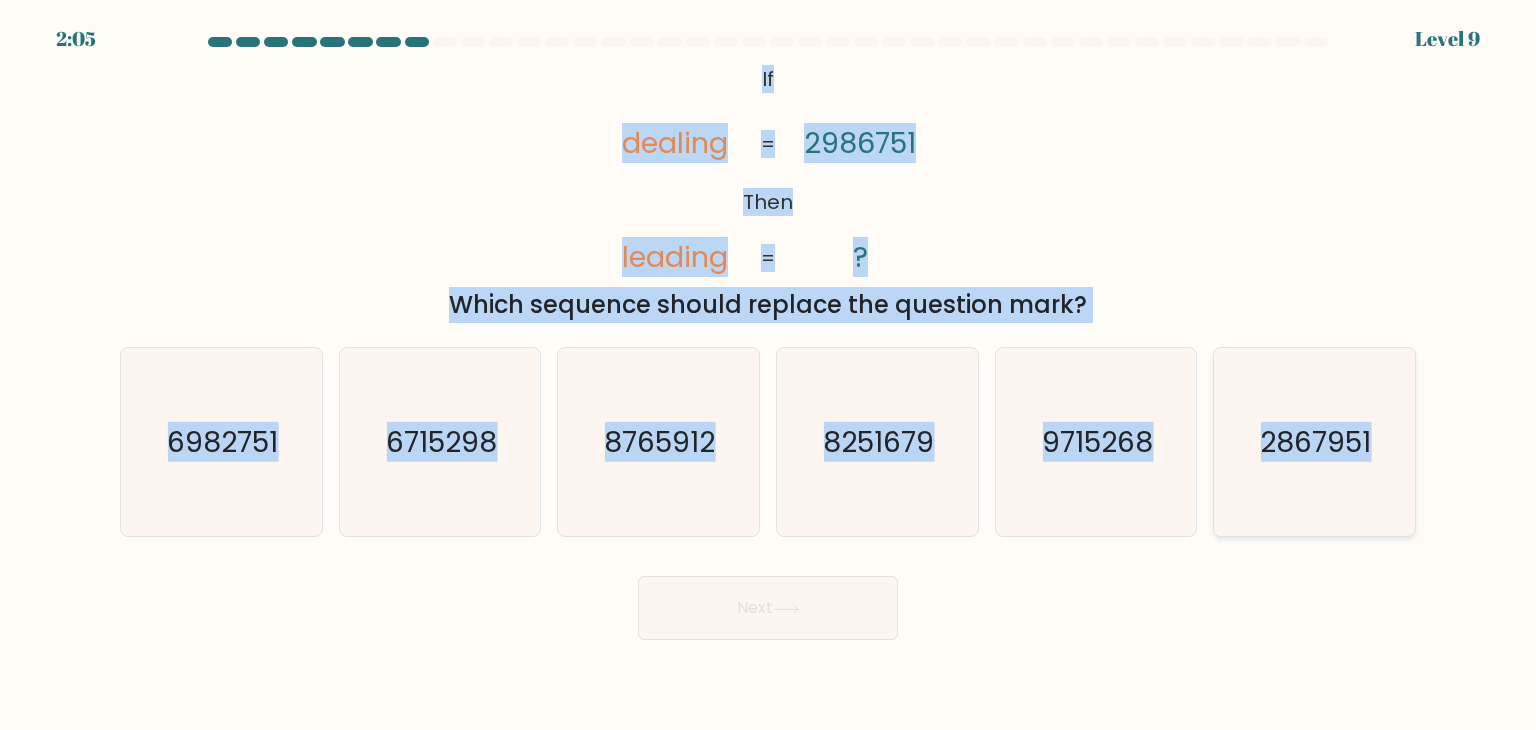 drag, startPoint x: 758, startPoint y: 72, endPoint x: 1385, endPoint y: 451, distance: 732.6459 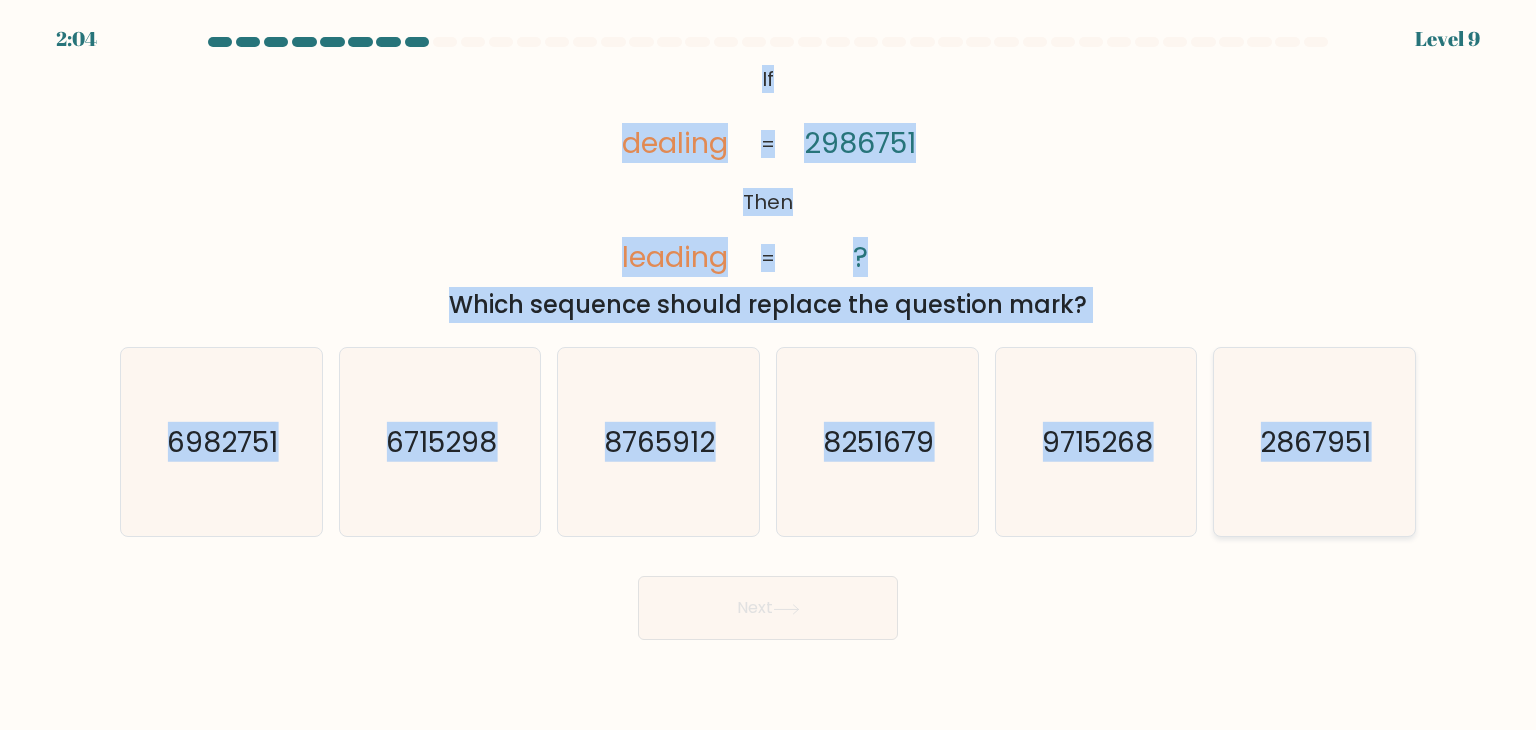 copy on "If       Then       dealing       leading       2986751       ?       =       =
Which sequence should replace the question mark?
a.
6982751
b.
6715298
c.
8765912
d.
8251679
e.
9715268
f.
2867951" 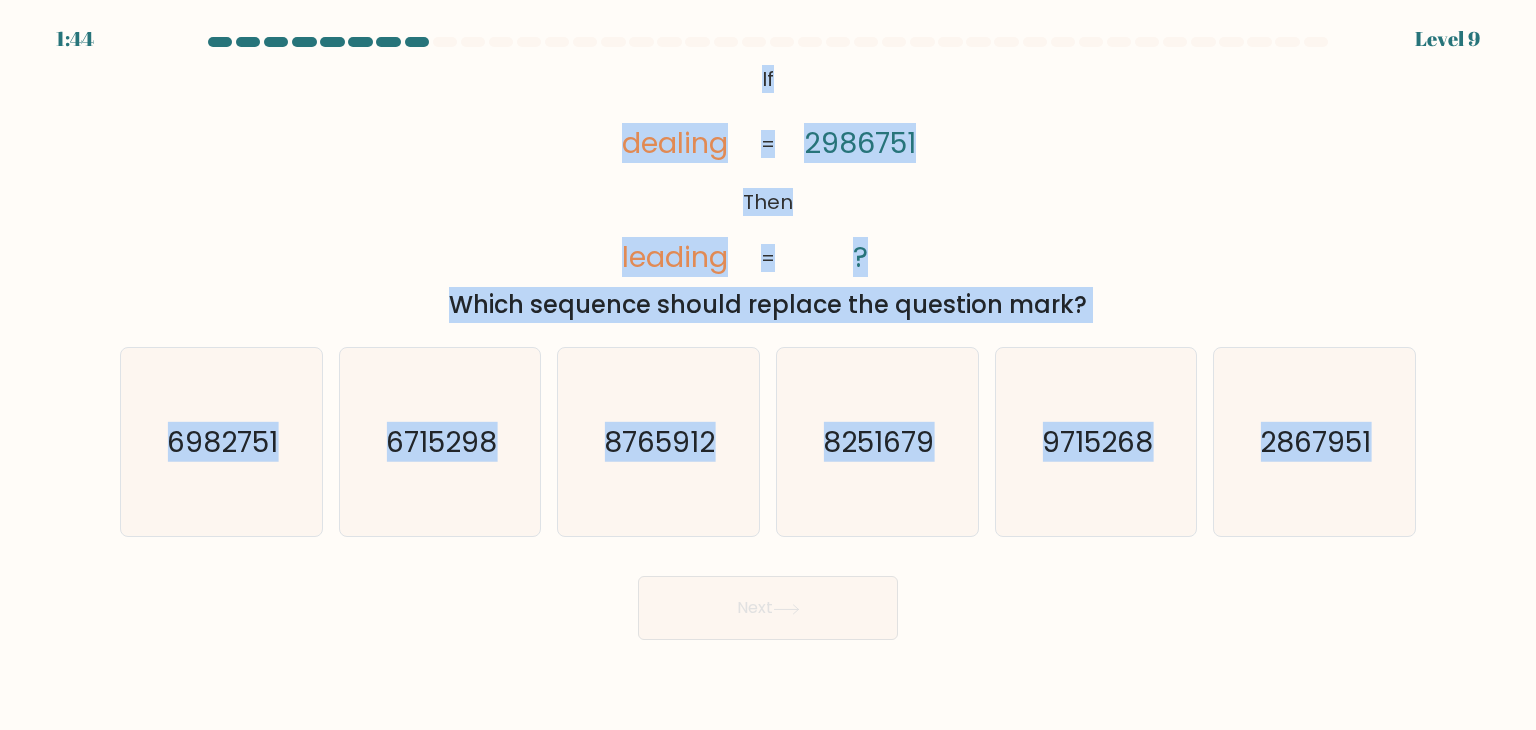 click on "@import url('https://fonts.googleapis.com/css?family=Abril+Fatface:400,100,100italic,300,300italic,400italic,500,500italic,700,700italic,900,900italic');           If       Then       dealing       leading       2986751       ?       =       =
Which sequence should replace the question mark?" at bounding box center [768, 191] 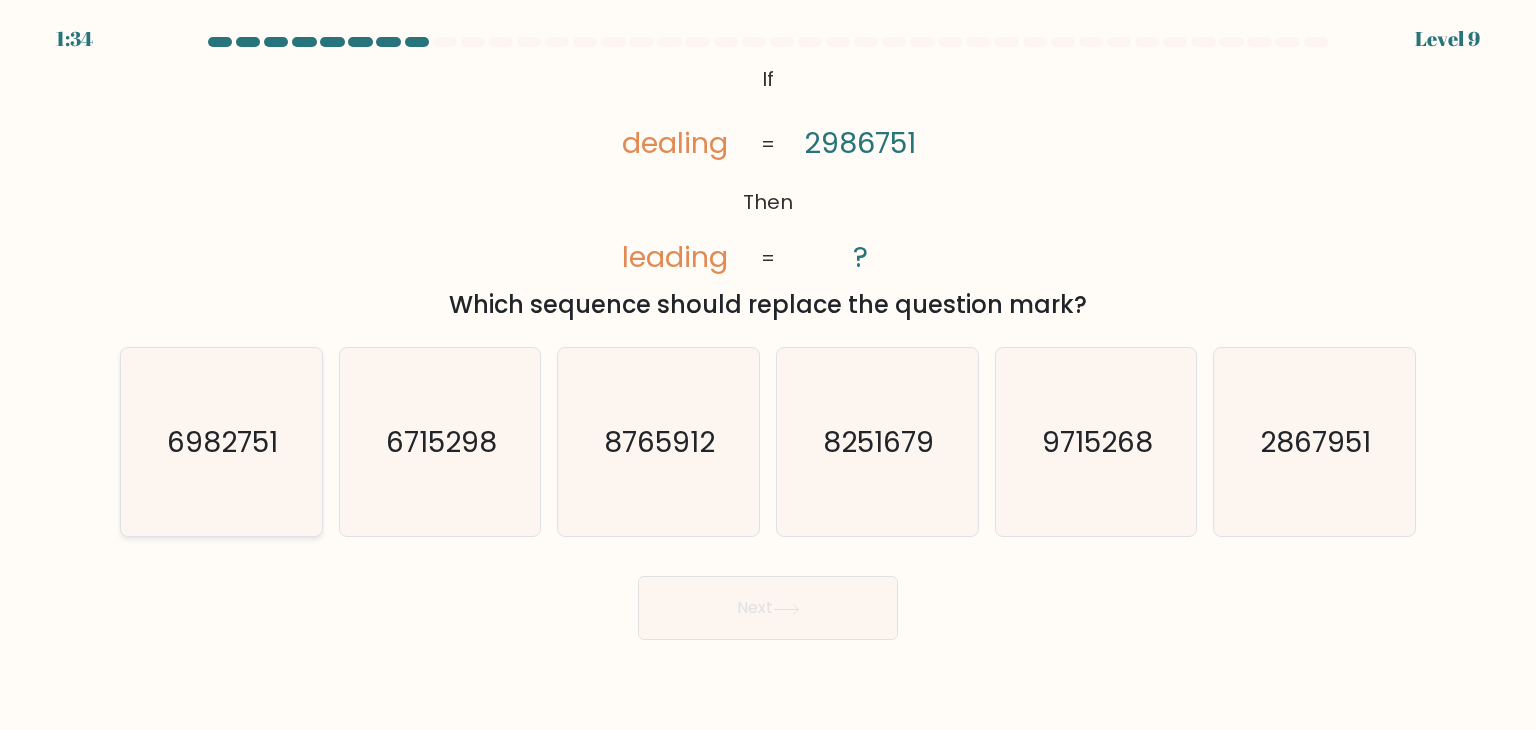 click on "6982751" 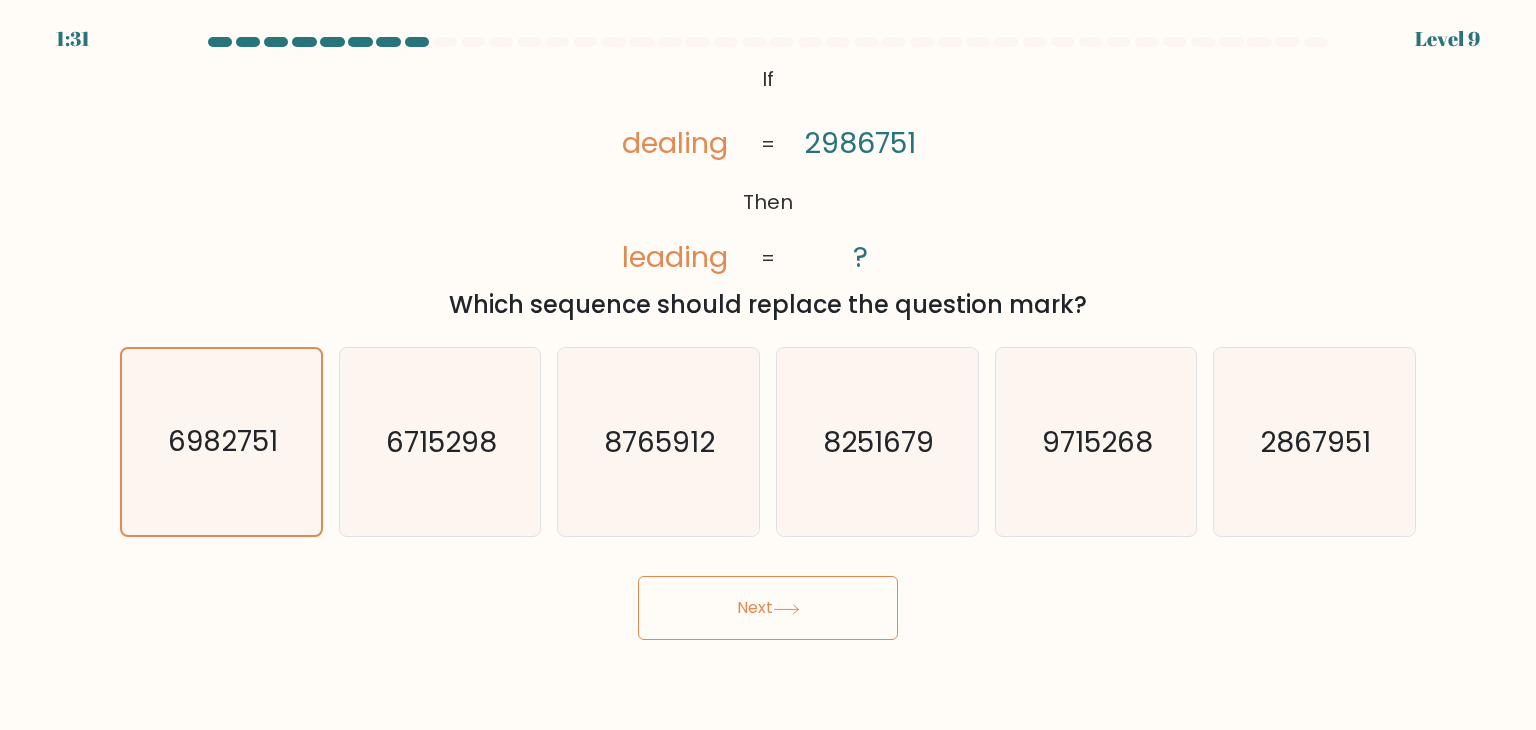 click on "Next" at bounding box center [768, 608] 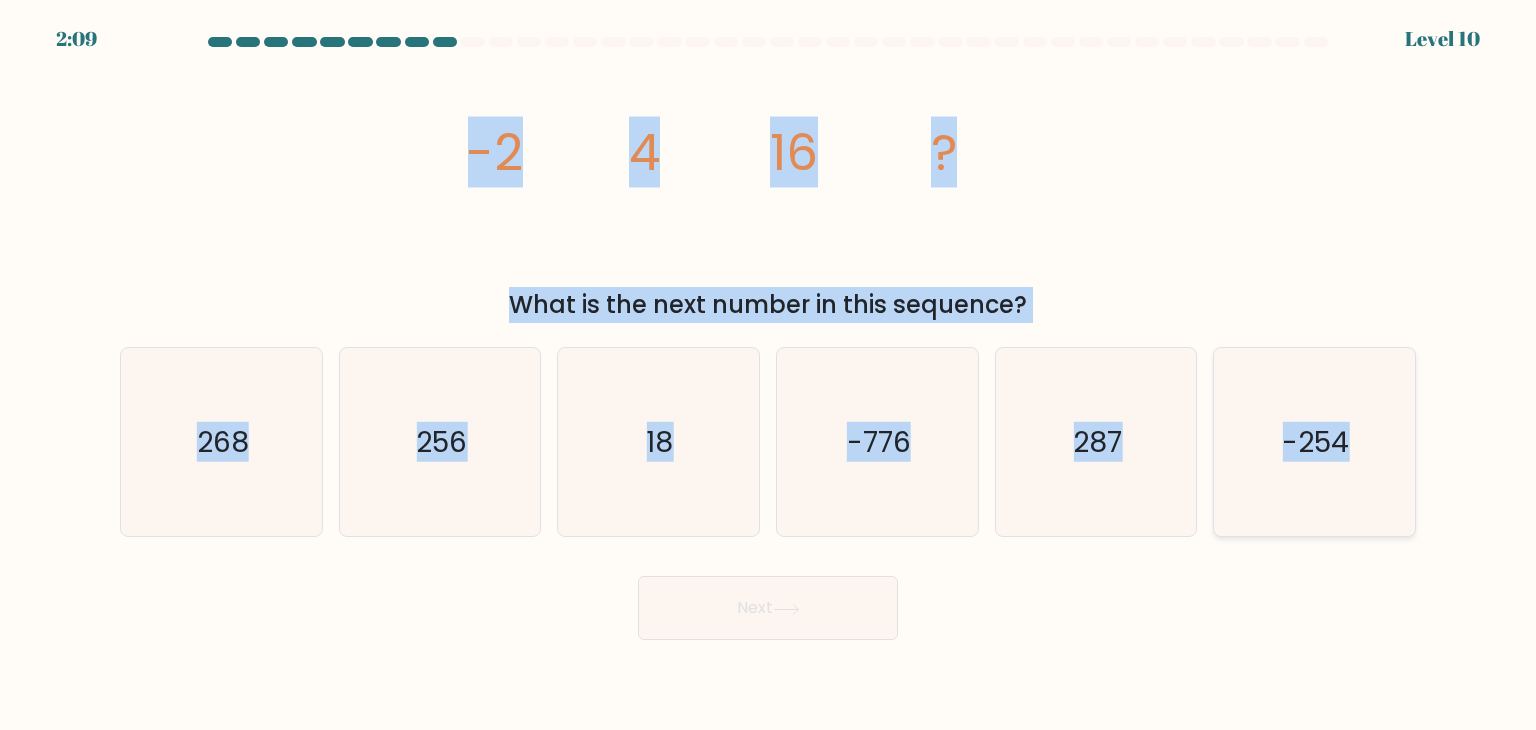 drag, startPoint x: 471, startPoint y: 152, endPoint x: 1358, endPoint y: 449, distance: 935.4026 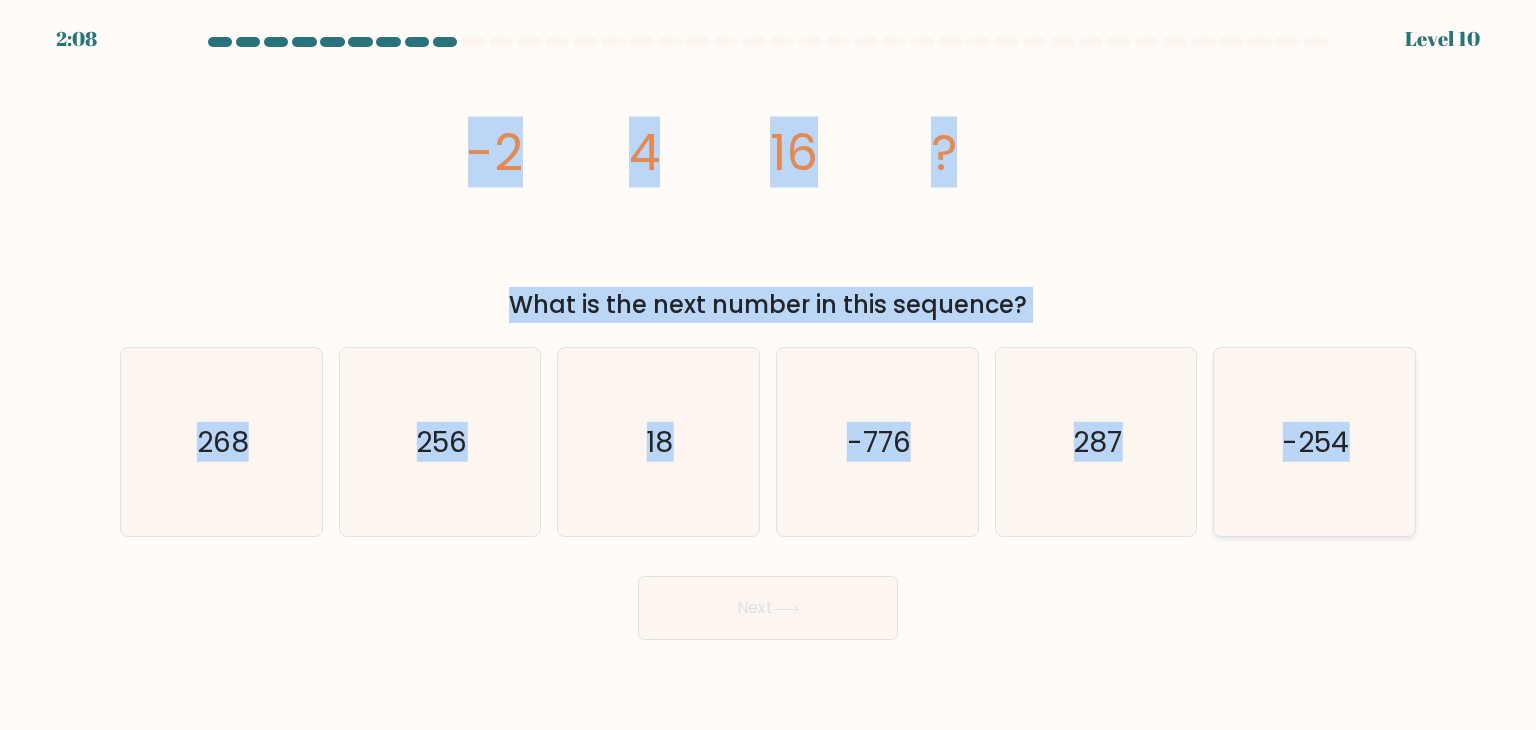copy on "-2
4
16
?
What is the next number in this sequence?
a.
268
b.
256
c.
18
d.
-776
e.
287
f.
-254" 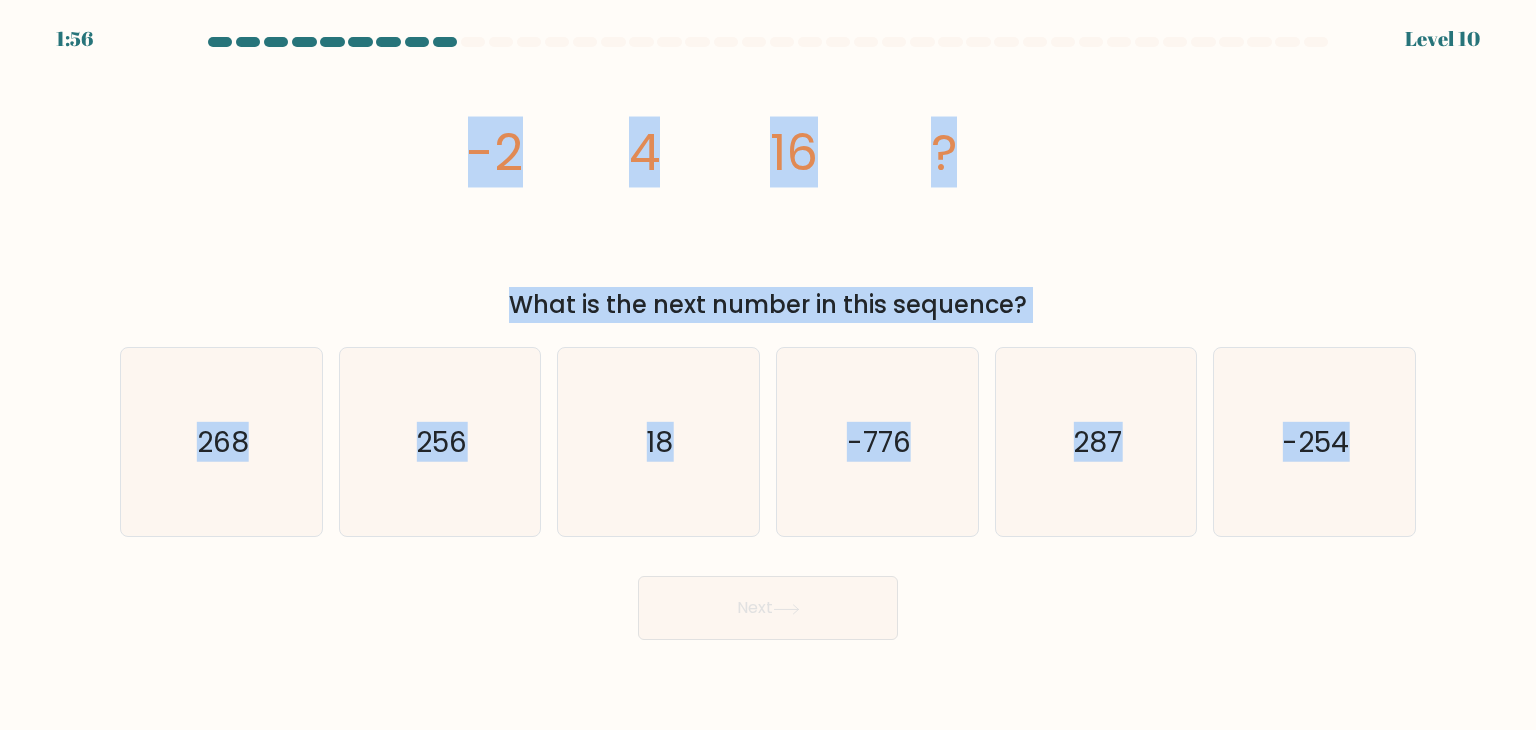 click on "image/svg+xml
-2
4
16
?
What is the next number in this sequence?" at bounding box center [768, 191] 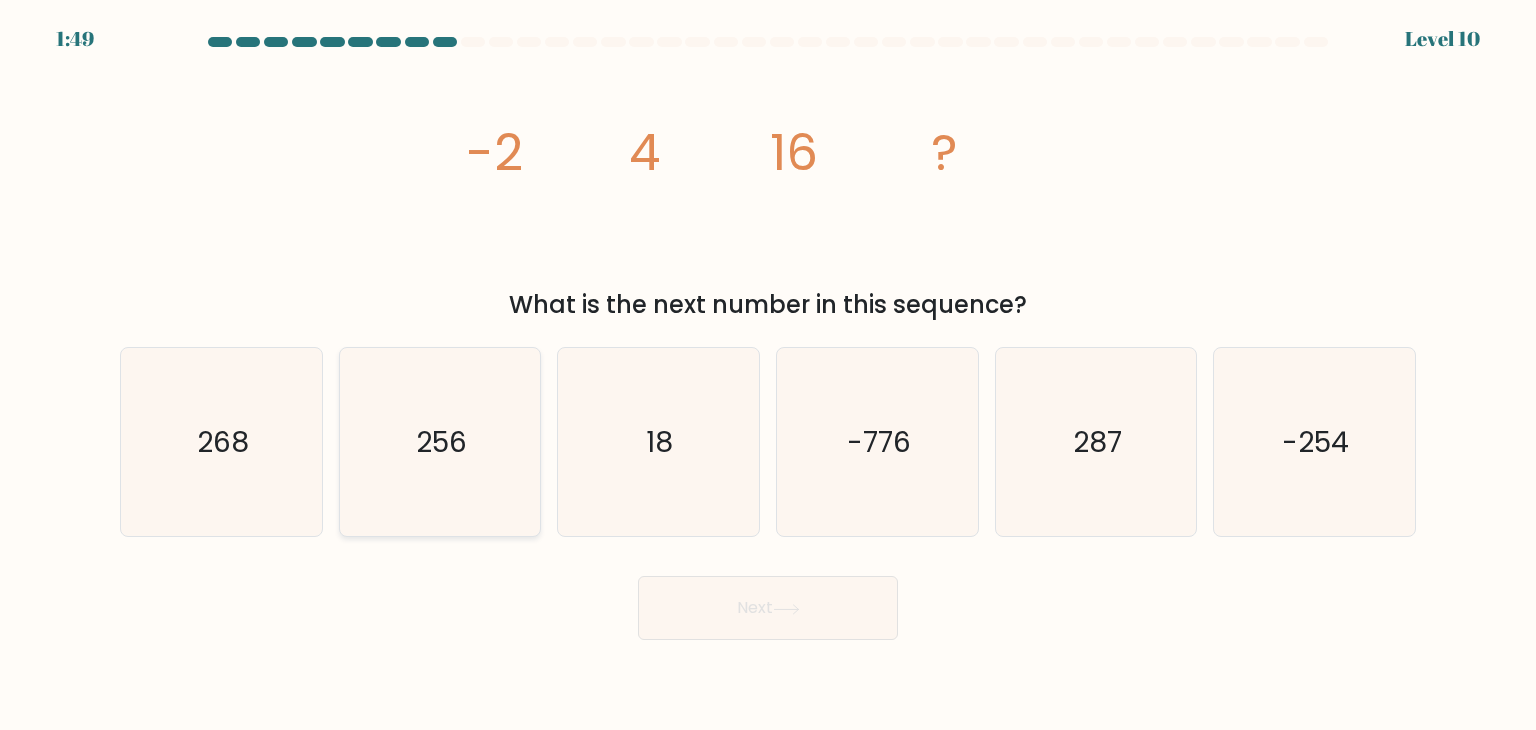 click on "256" 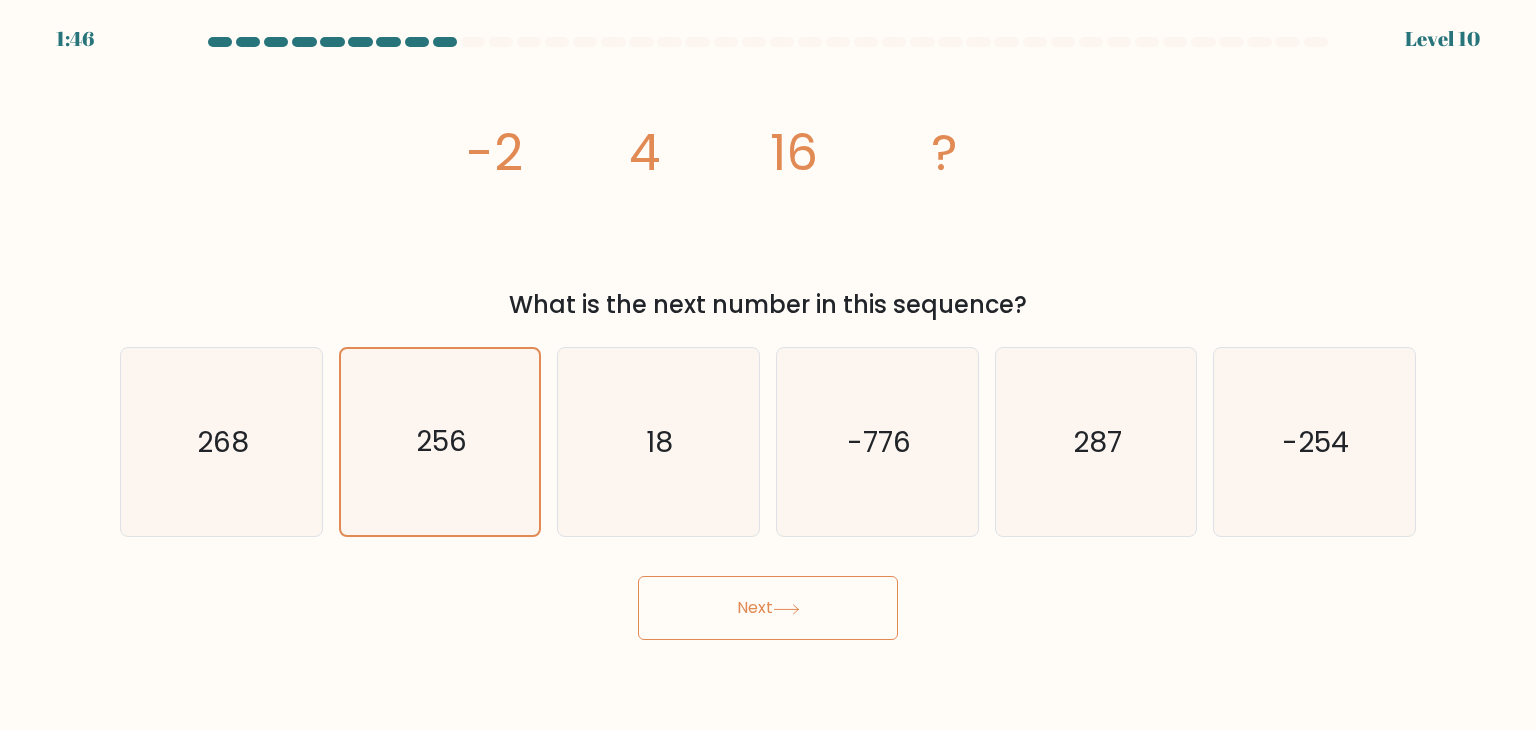 click 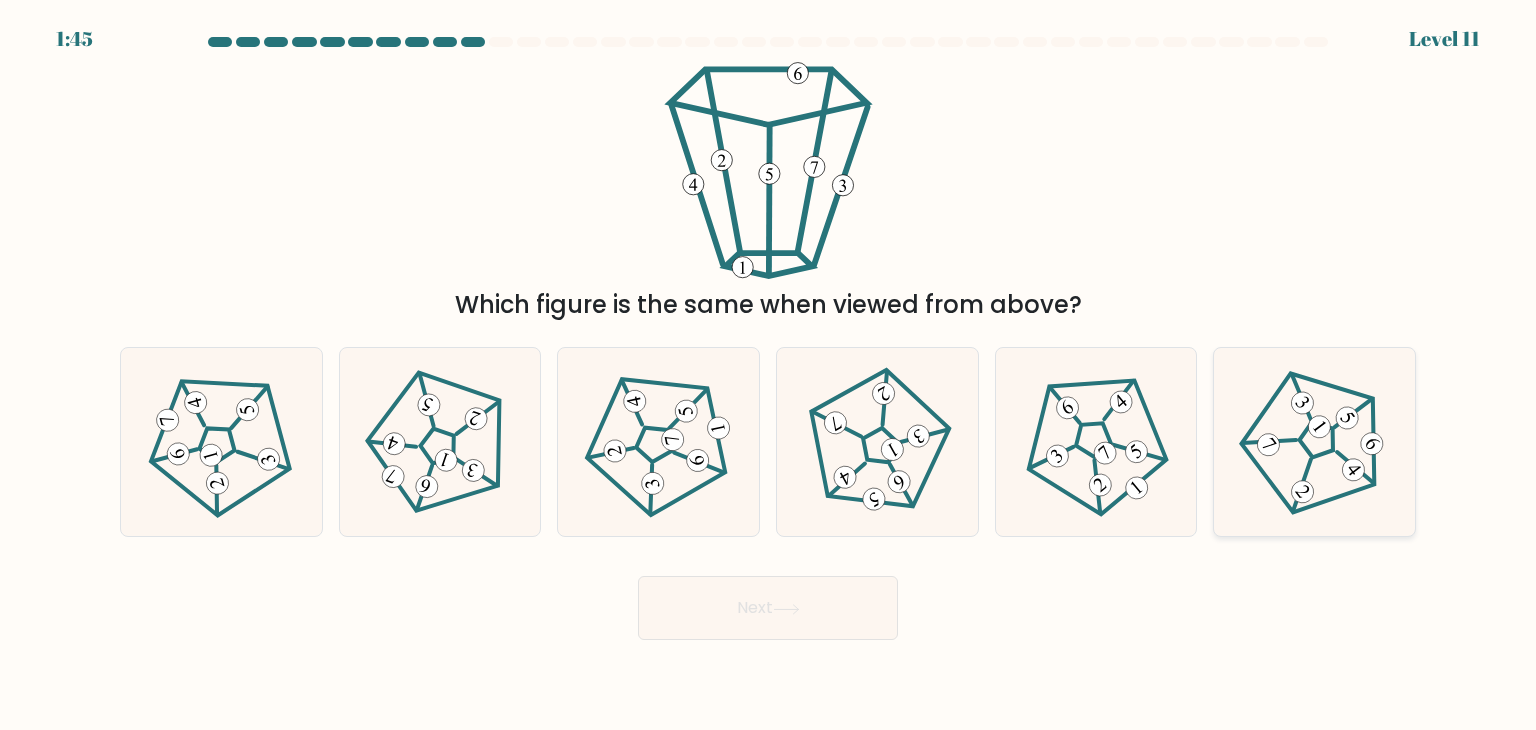 click 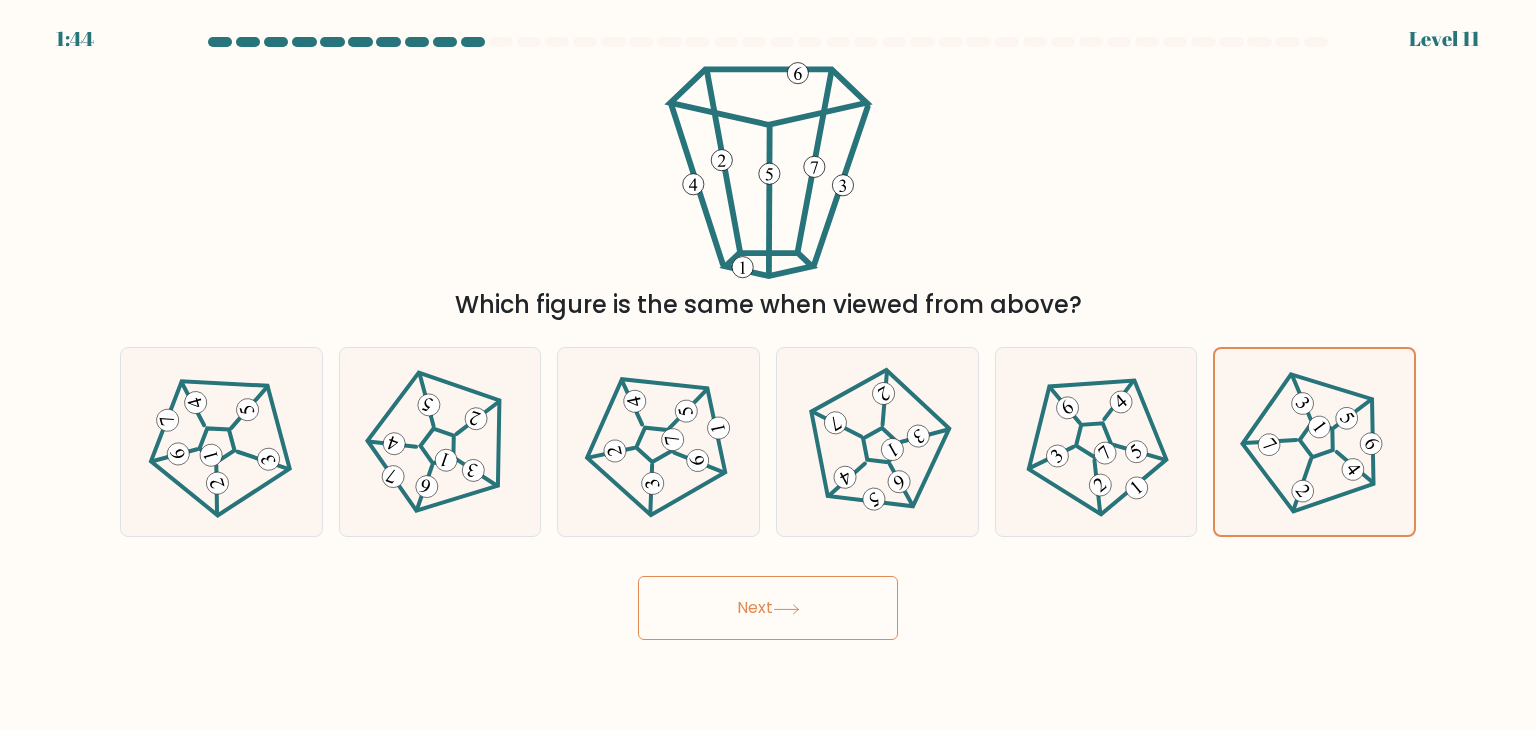 click on "Next" at bounding box center (768, 608) 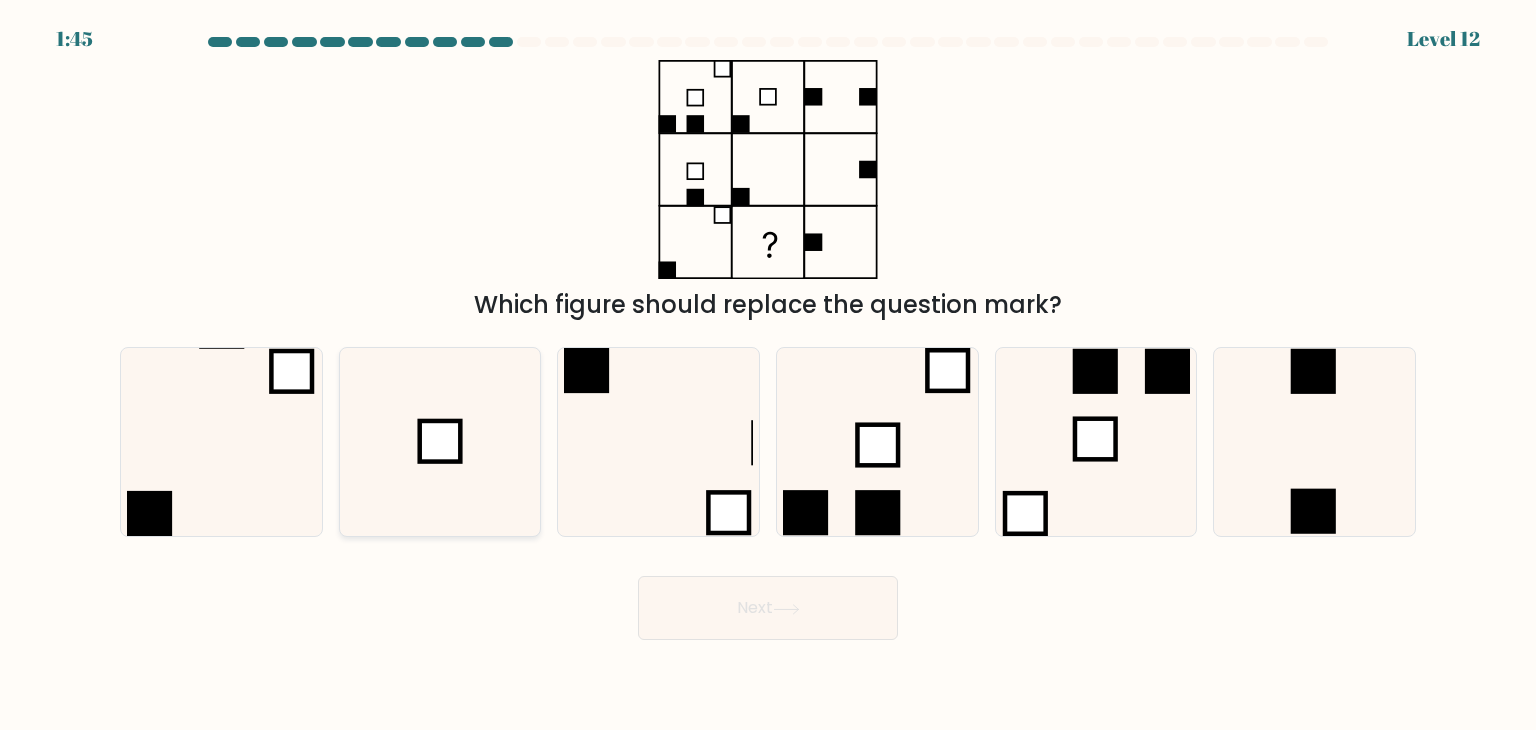 click 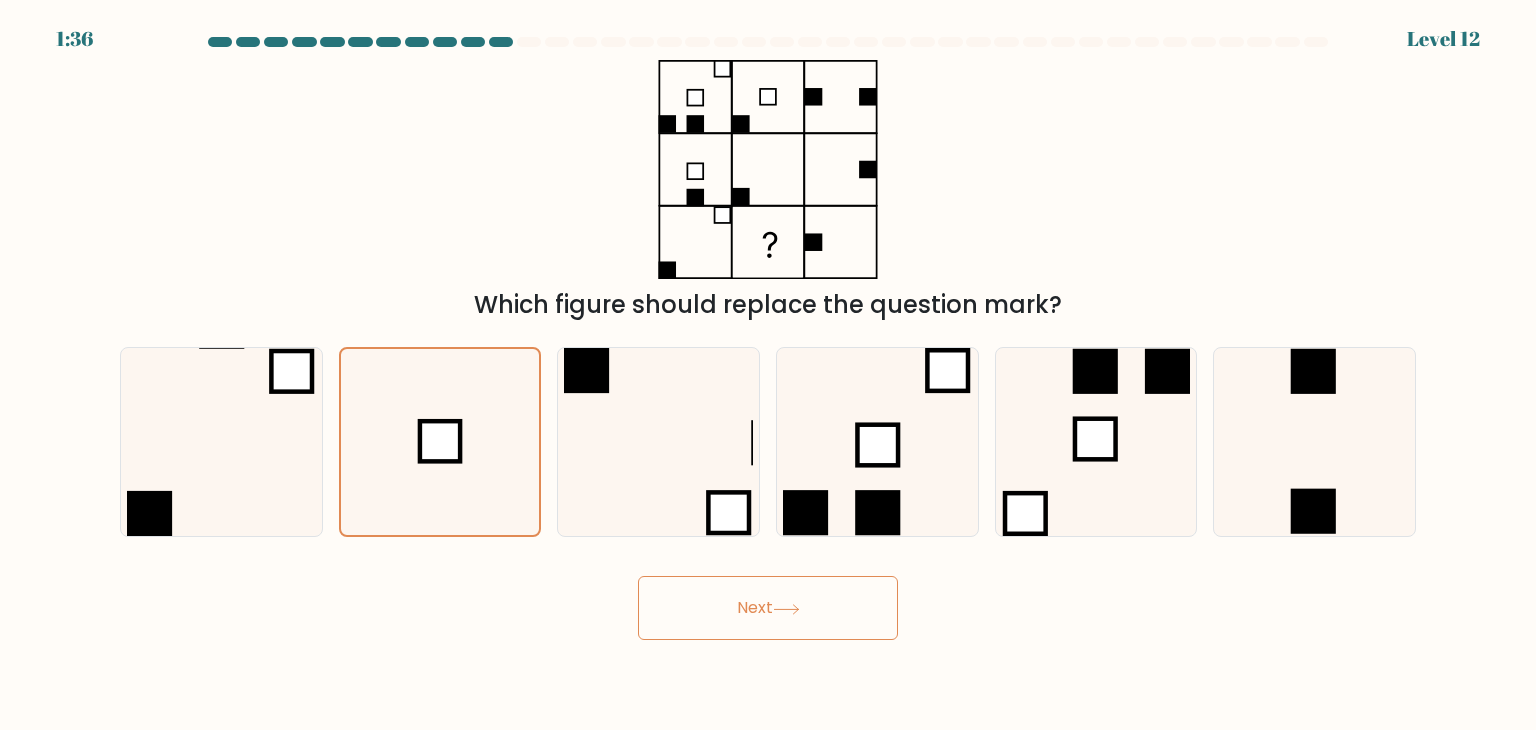 click on "Next" at bounding box center [768, 608] 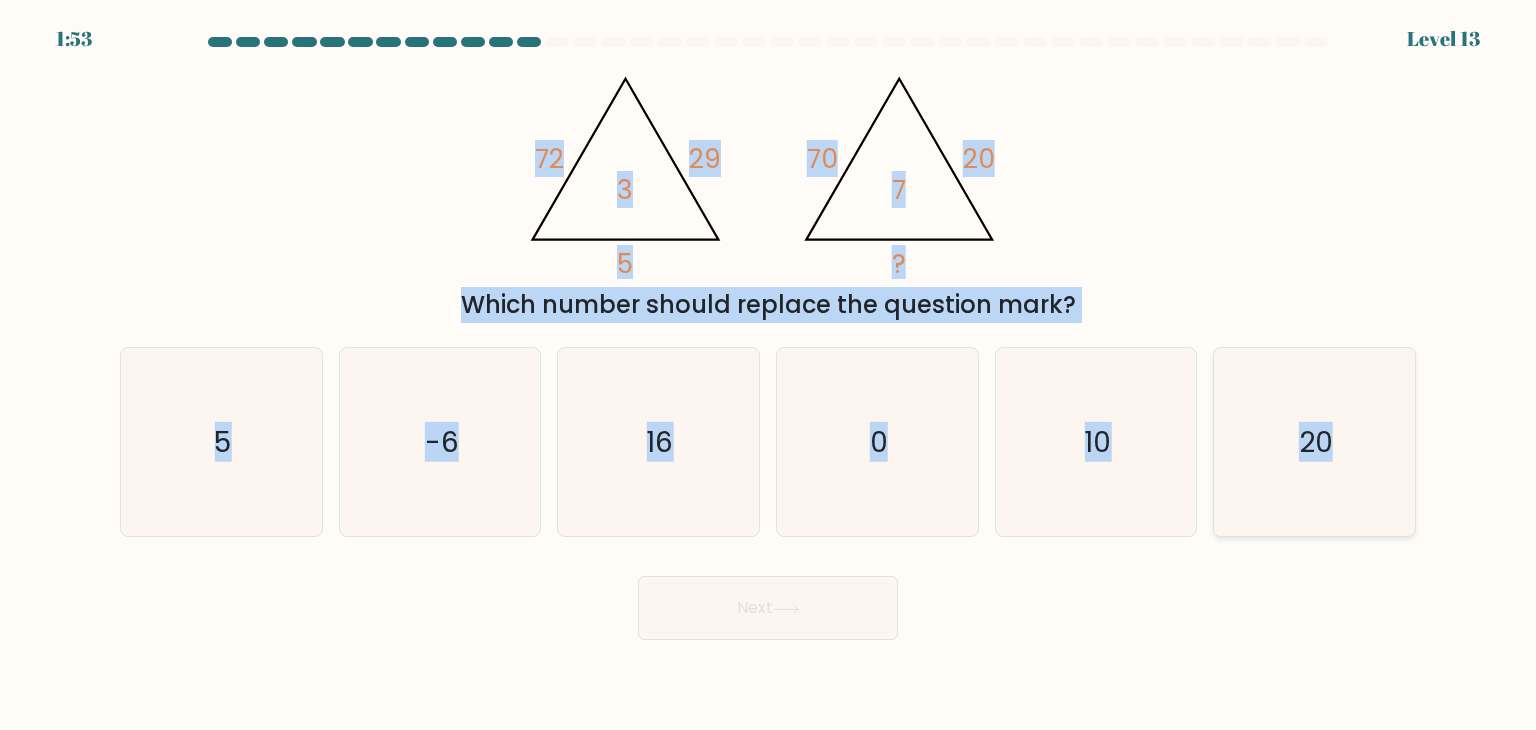drag, startPoint x: 532, startPoint y: 153, endPoint x: 1340, endPoint y: 455, distance: 862.59375 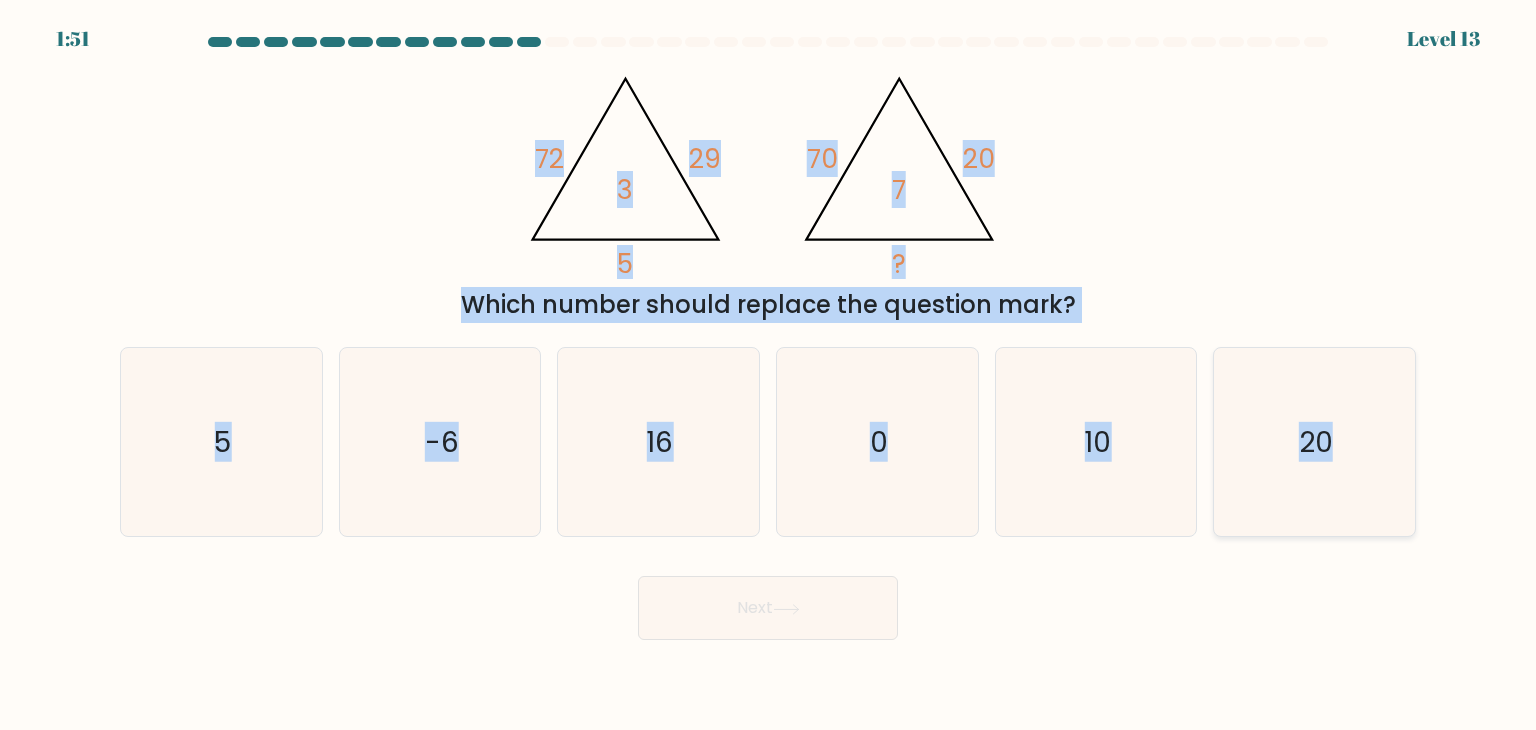 copy on "72       29       5       3                                       @import url('https://fonts.googleapis.com/css?family=Abril+Fatface:400,100,100italic,300,300italic,400italic,500,500italic,700,700italic,900,900italic');                        70       20       ?       7
Which number should replace the question mark?
a.
5
b.
-6
c.
16
d.
0
e.
10
f.
20" 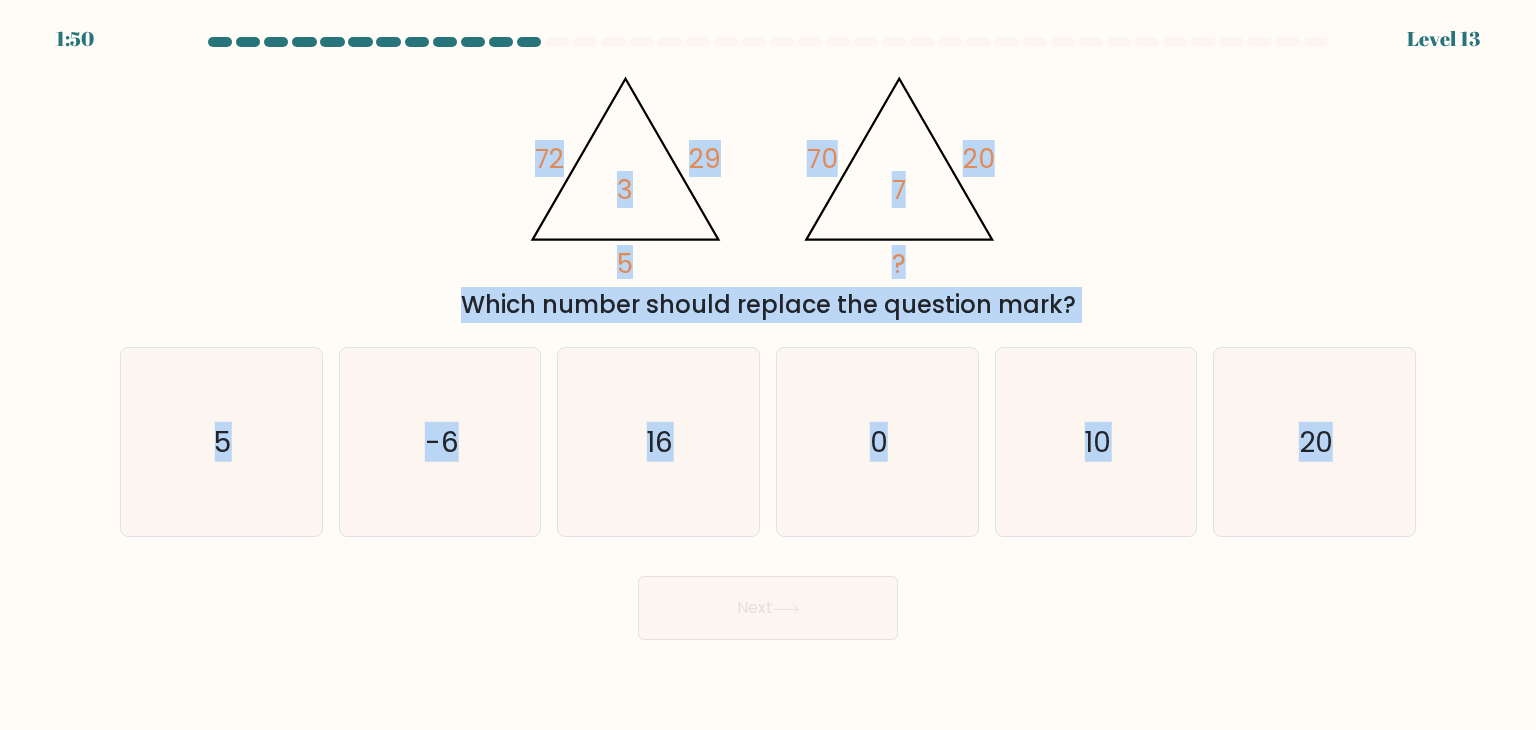 click on "Which number should replace the question mark?" at bounding box center [768, 305] 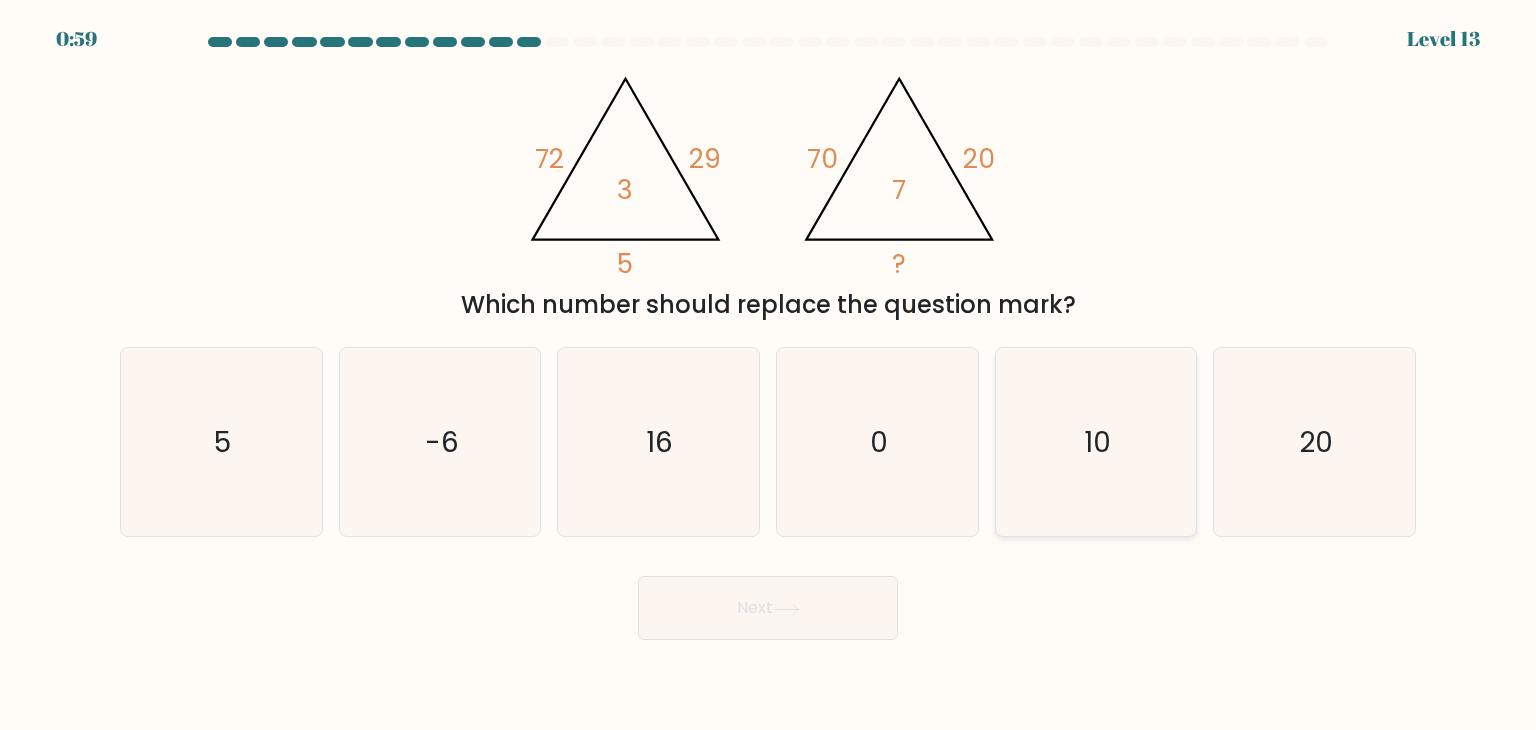 click on "10" 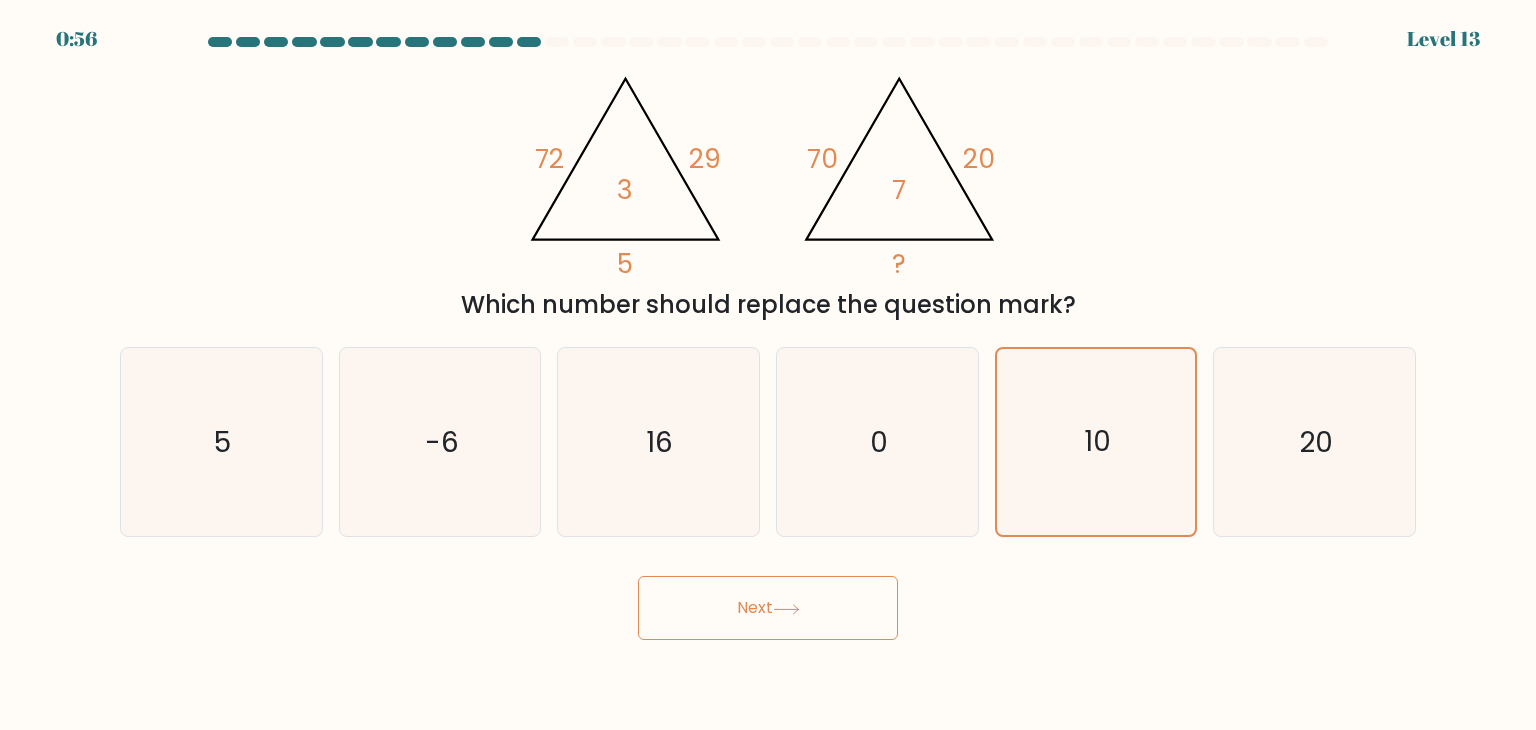 click on "Next" at bounding box center (768, 608) 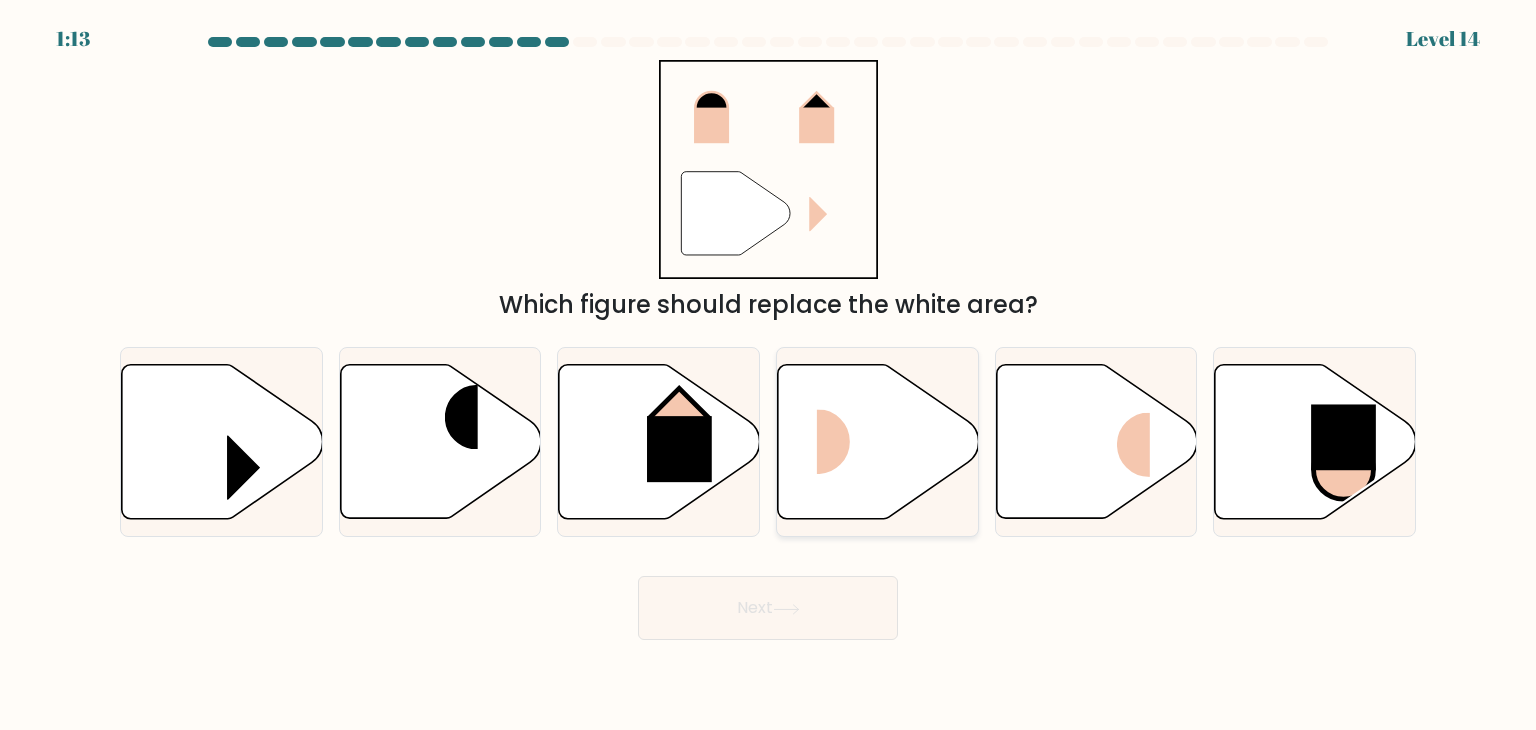 click 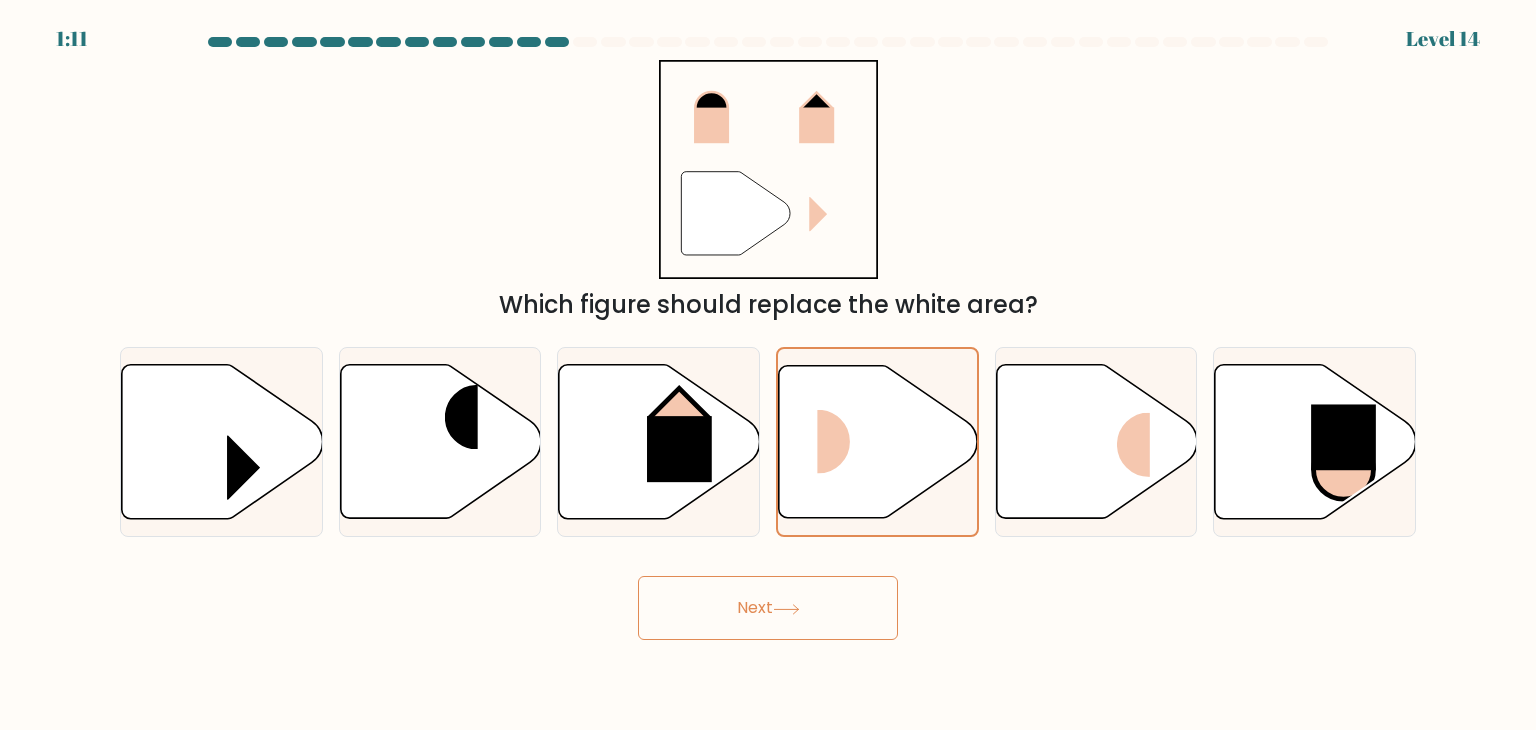 click on "Next" at bounding box center [768, 608] 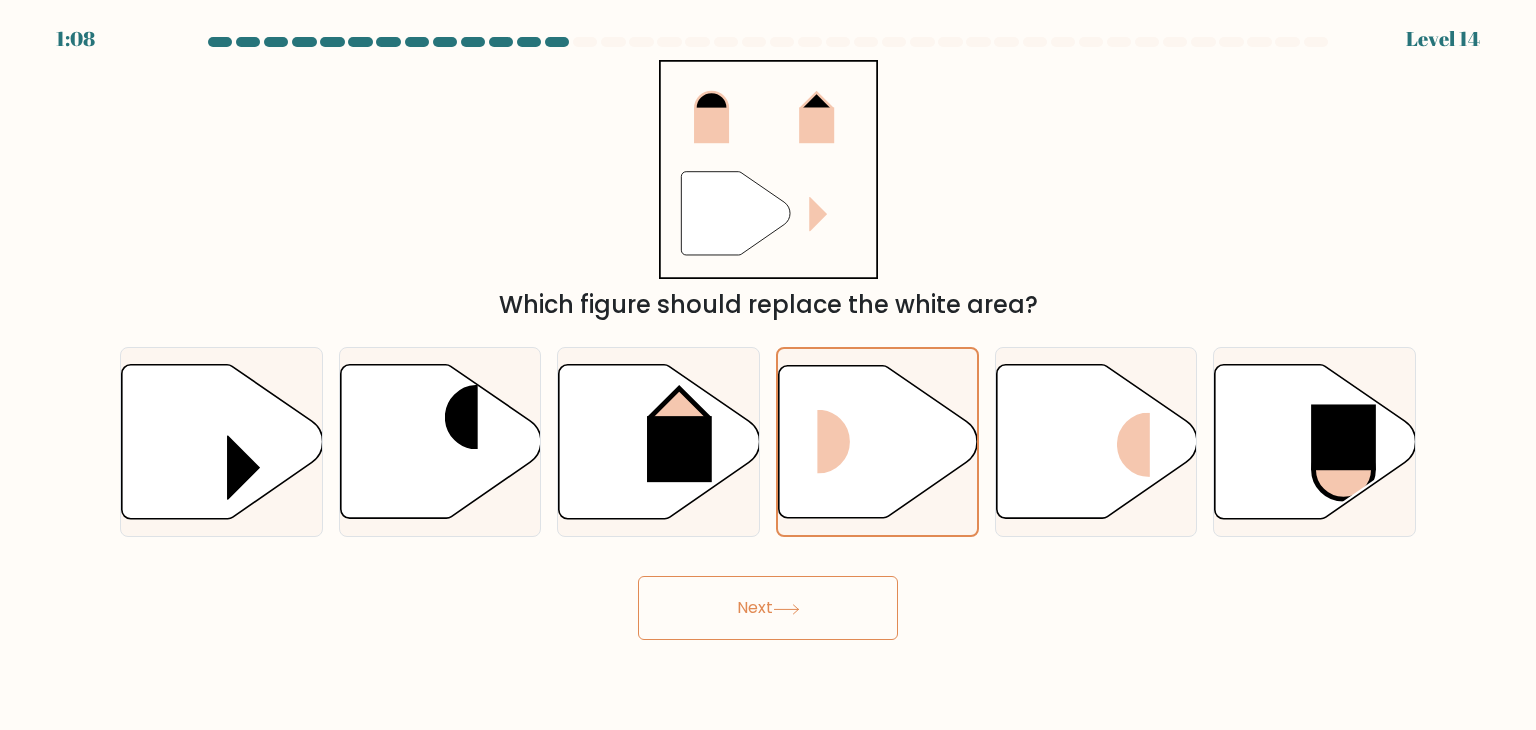 click on "Next" at bounding box center (768, 608) 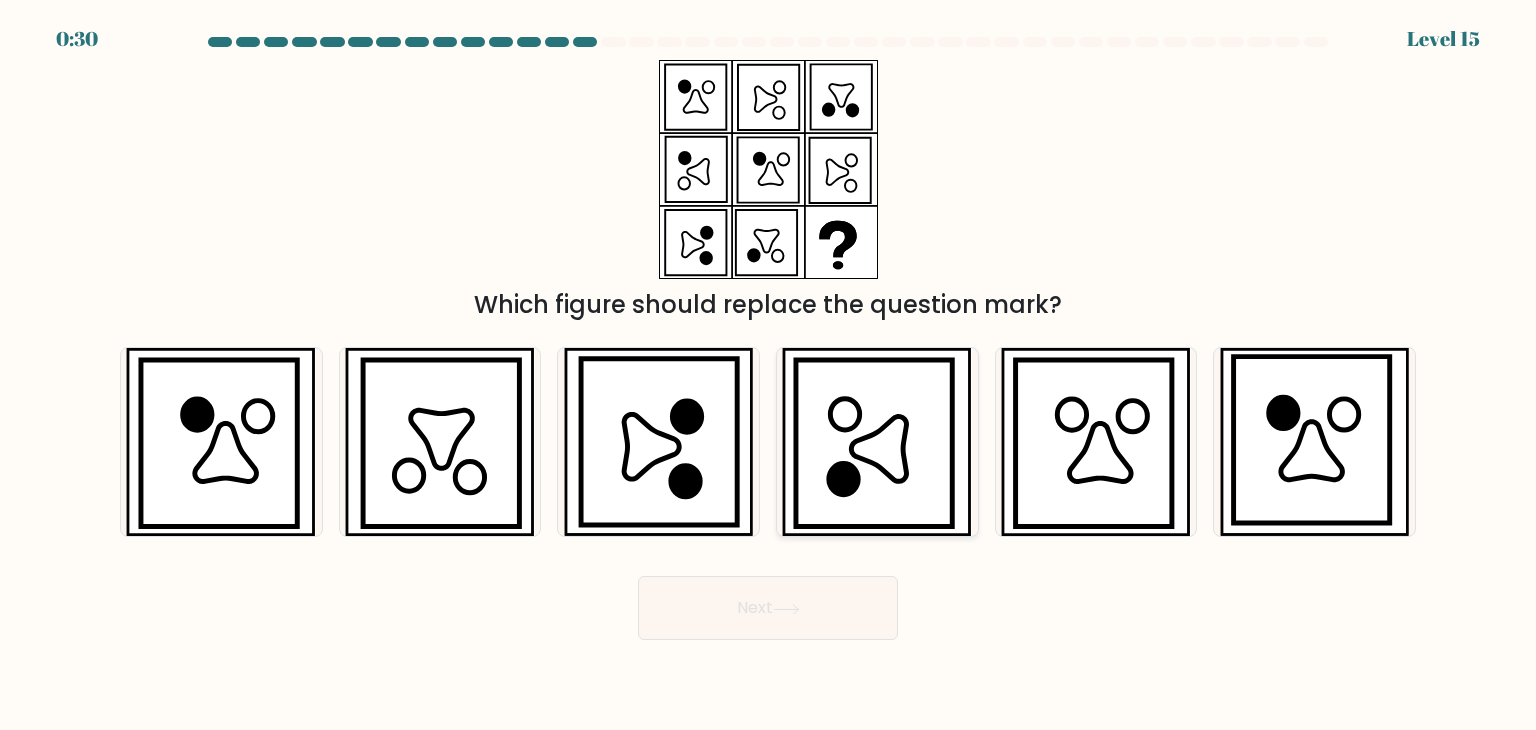 click 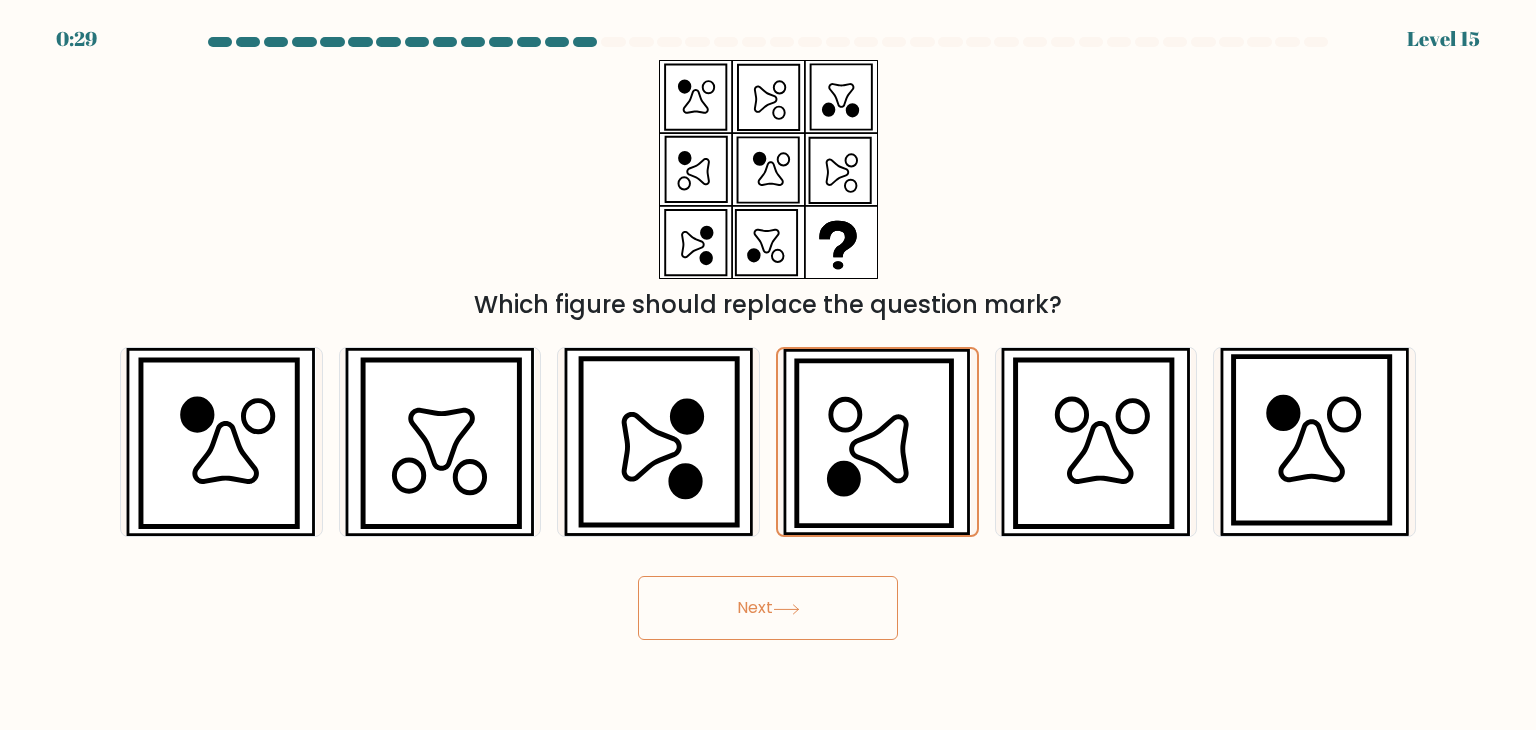 click 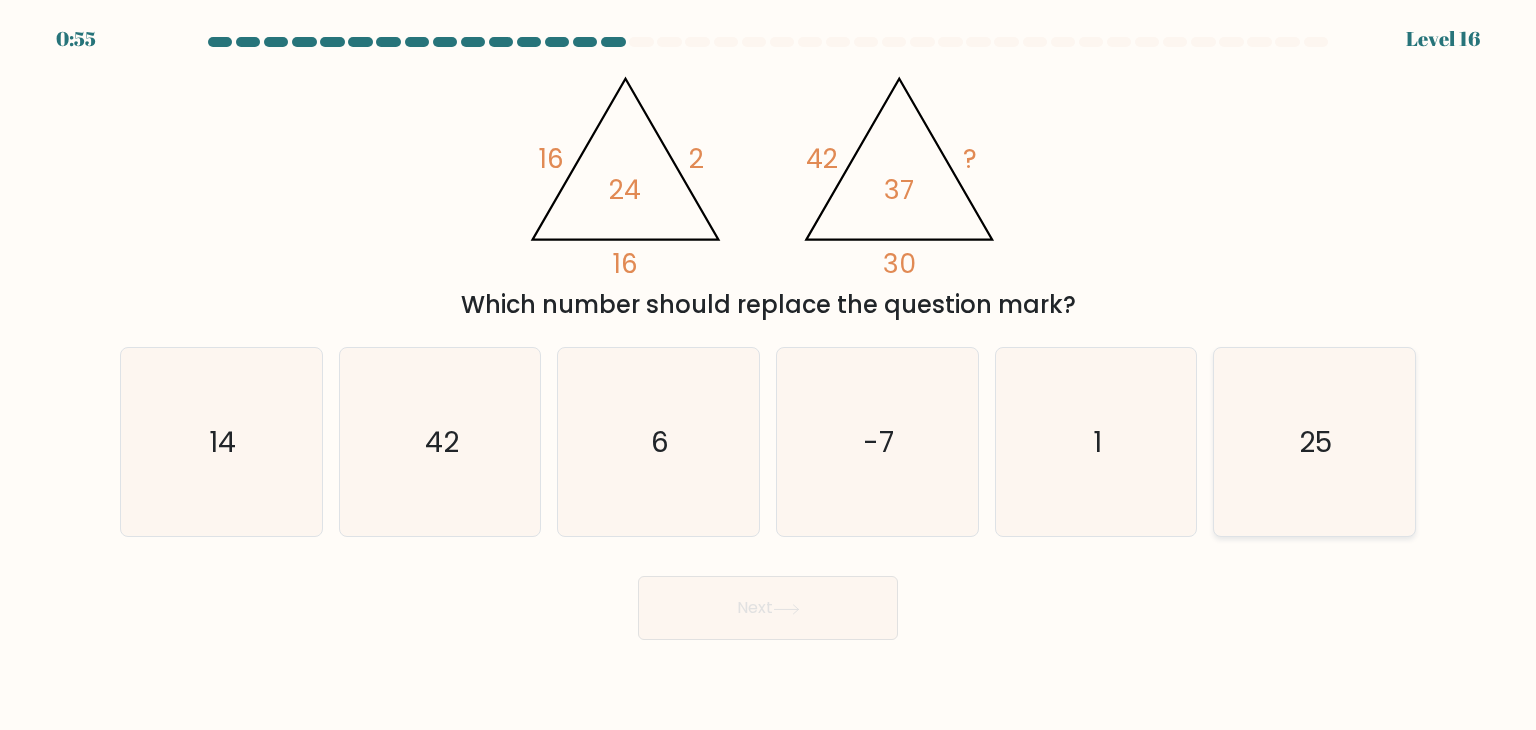 click on "25" 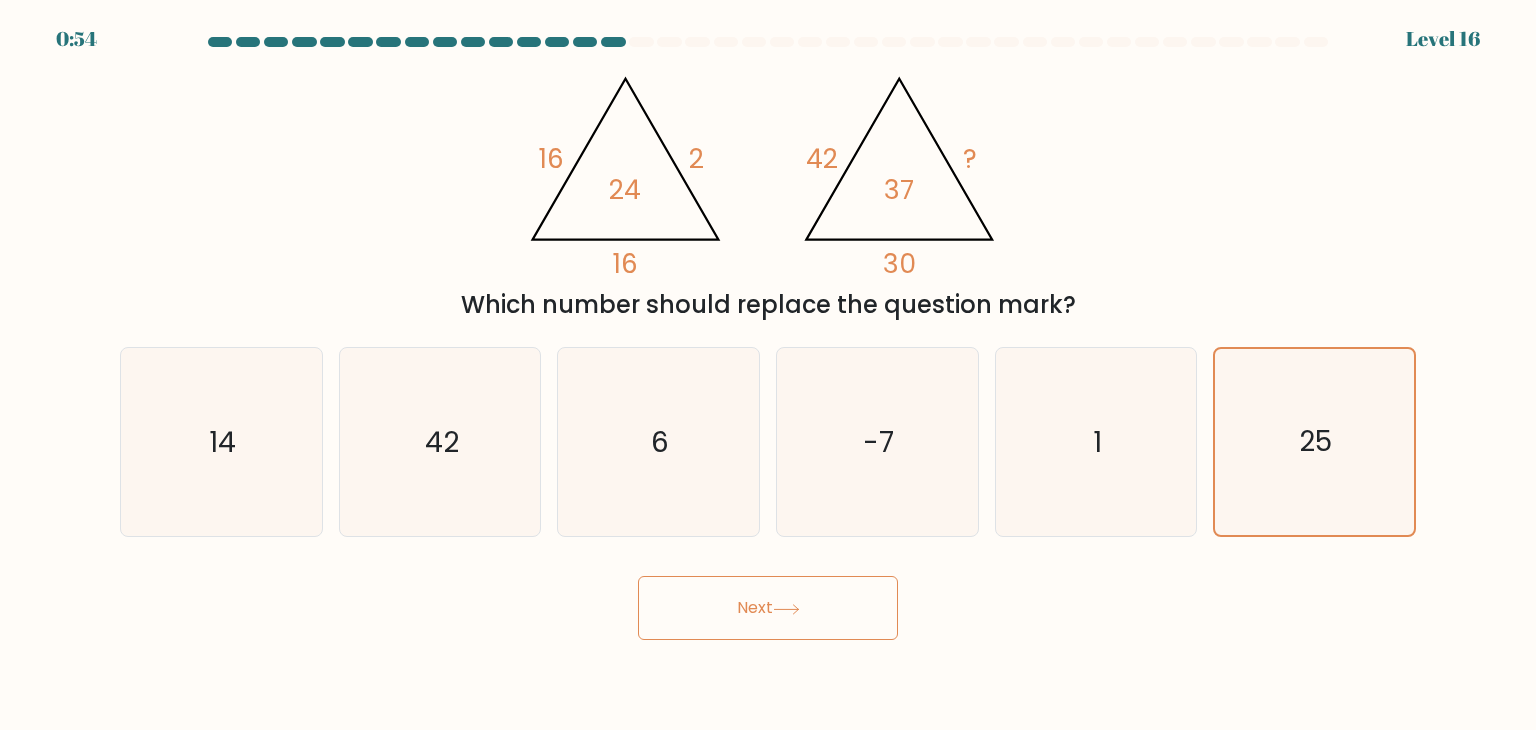 click 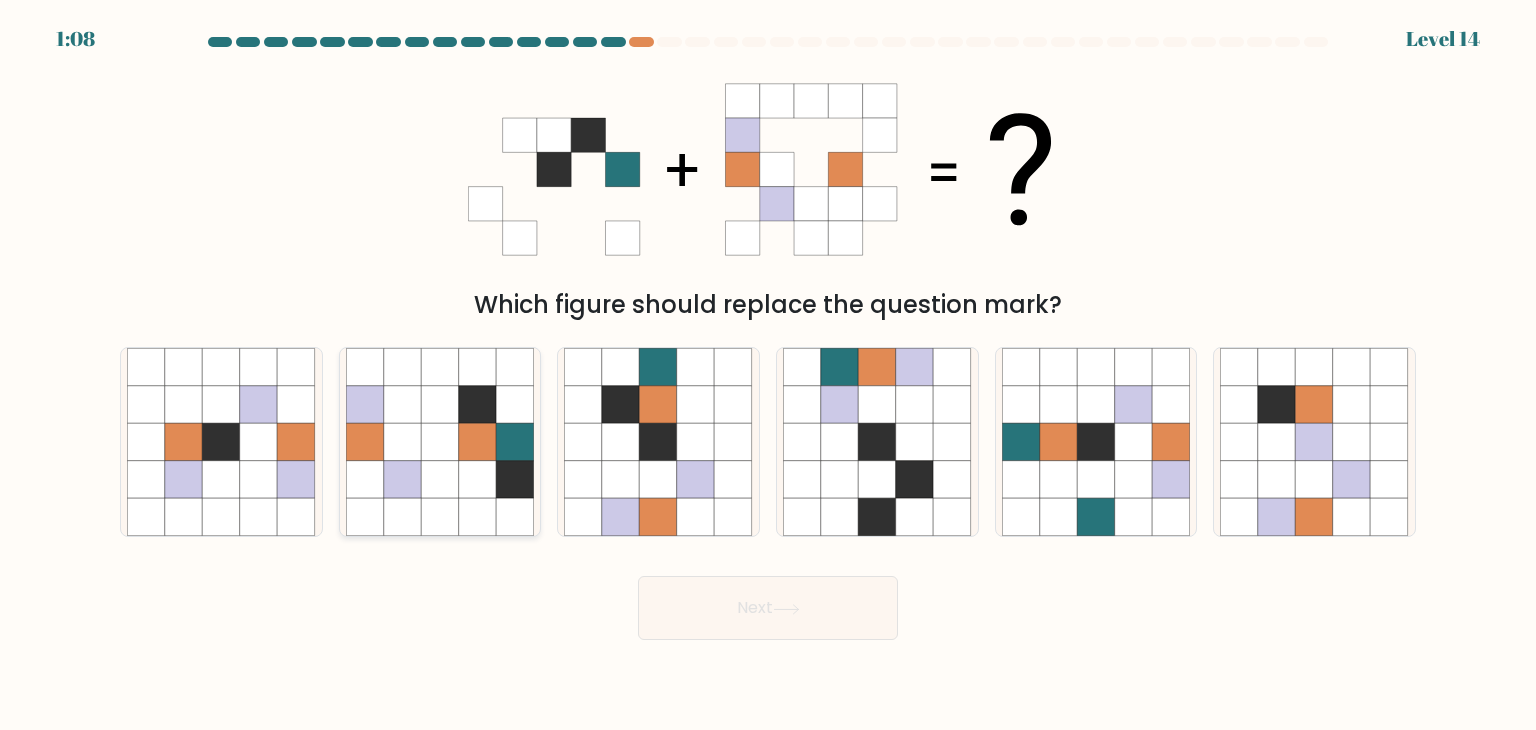 click 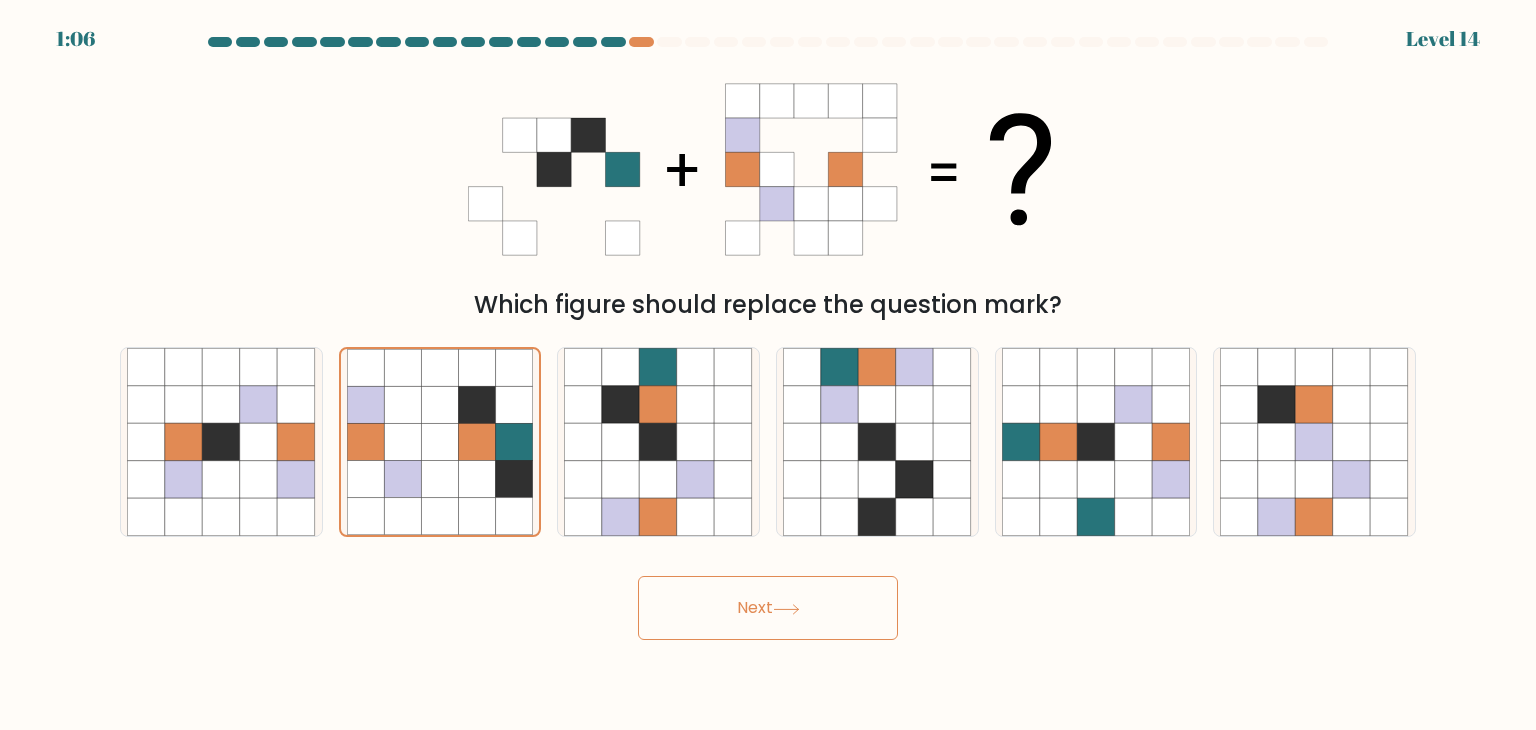 click on "Next" at bounding box center [768, 608] 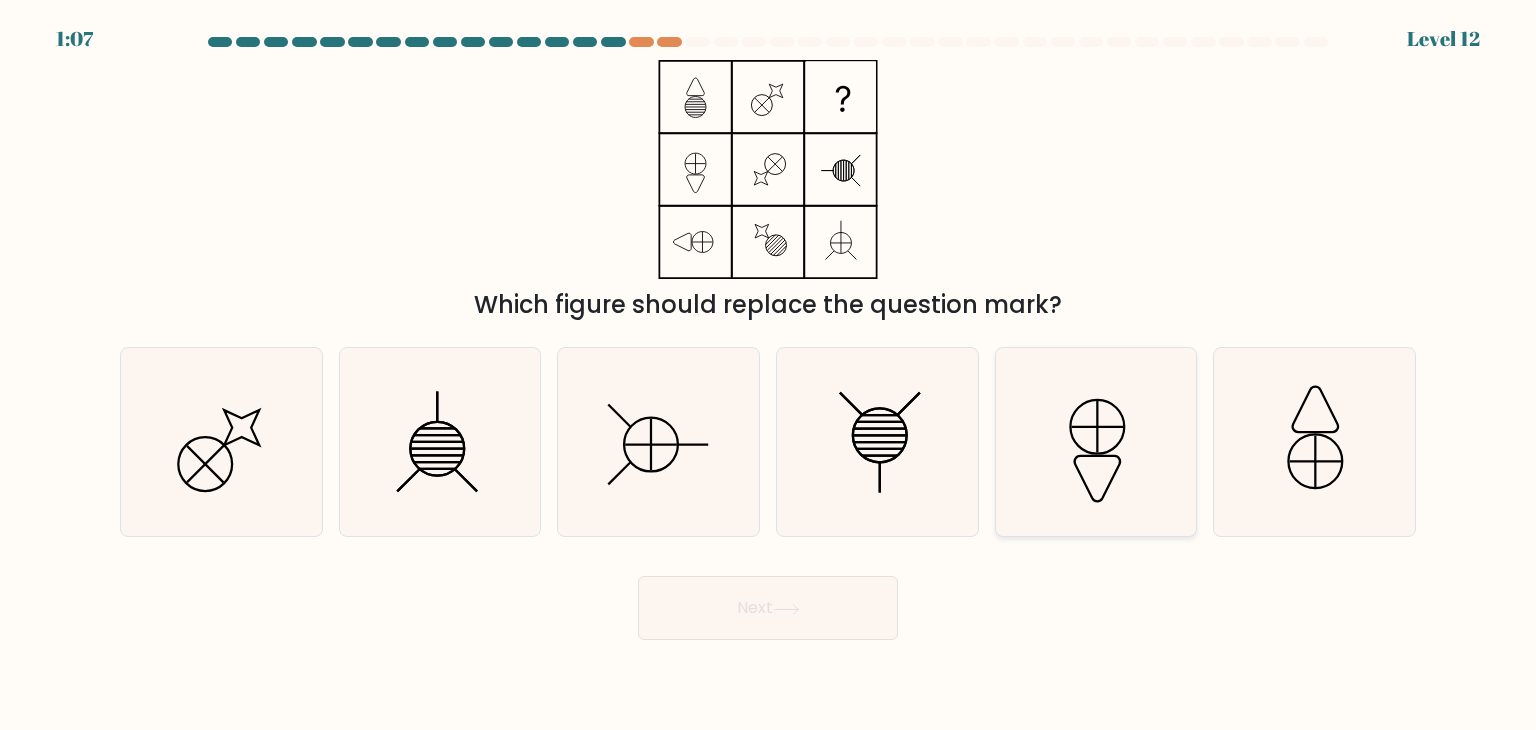 click 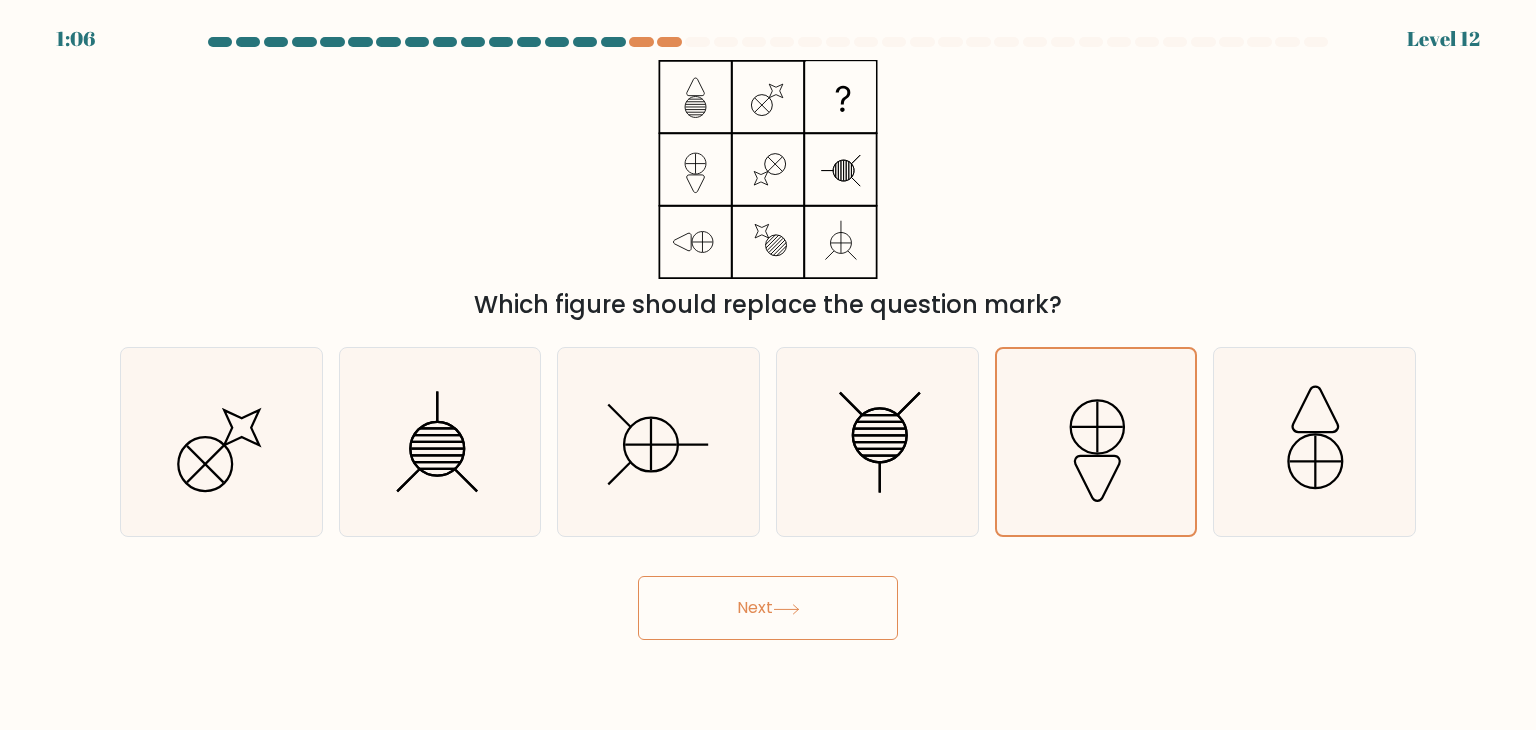 click on "Next" at bounding box center (768, 608) 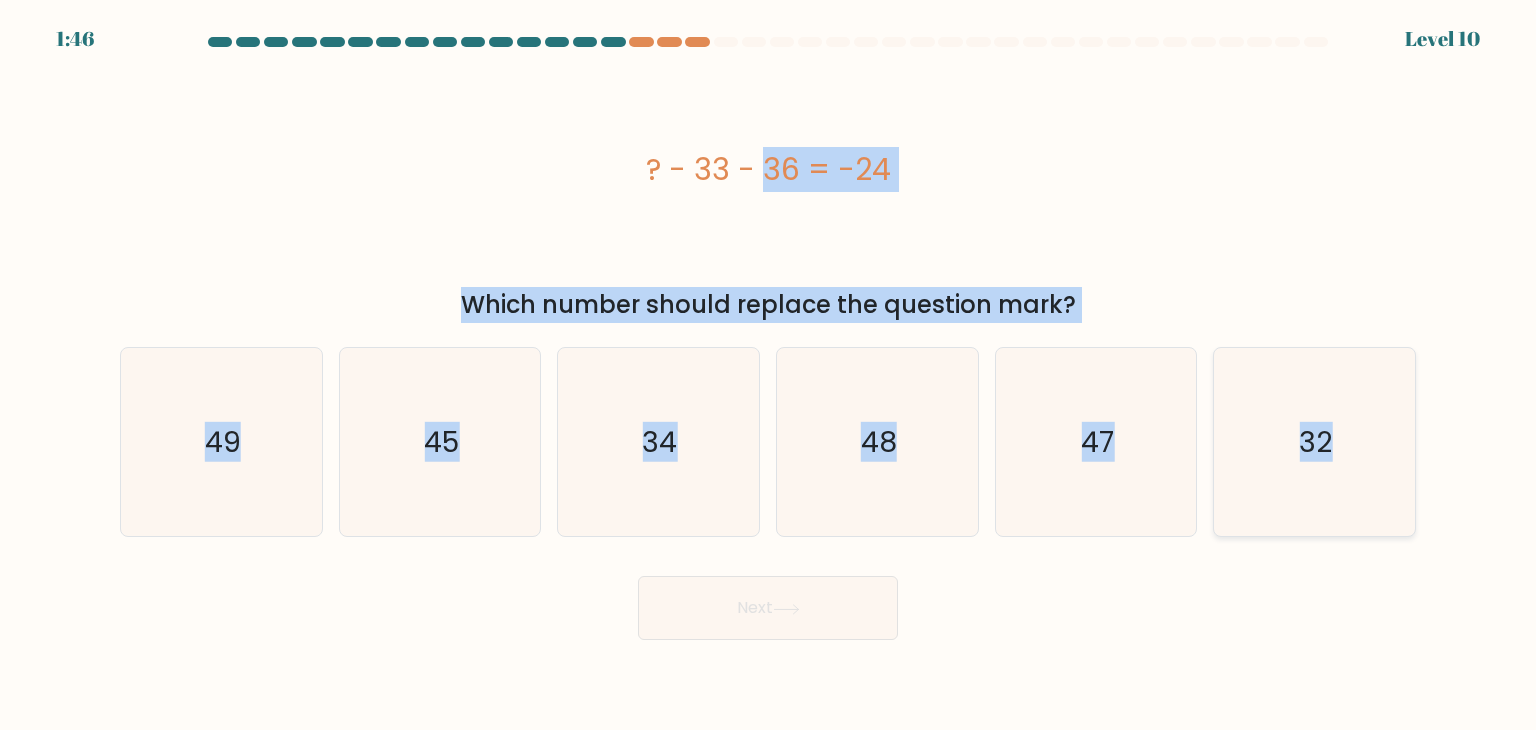 drag, startPoint x: 642, startPoint y: 164, endPoint x: 1364, endPoint y: 430, distance: 769.44135 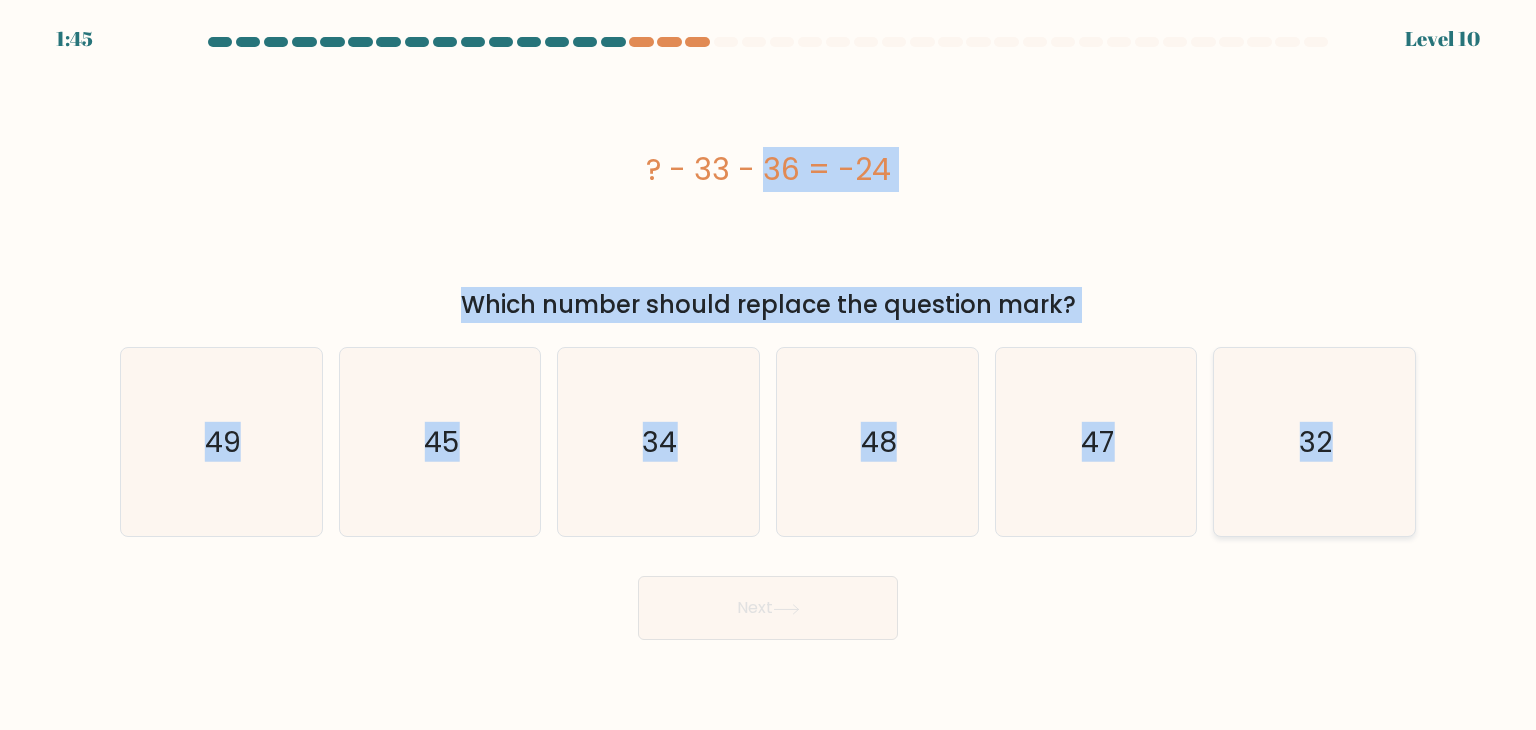 copy on "? - 33 - 36 = -24
Which number should replace the question mark?
a.
49
b.
45
c.
34
d.
48
e.
47
f.
32" 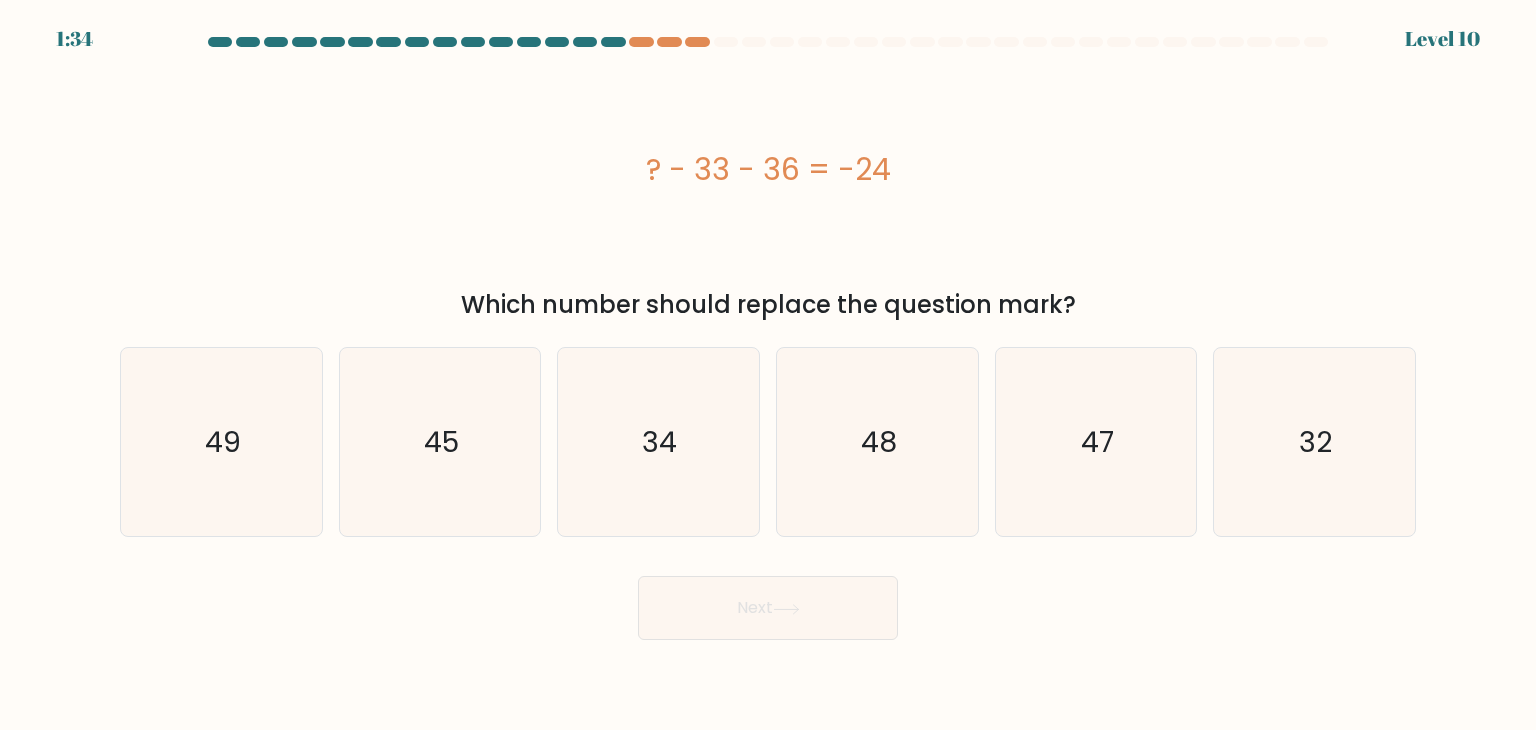 click on "Next" at bounding box center [768, 600] 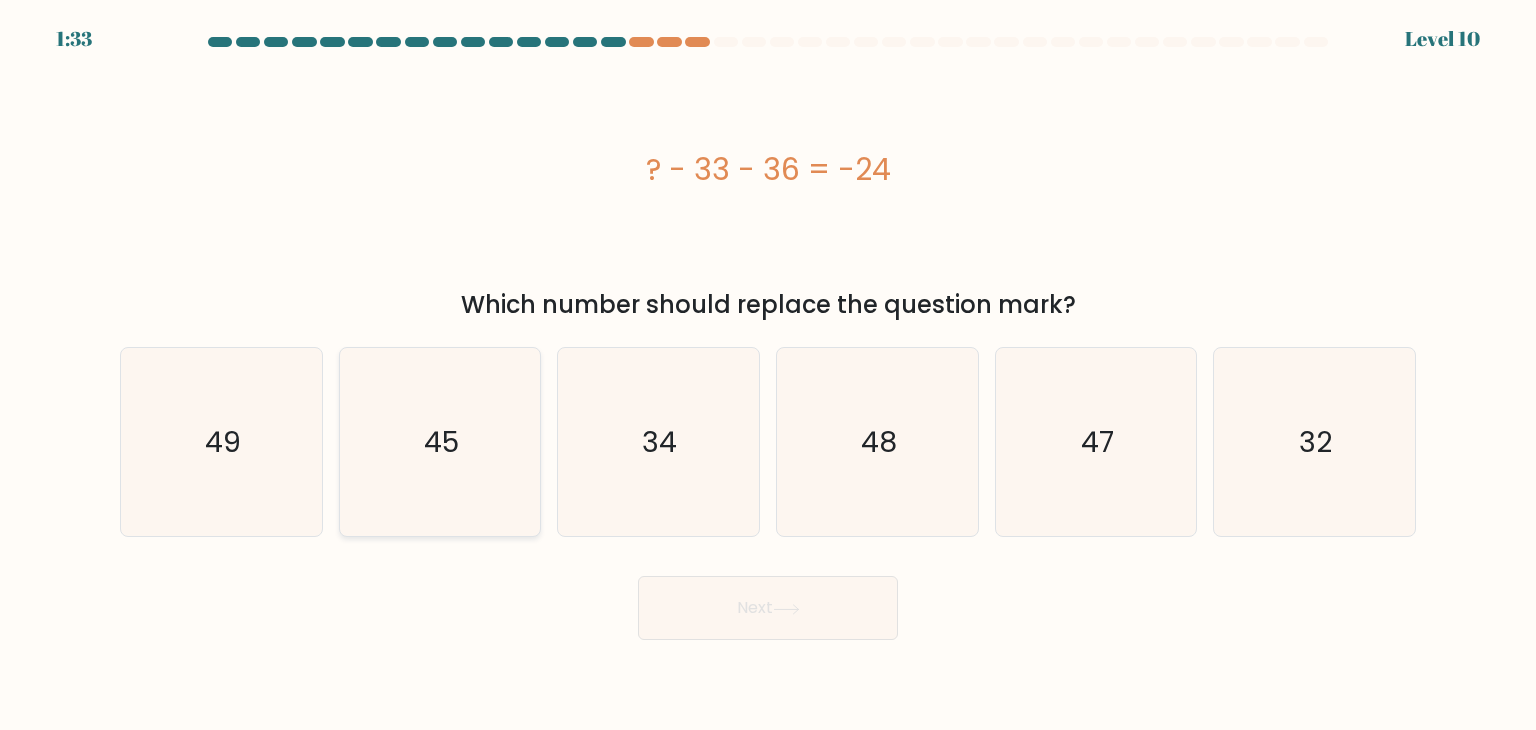 click on "45" 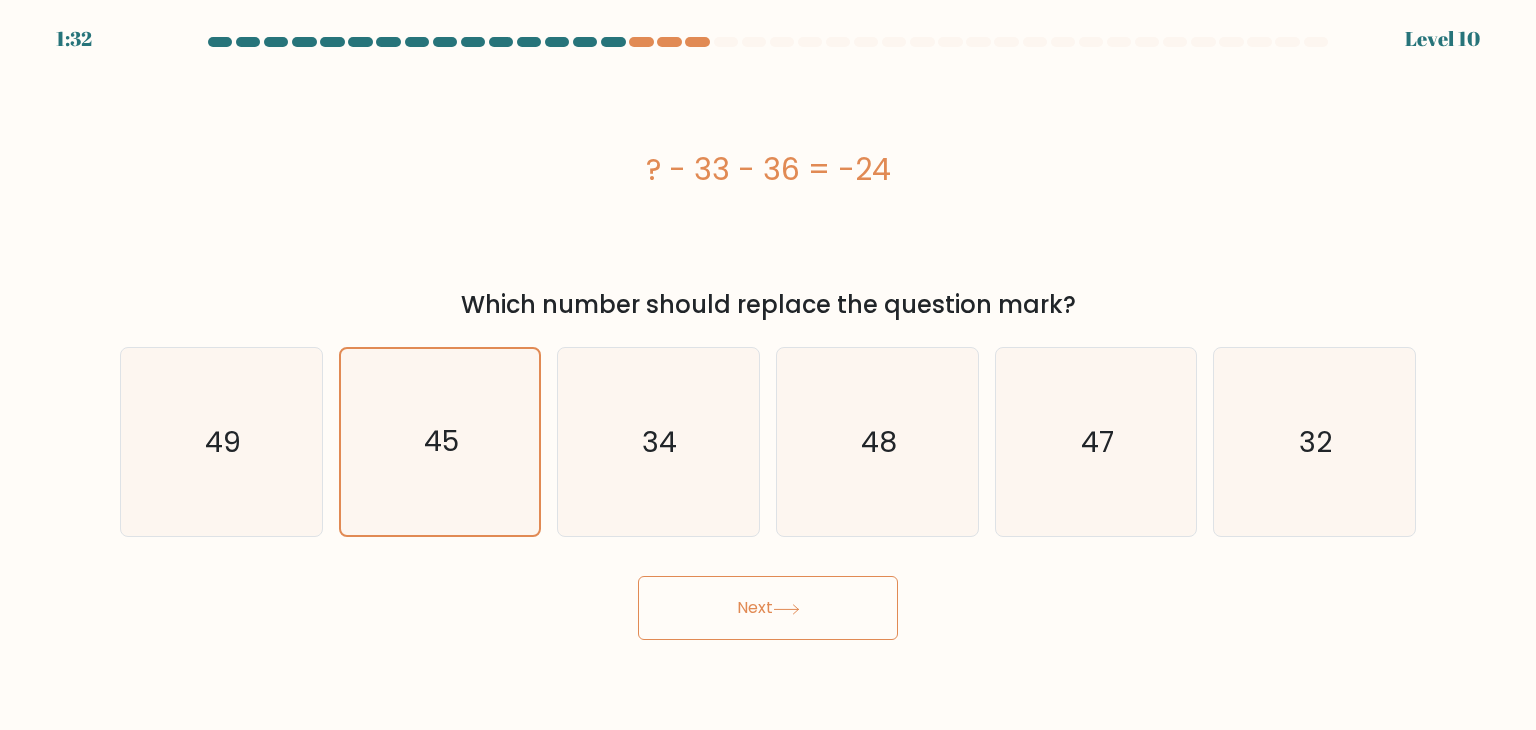 click on "Next" at bounding box center (768, 608) 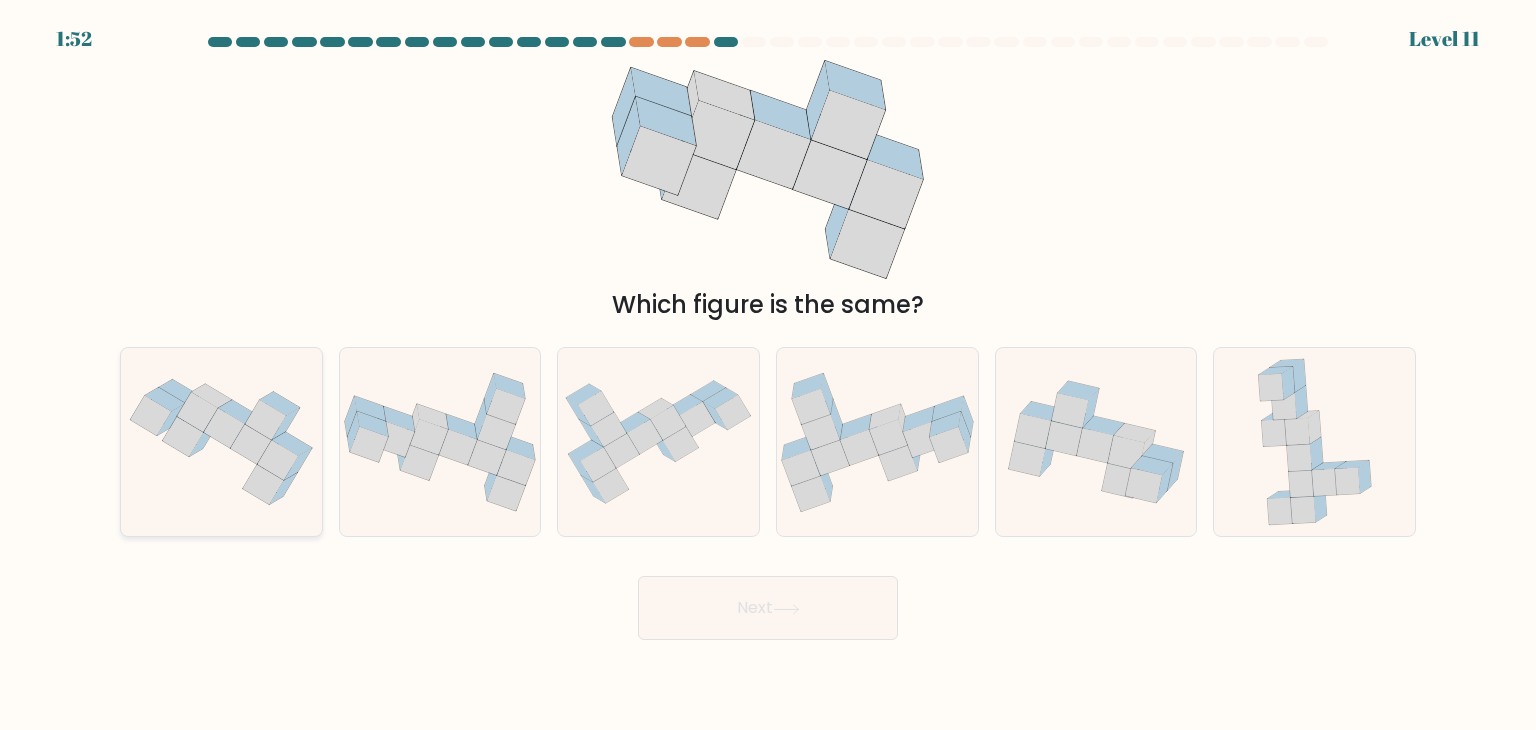 click 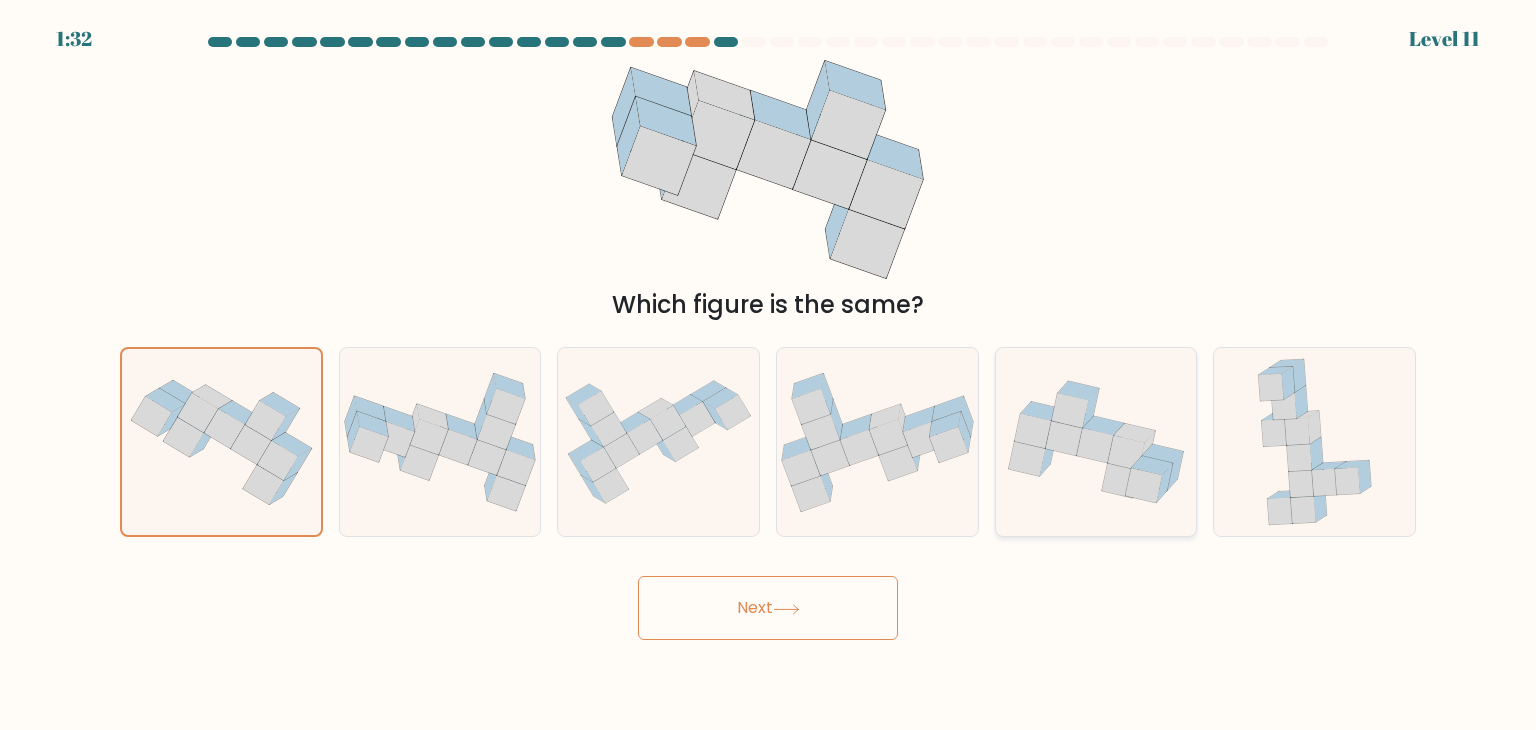 click 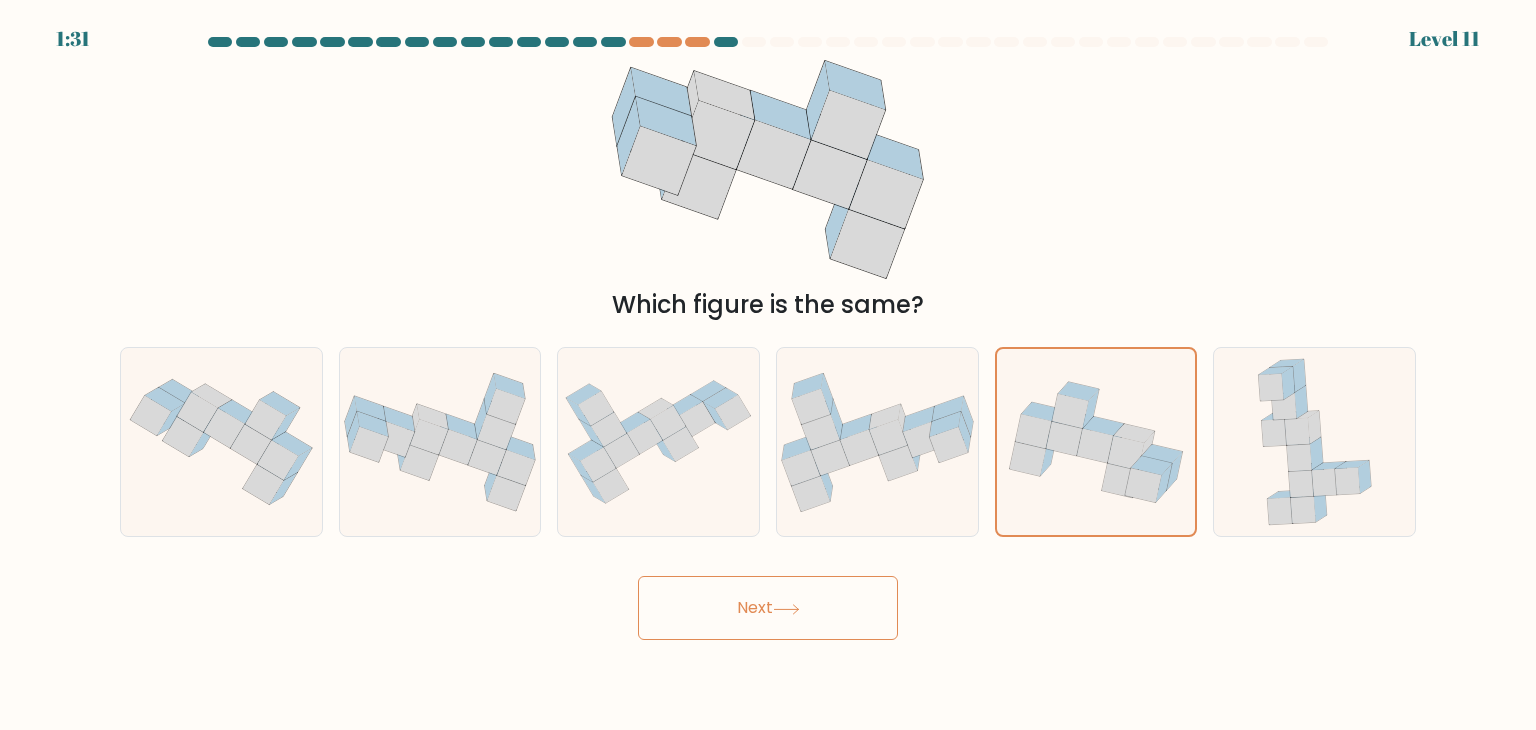 click on "Next" at bounding box center (768, 608) 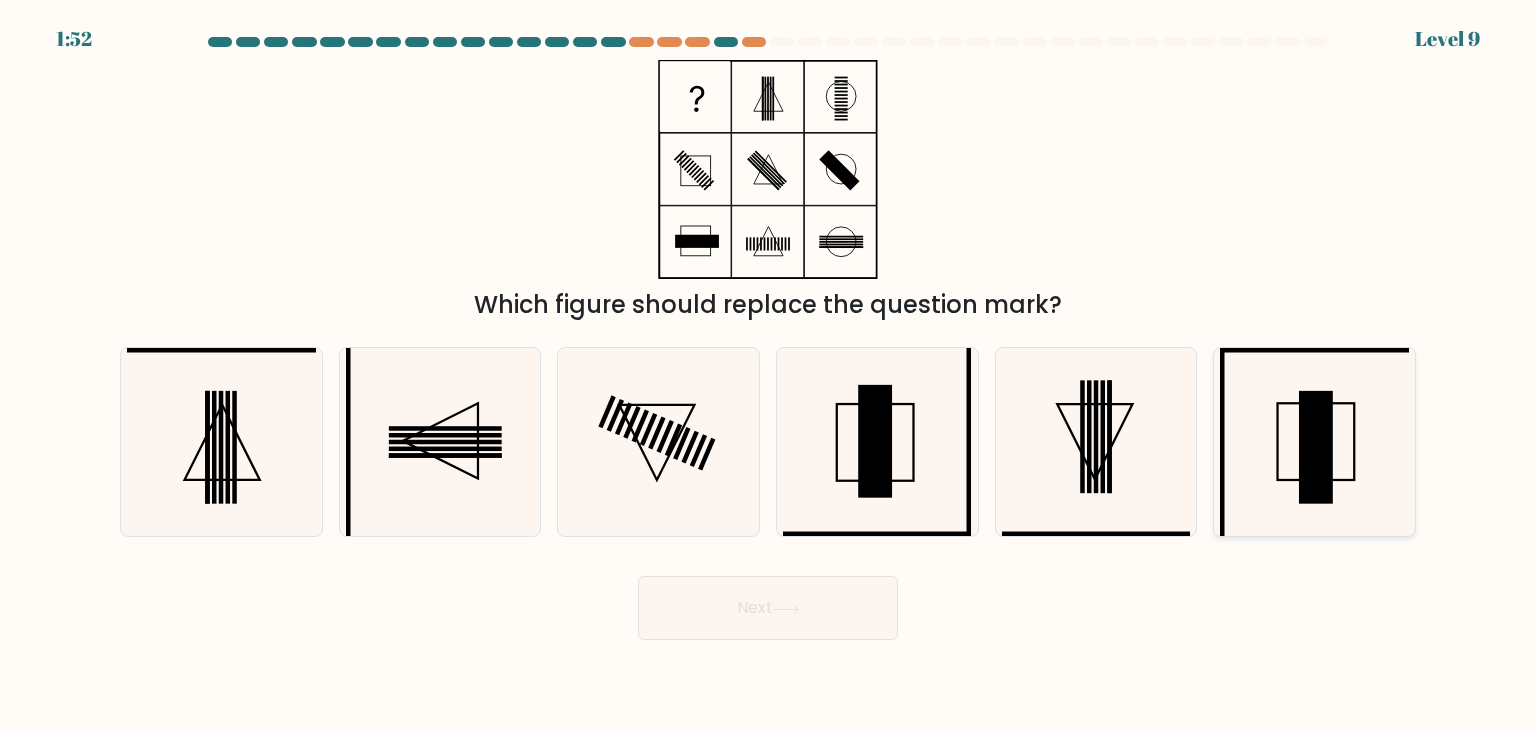 click 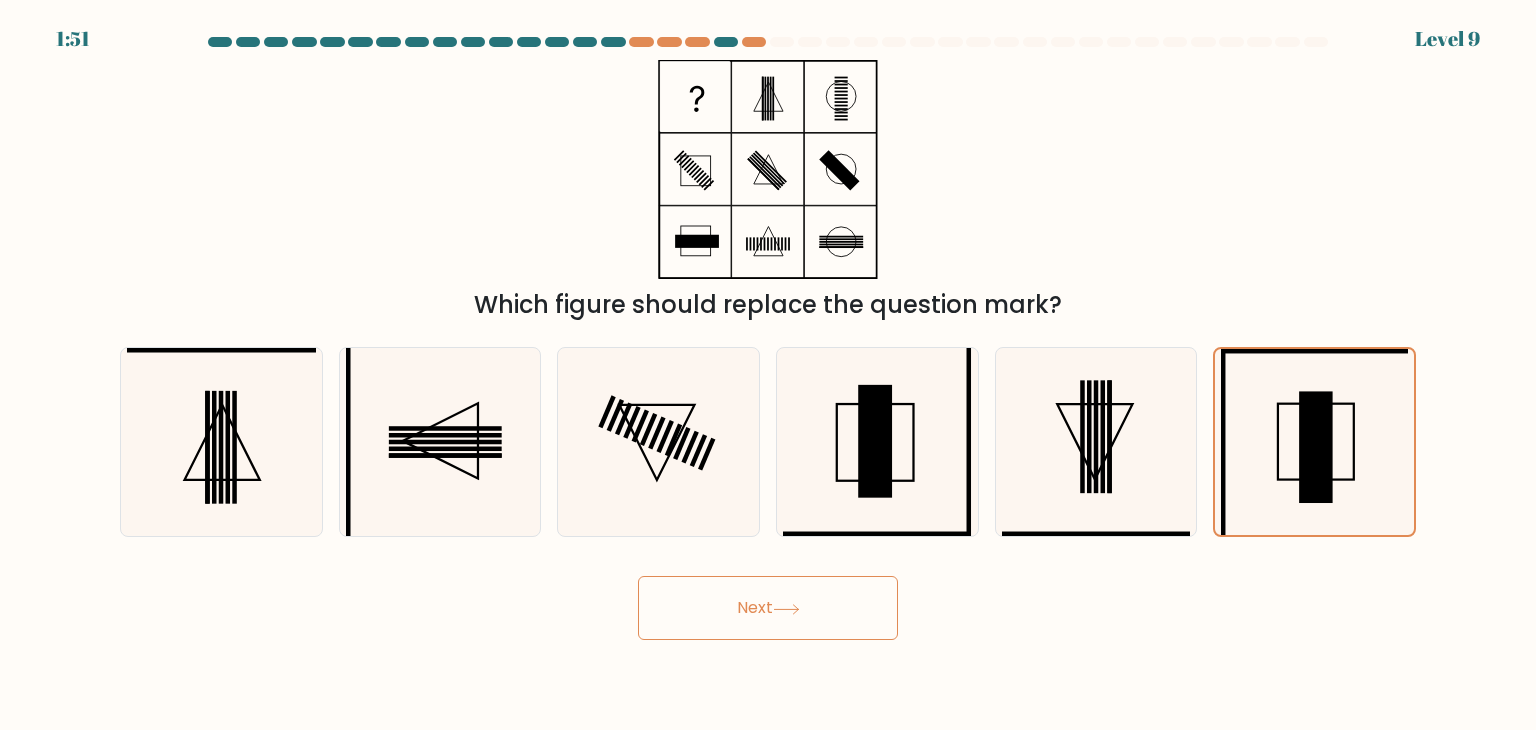 click on "Next" at bounding box center (768, 608) 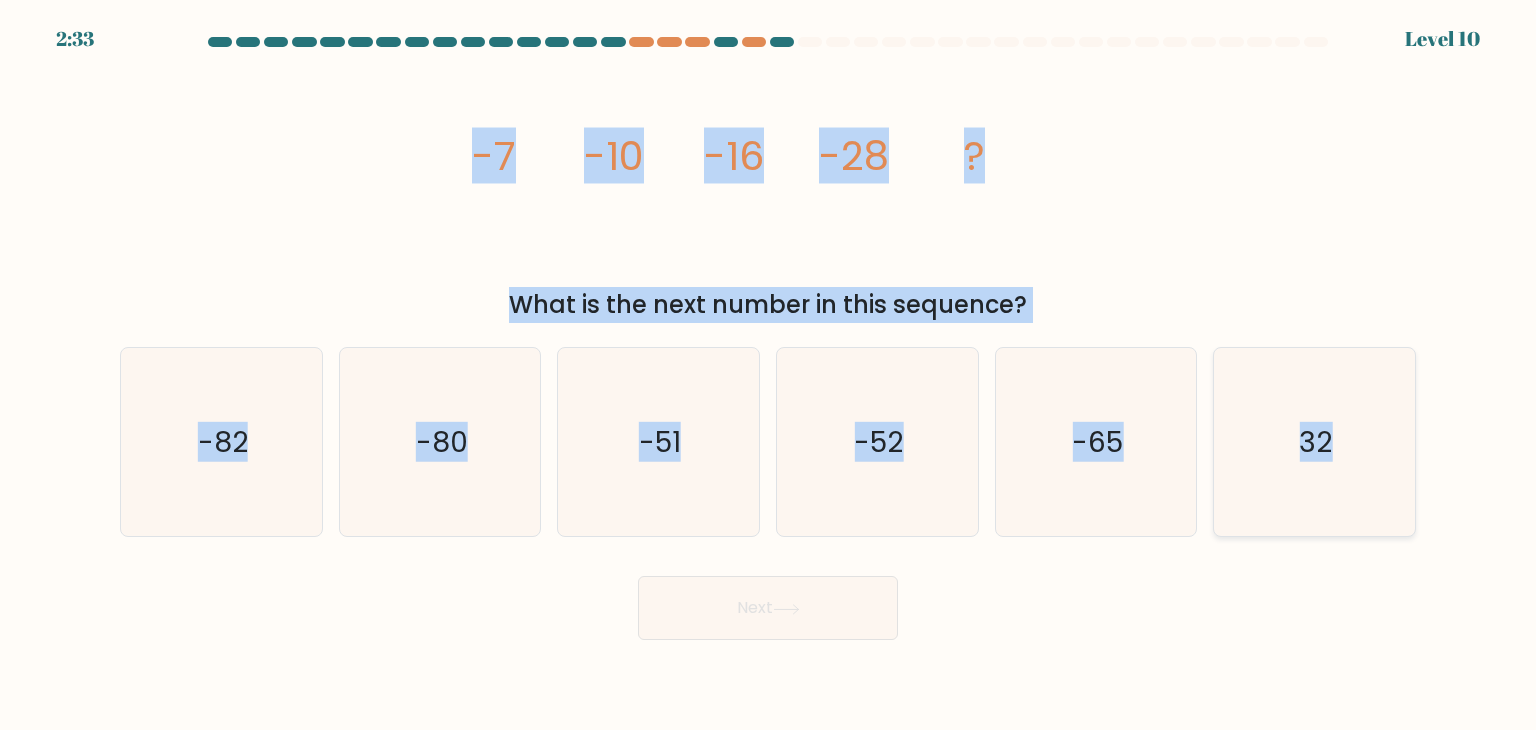 drag, startPoint x: 463, startPoint y: 149, endPoint x: 1358, endPoint y: 458, distance: 946.84 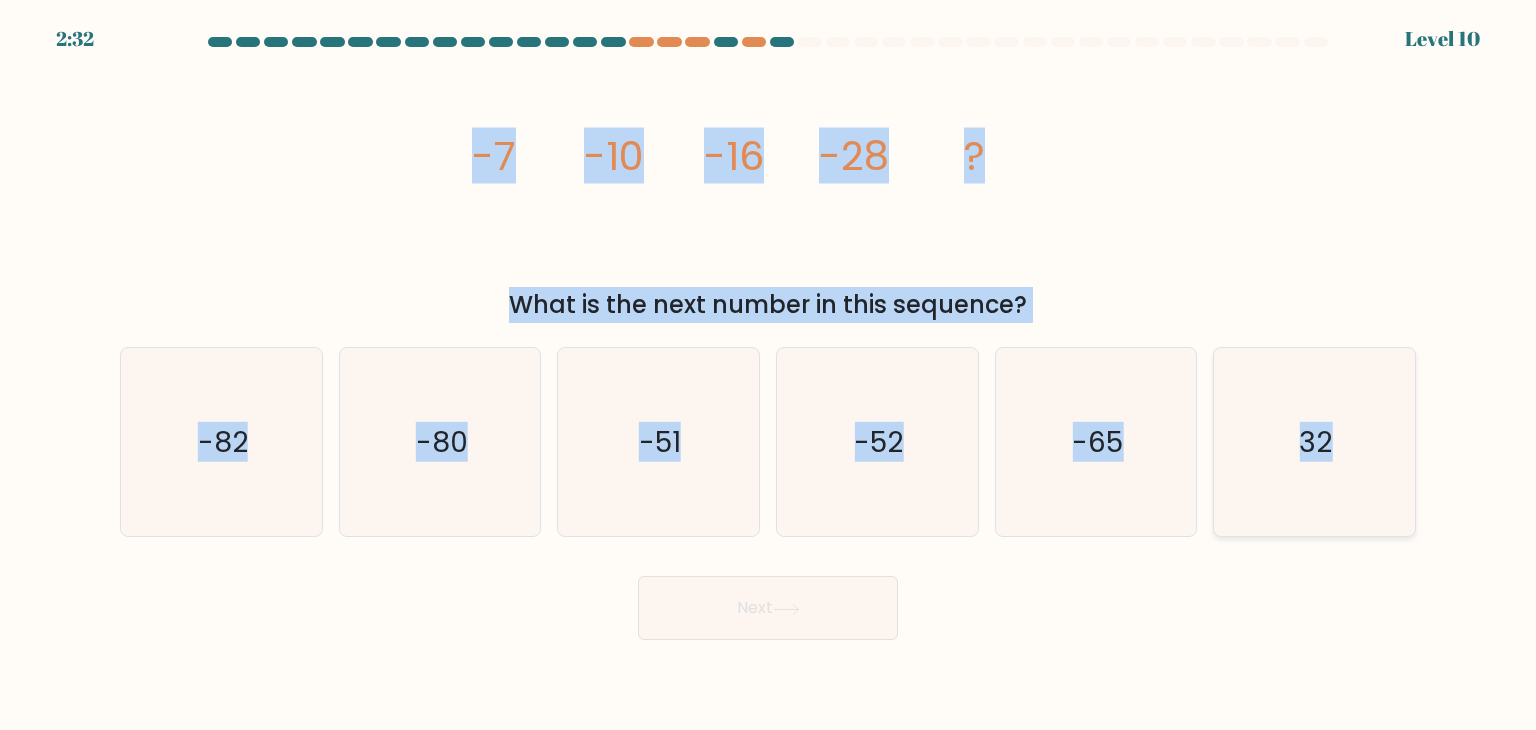 copy on "-7
-10
-16
-28
?
What is the next number in this sequence?
a.
-82
b.
-80
c.
-51
d.
-52
e.
-65
f.
32" 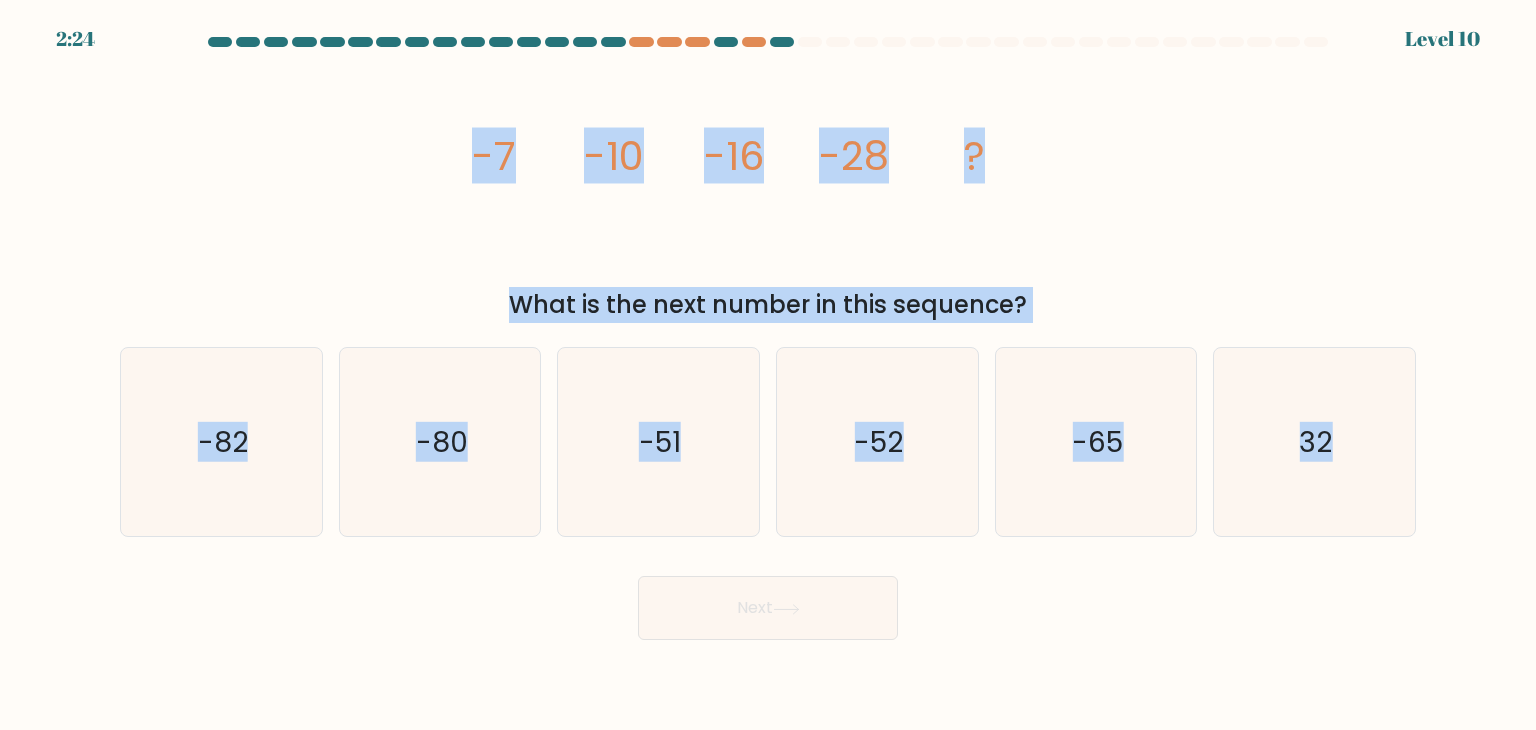 click on "image/svg+xml
-7
-10
-16
-28
?
What is the next number in this sequence?" at bounding box center [768, 191] 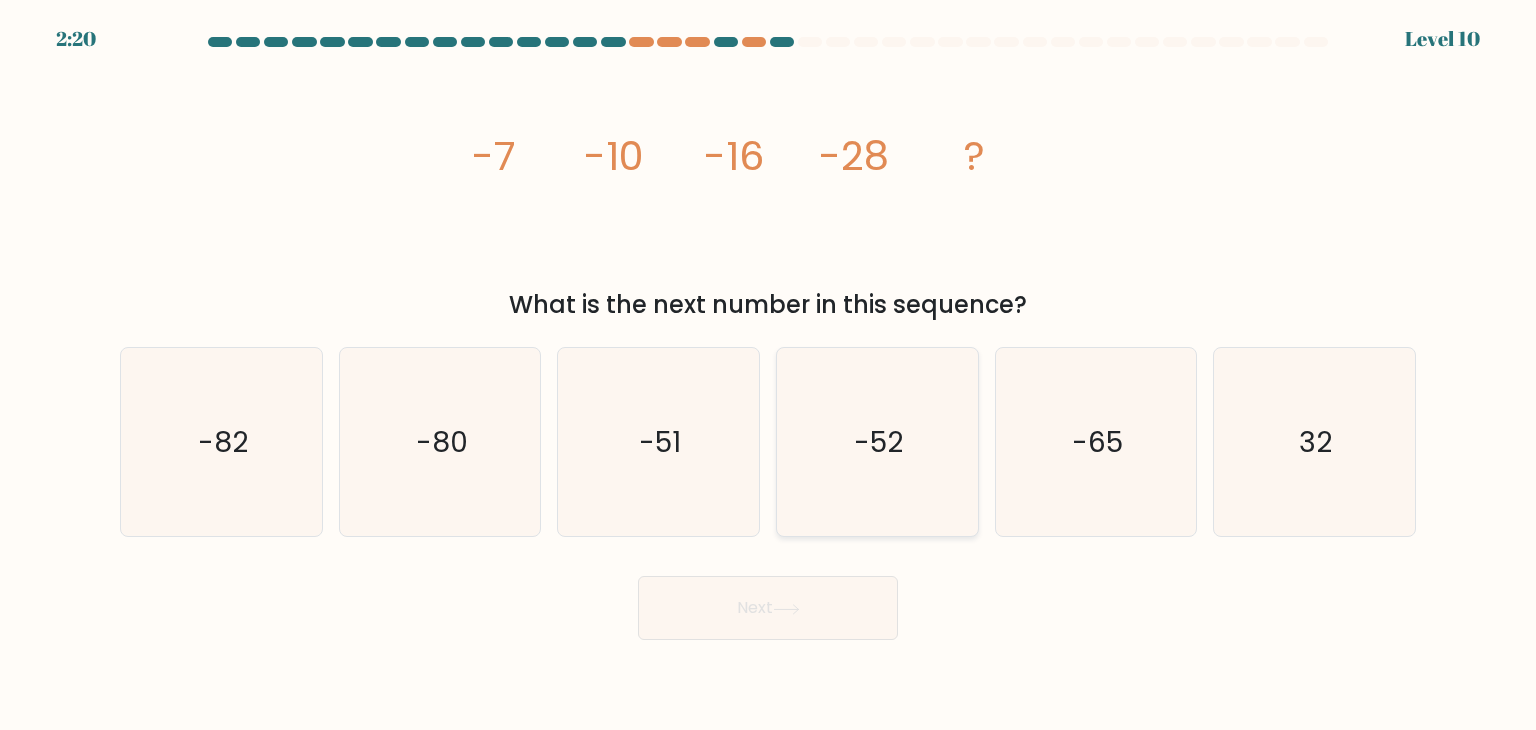 click on "-52" 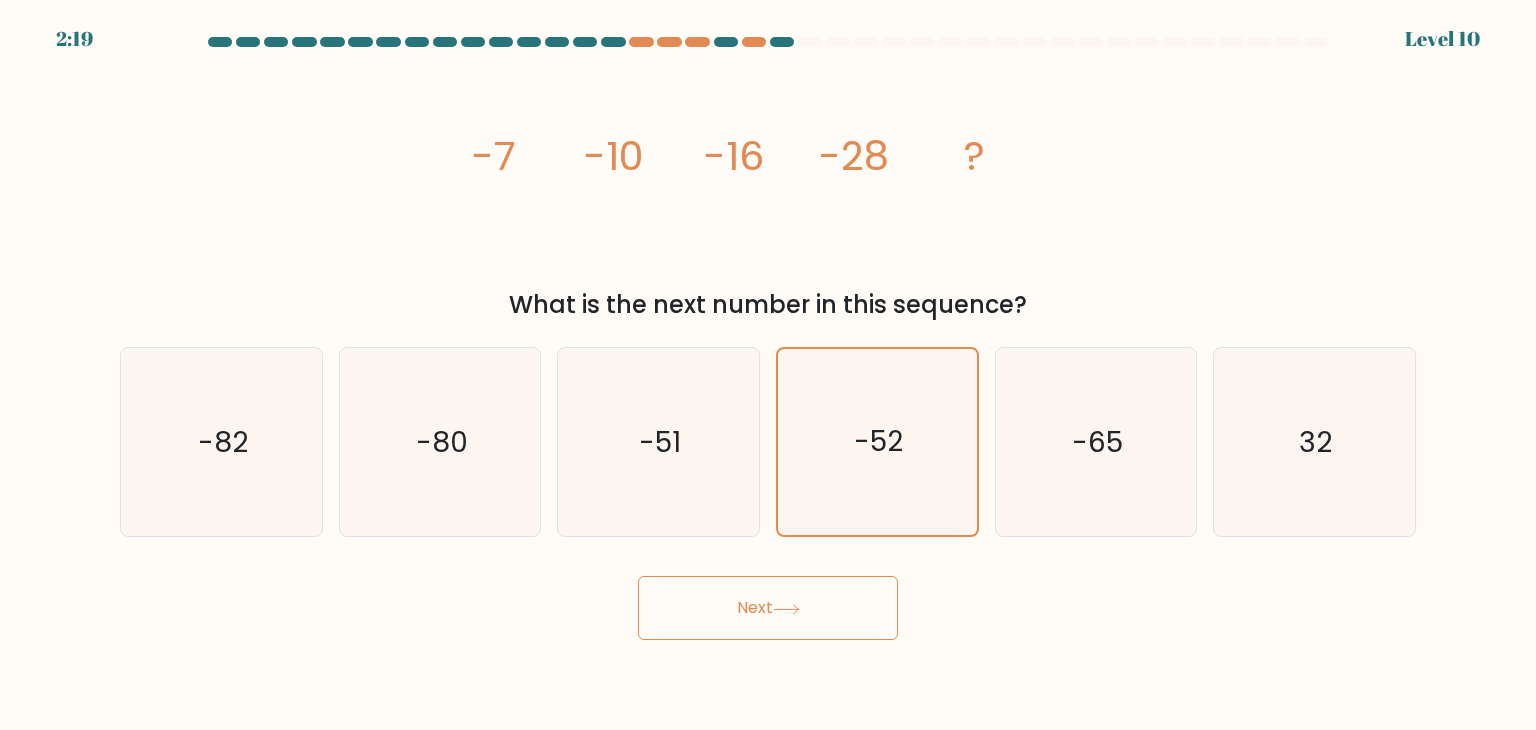 click on "Next" at bounding box center [768, 608] 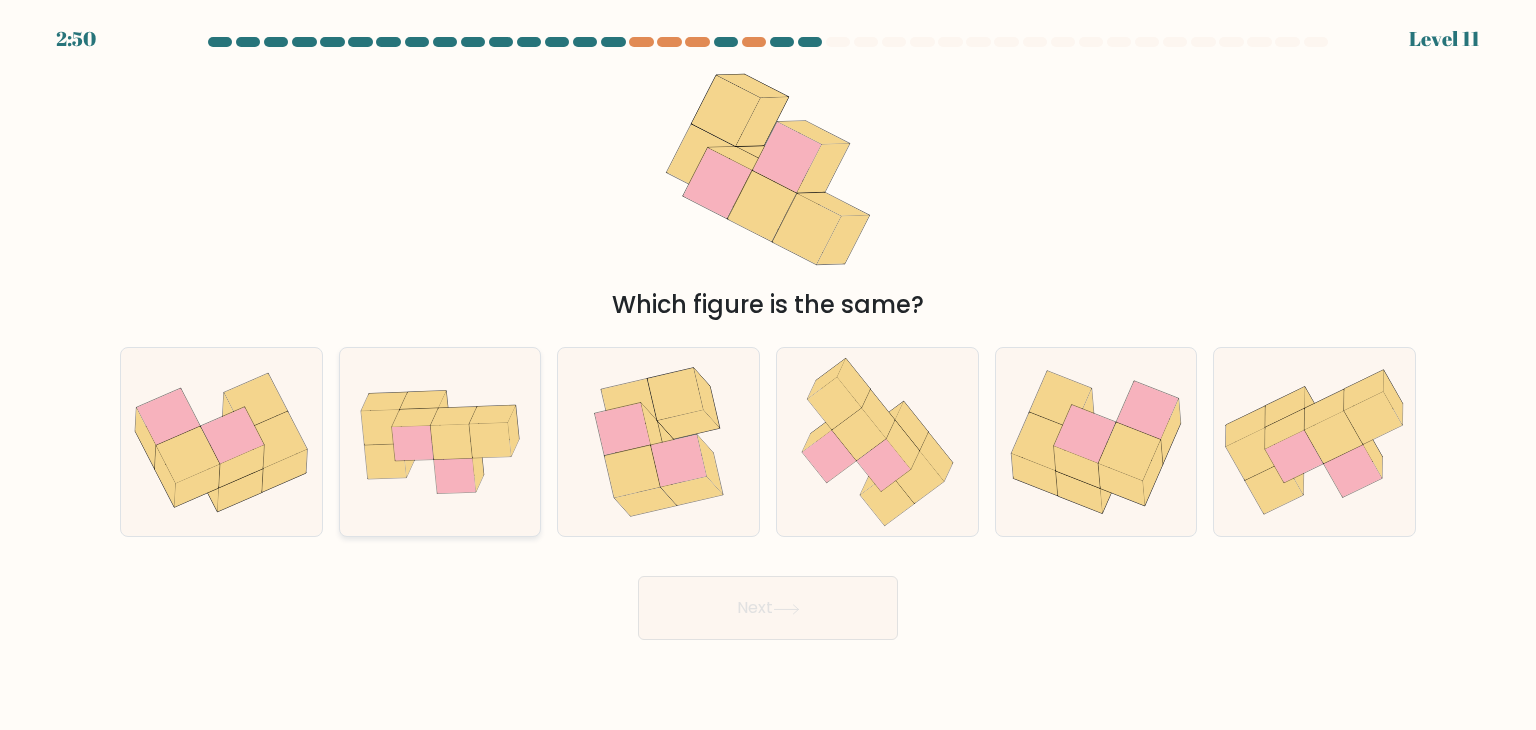 click 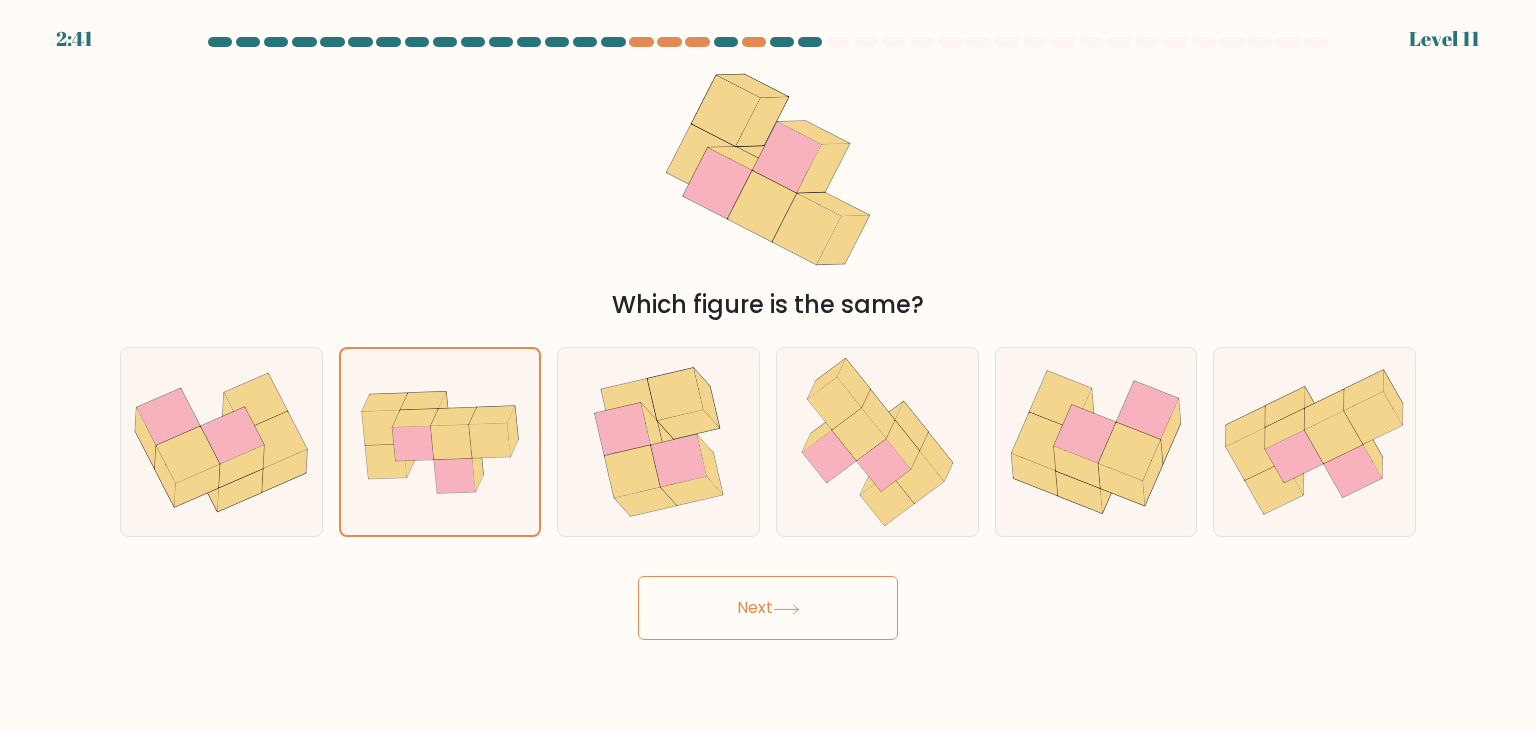 click on "Next" at bounding box center (768, 608) 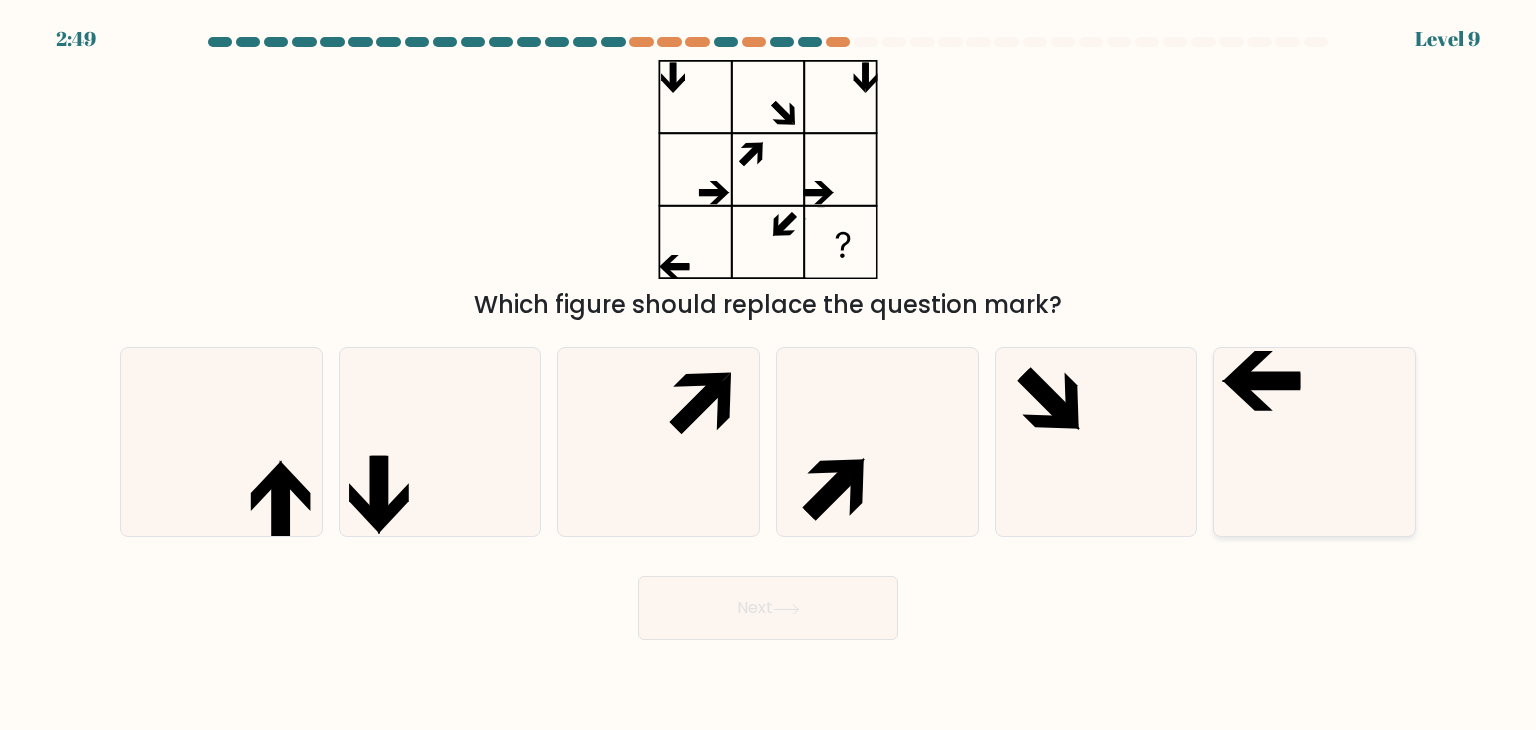 click 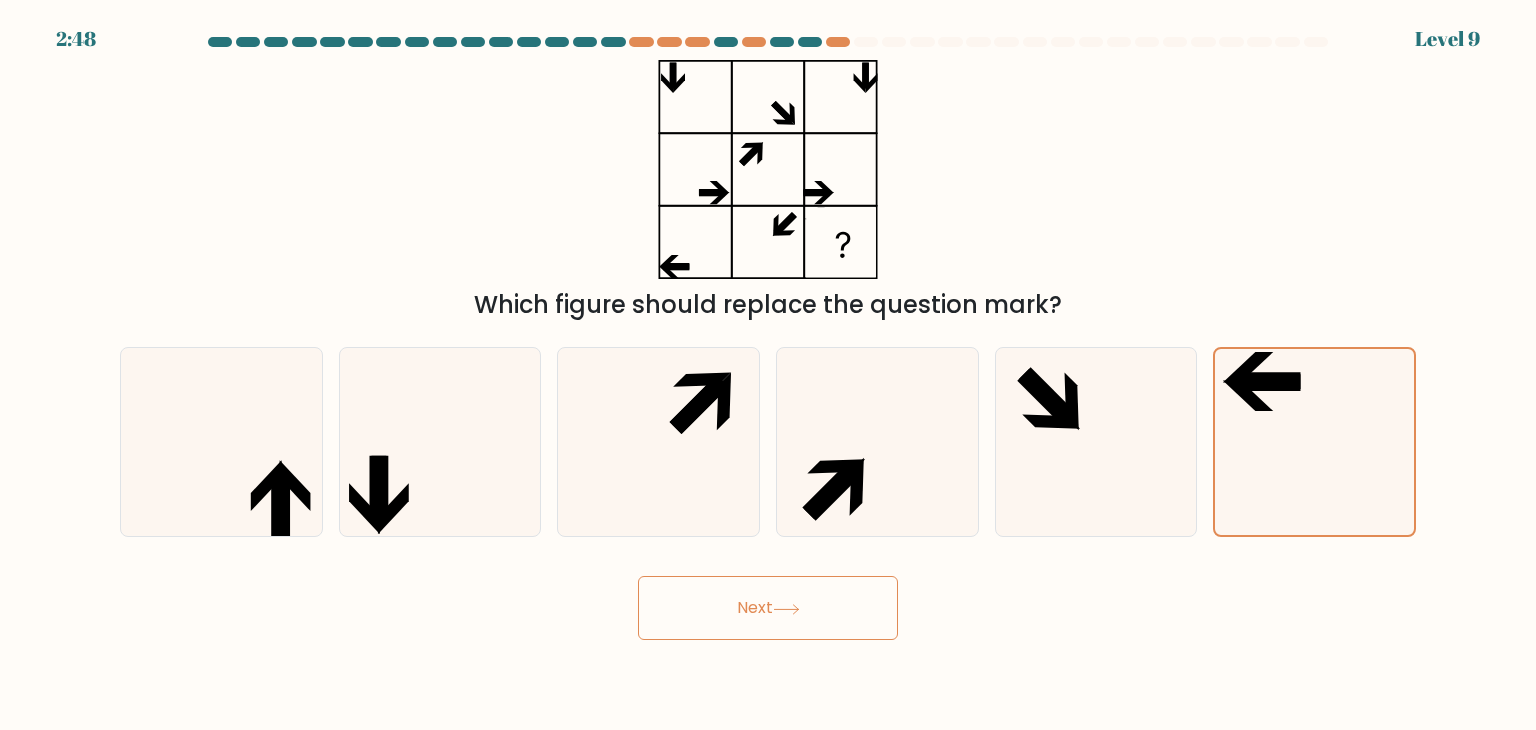 click on "Next" at bounding box center (768, 608) 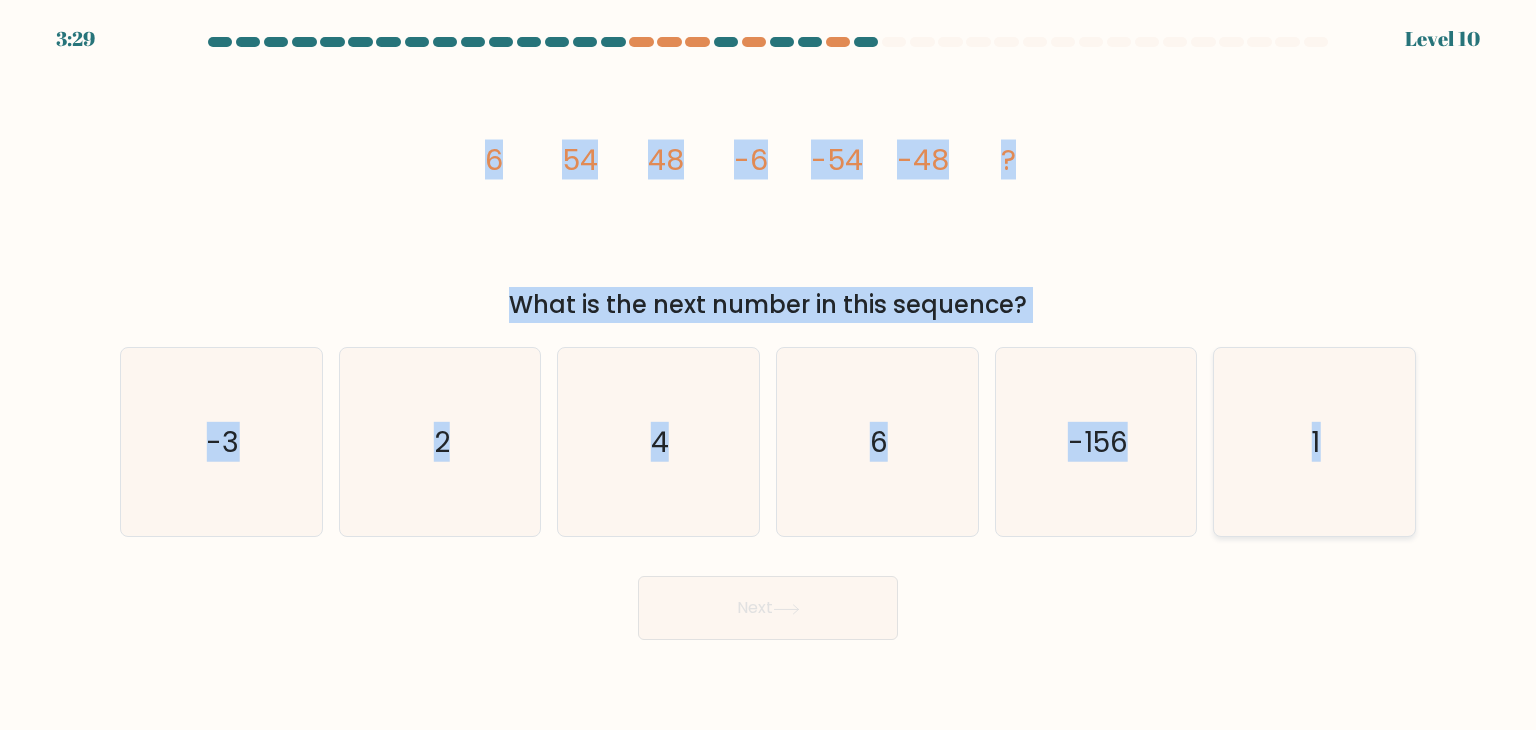 drag, startPoint x: 476, startPoint y: 152, endPoint x: 1336, endPoint y: 453, distance: 911.1537 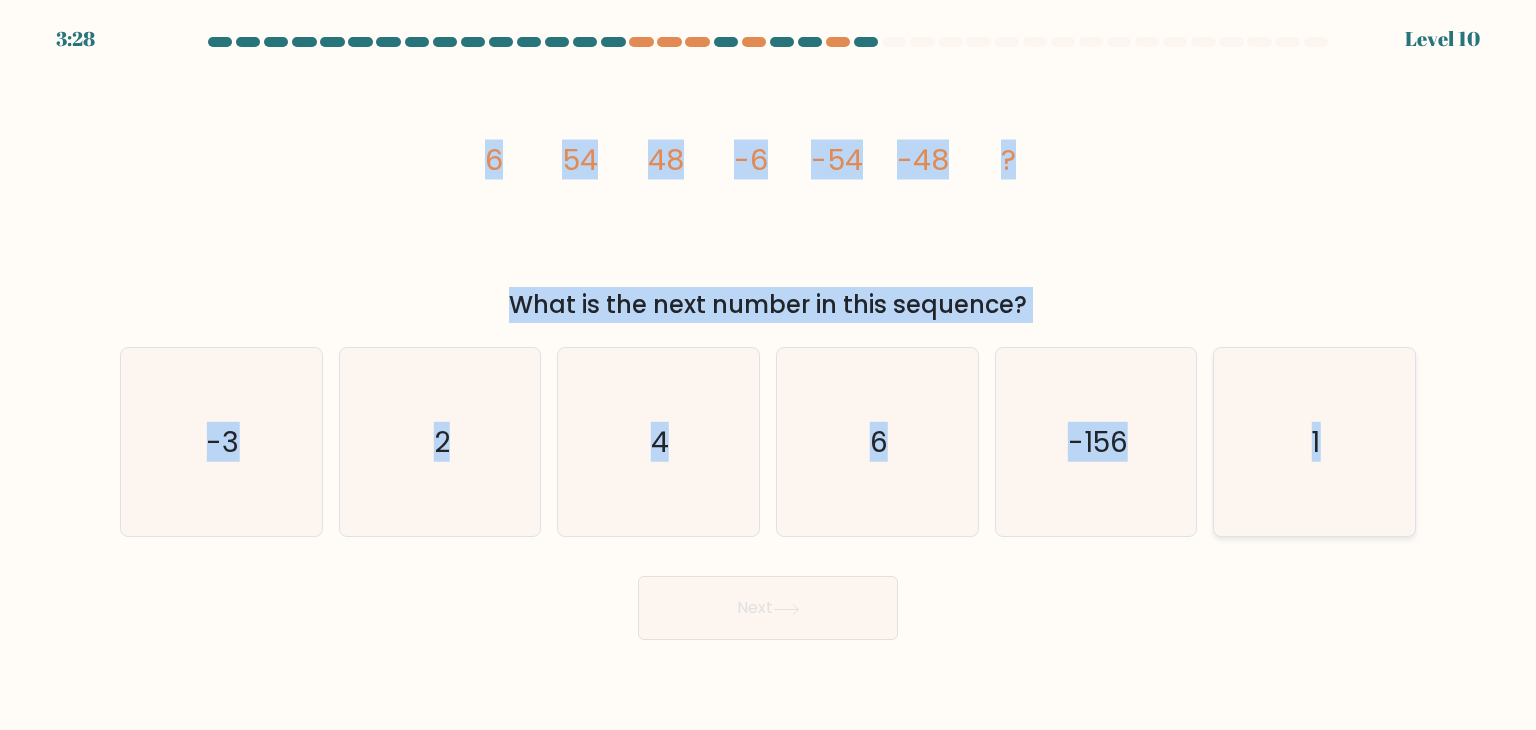 copy on "6
54
48
-6
-54
-48
?
What is the next number in this sequence?
a.
-3
b.
2
c.
4
d.
6
e.
-156
f.
1" 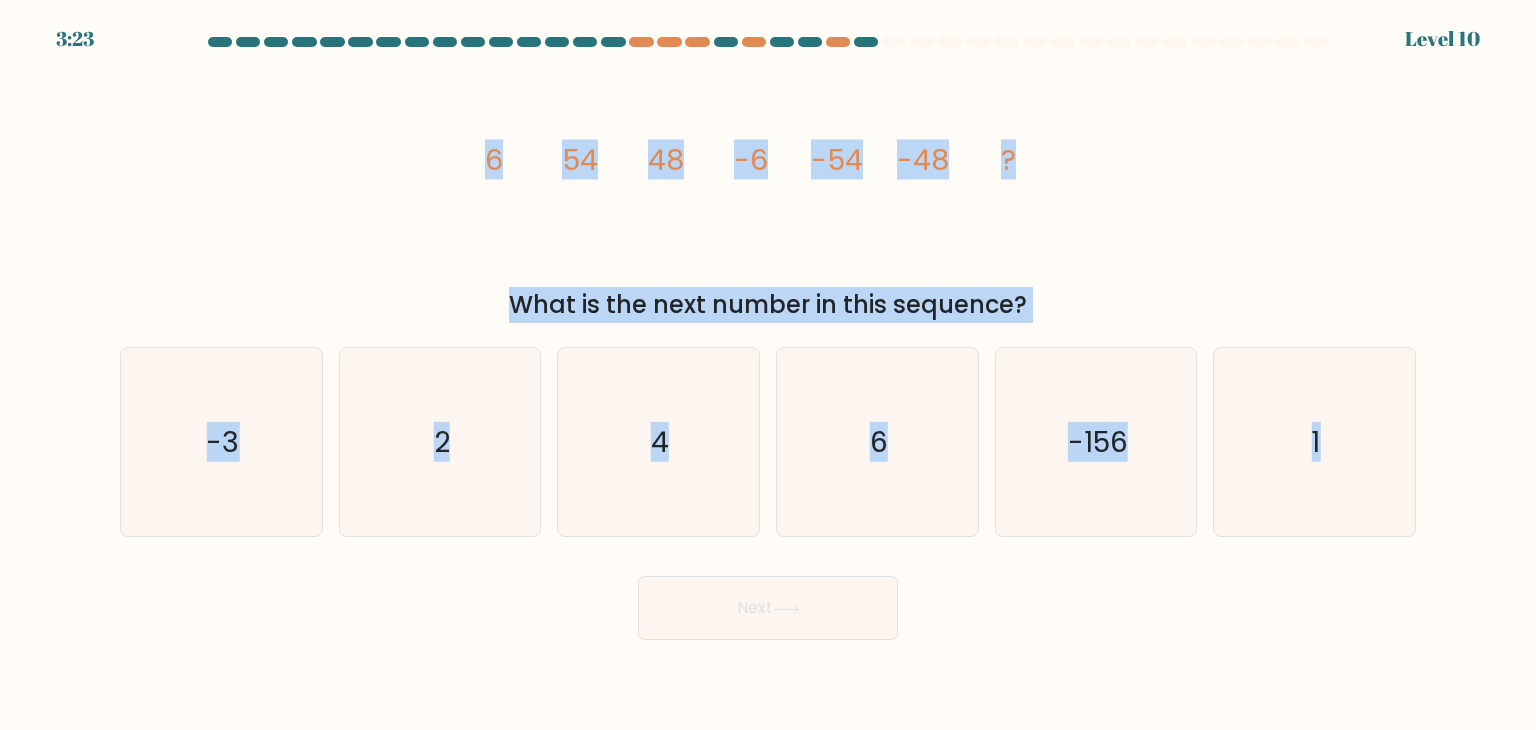 click on "image/svg+xml
6
54
48
-6
-54
-48
?
What is the next number in this sequence?" at bounding box center [768, 191] 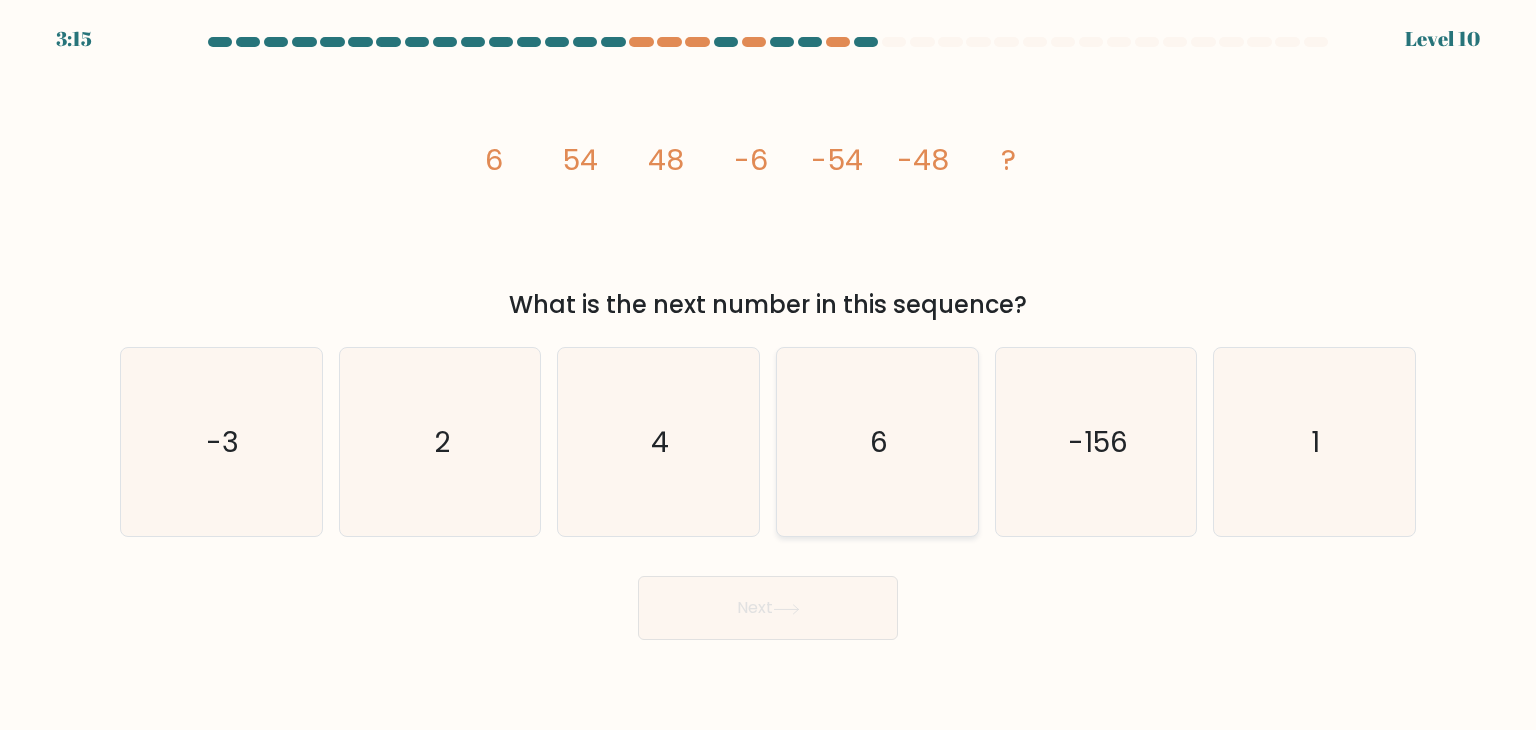 click on "6" 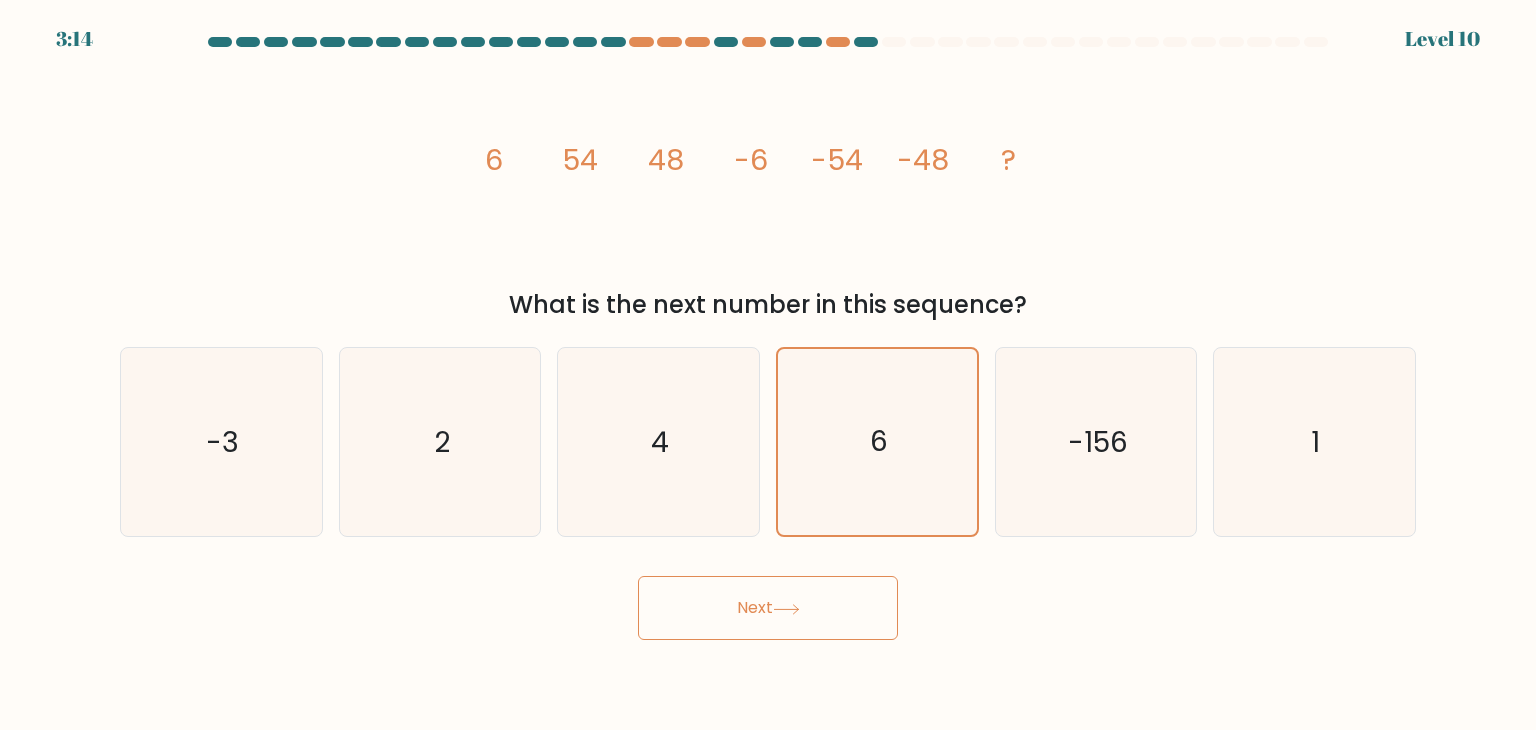click on "Next" at bounding box center (768, 608) 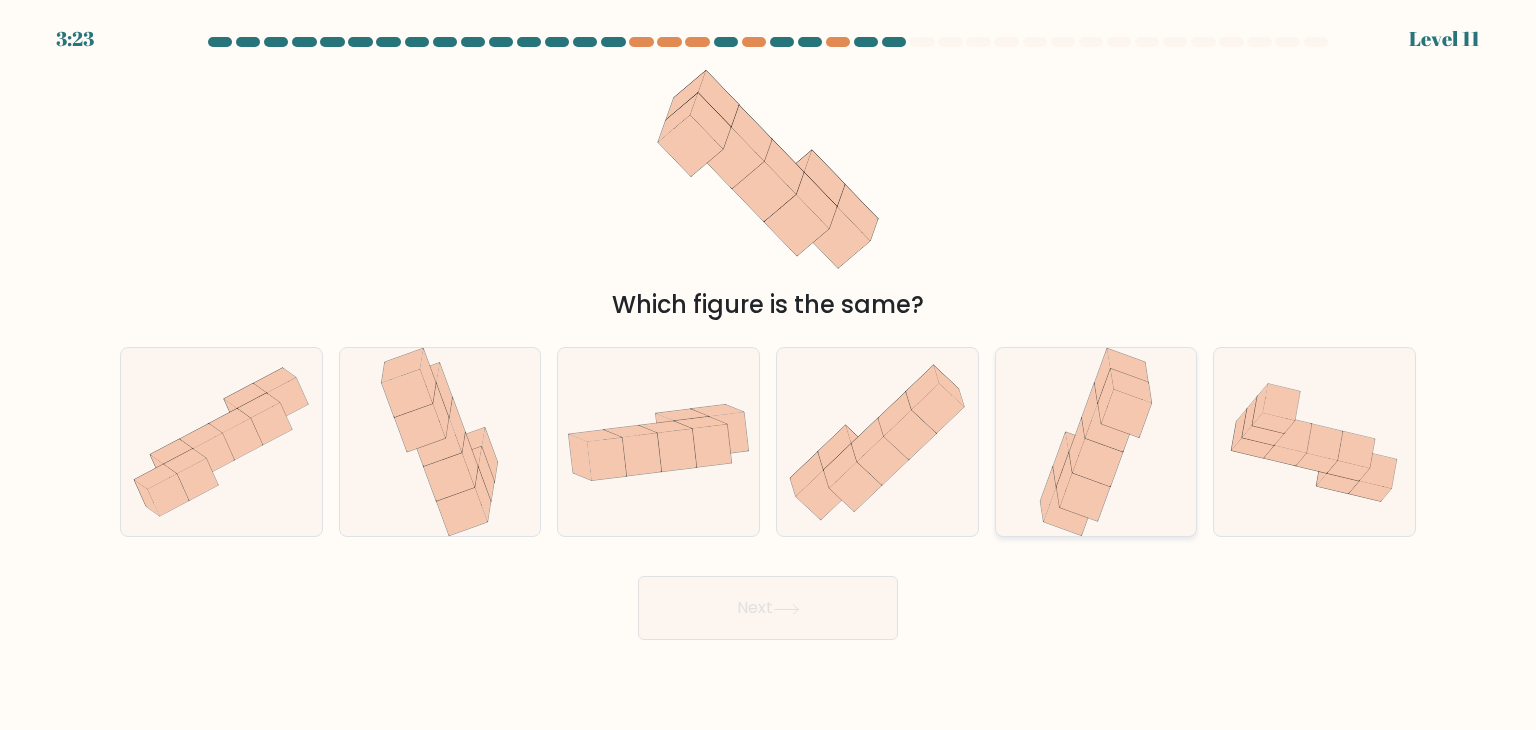 click 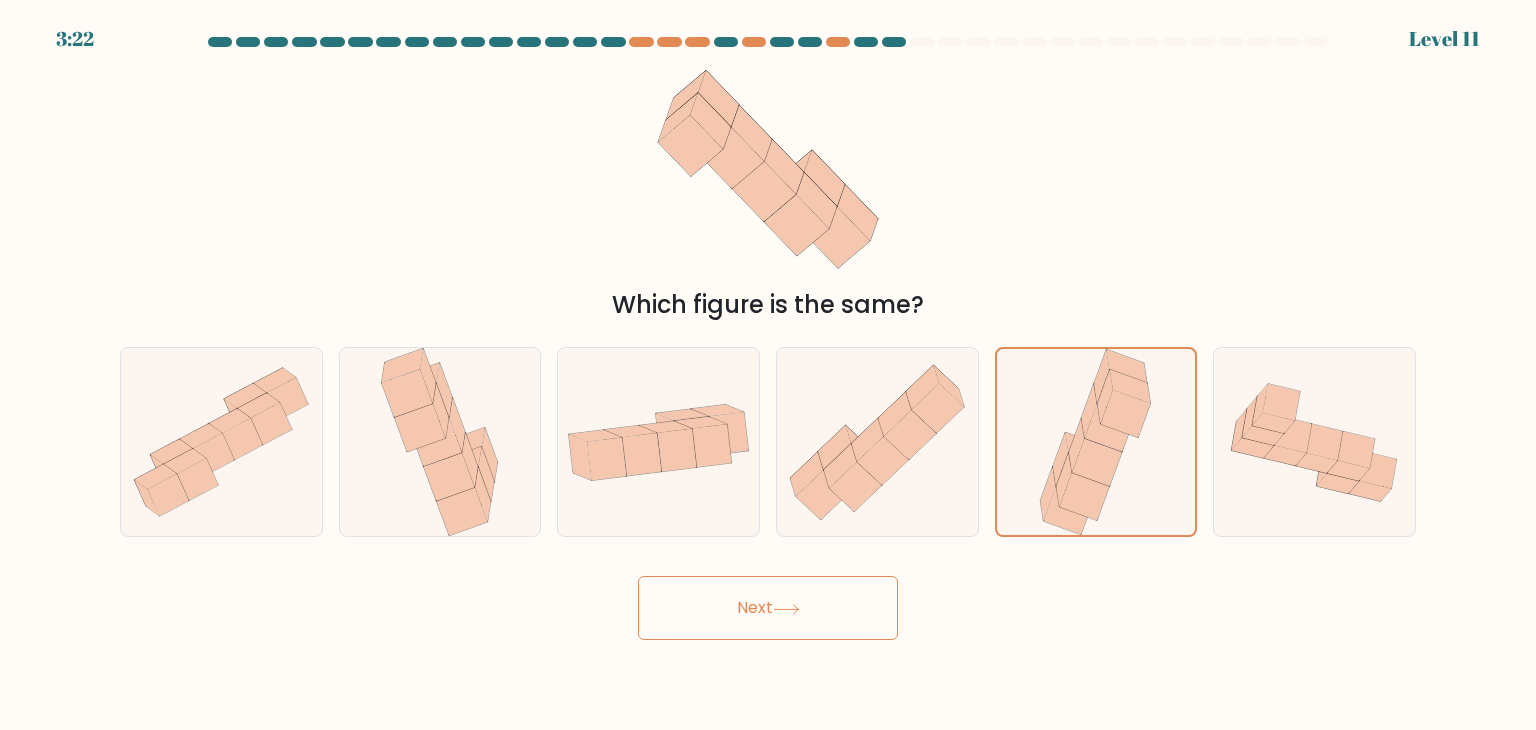 click 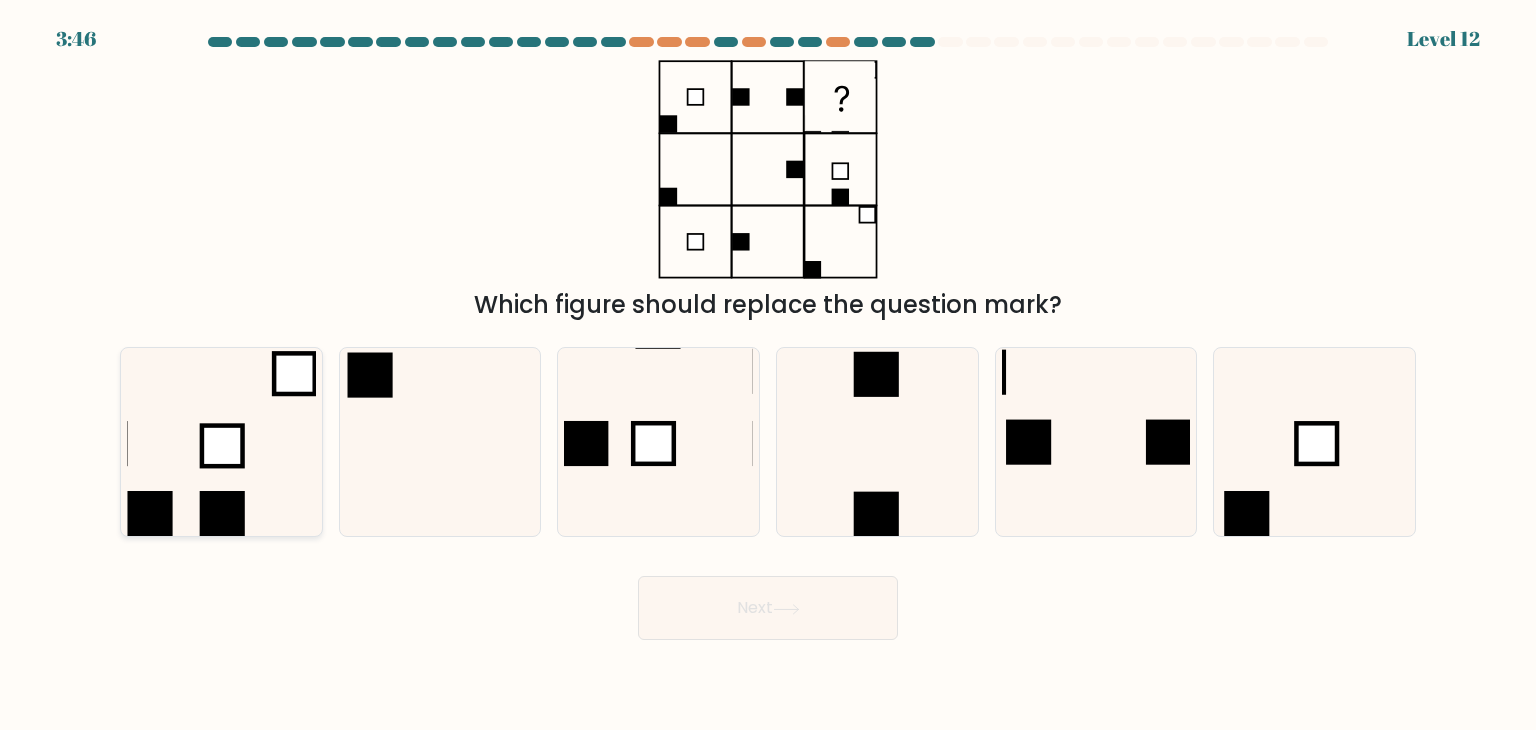 click 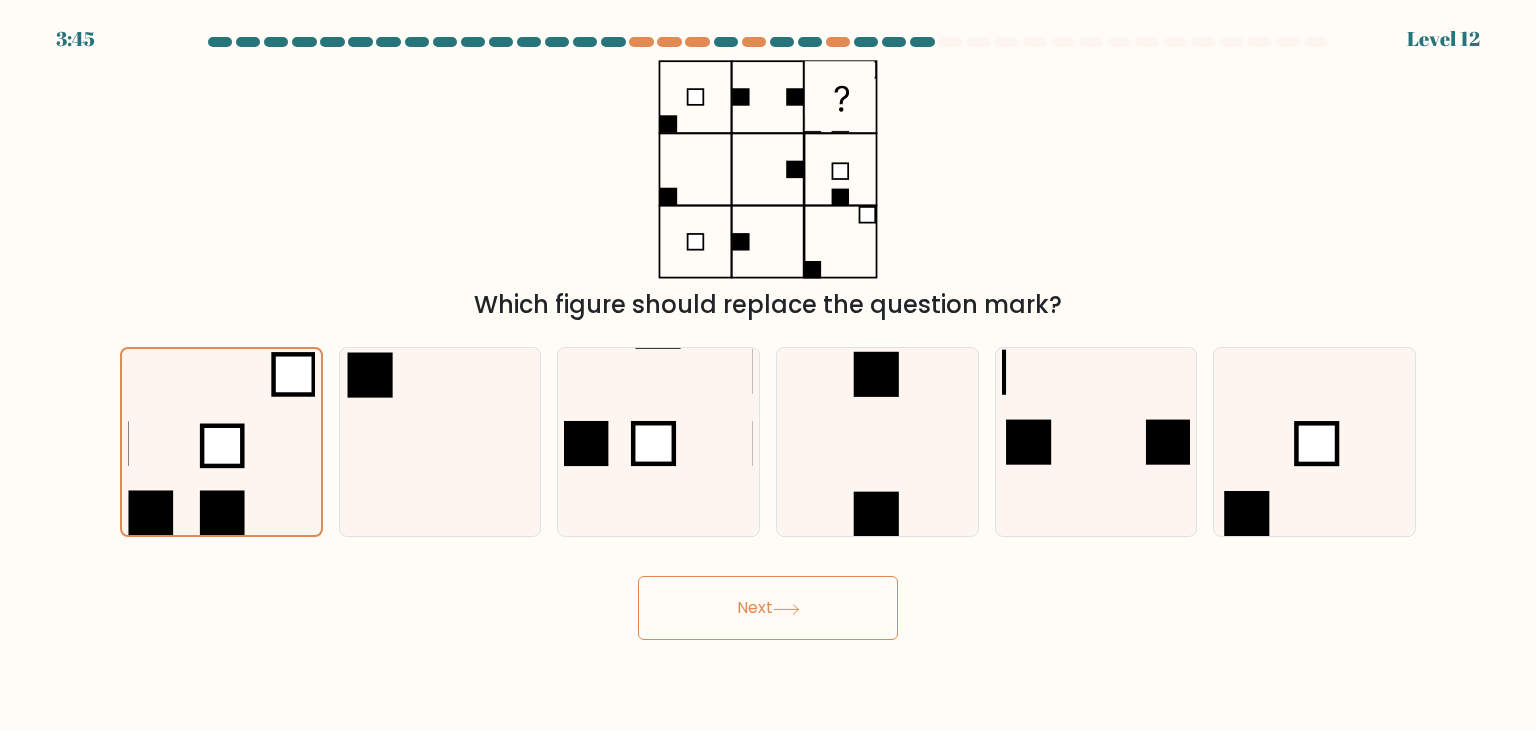 click 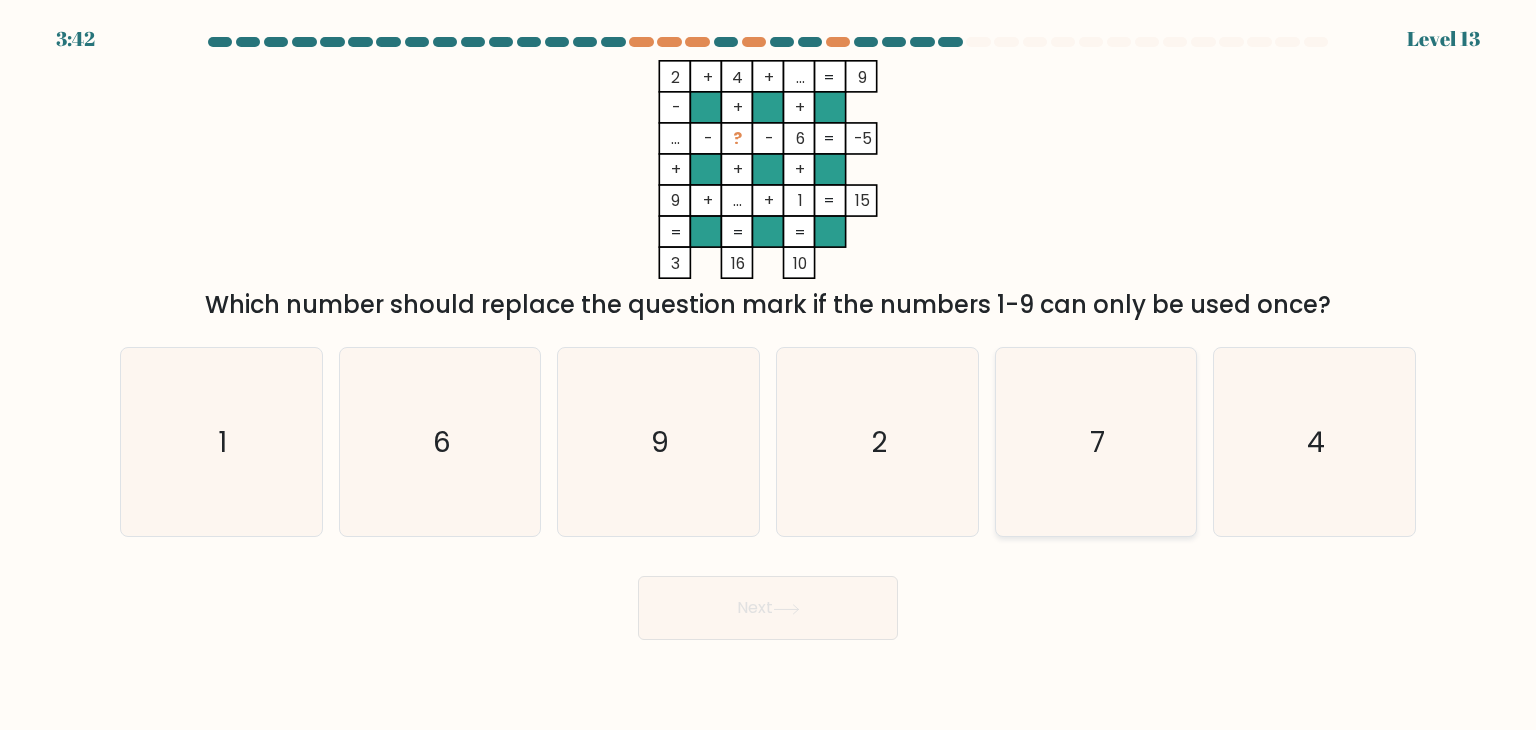 click on "7" 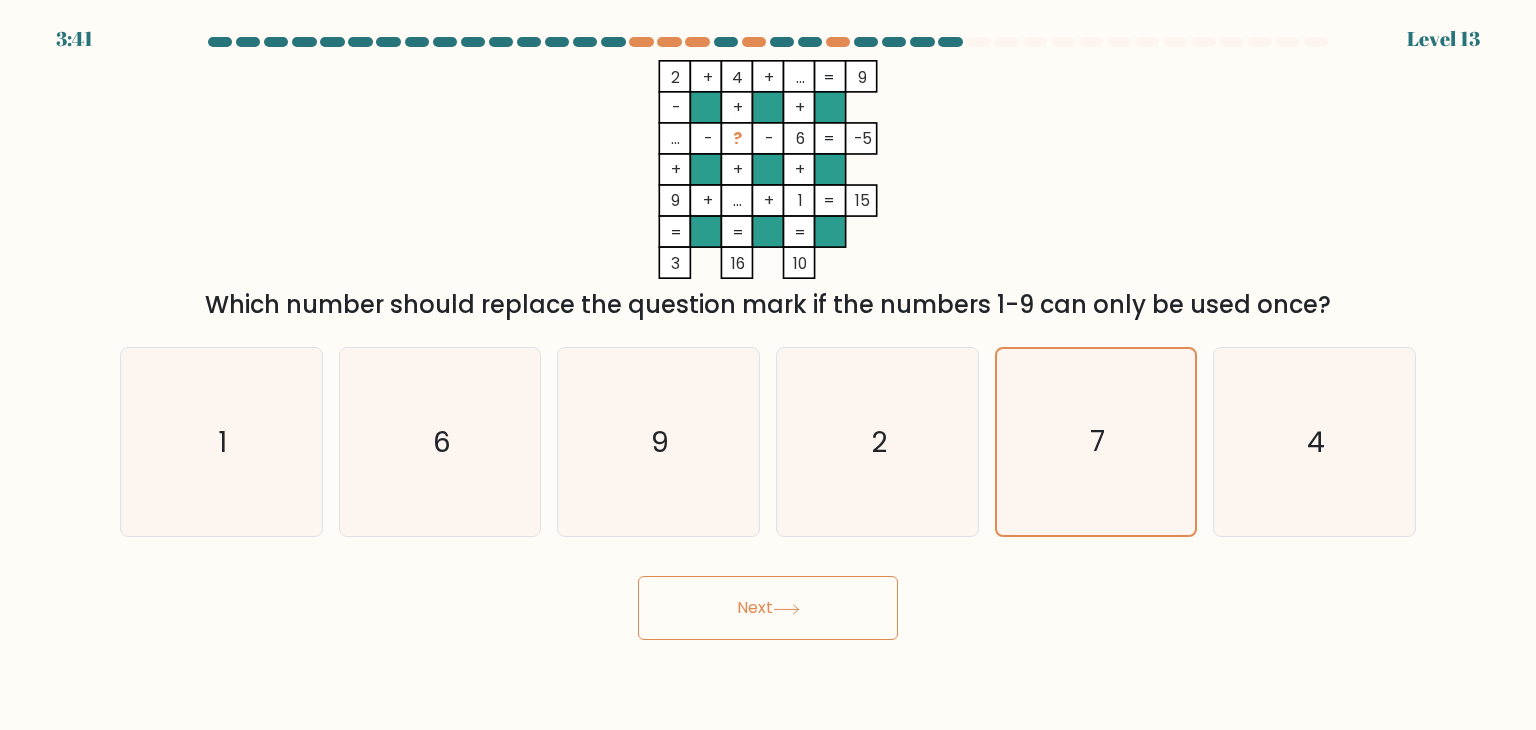 click on "Next" at bounding box center (768, 608) 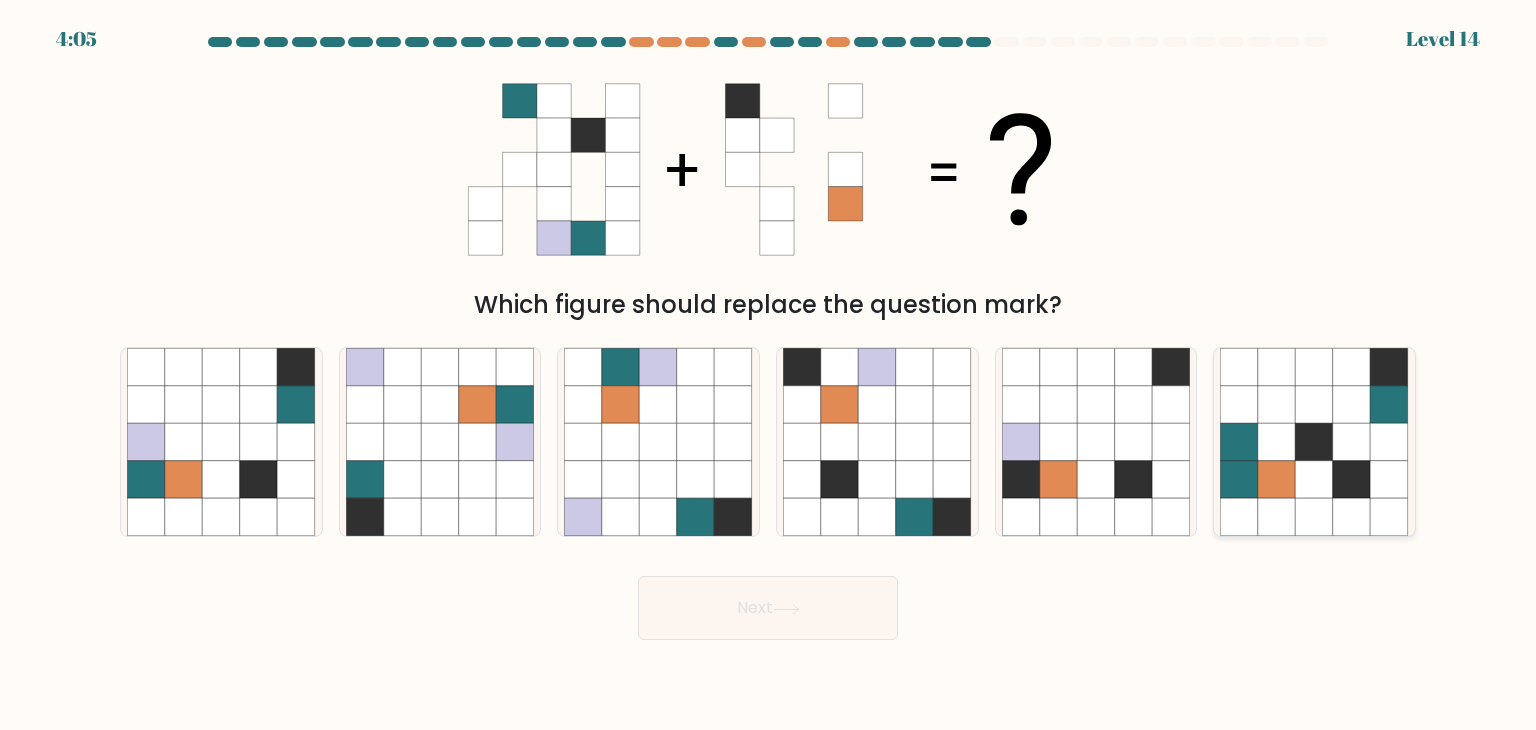 click 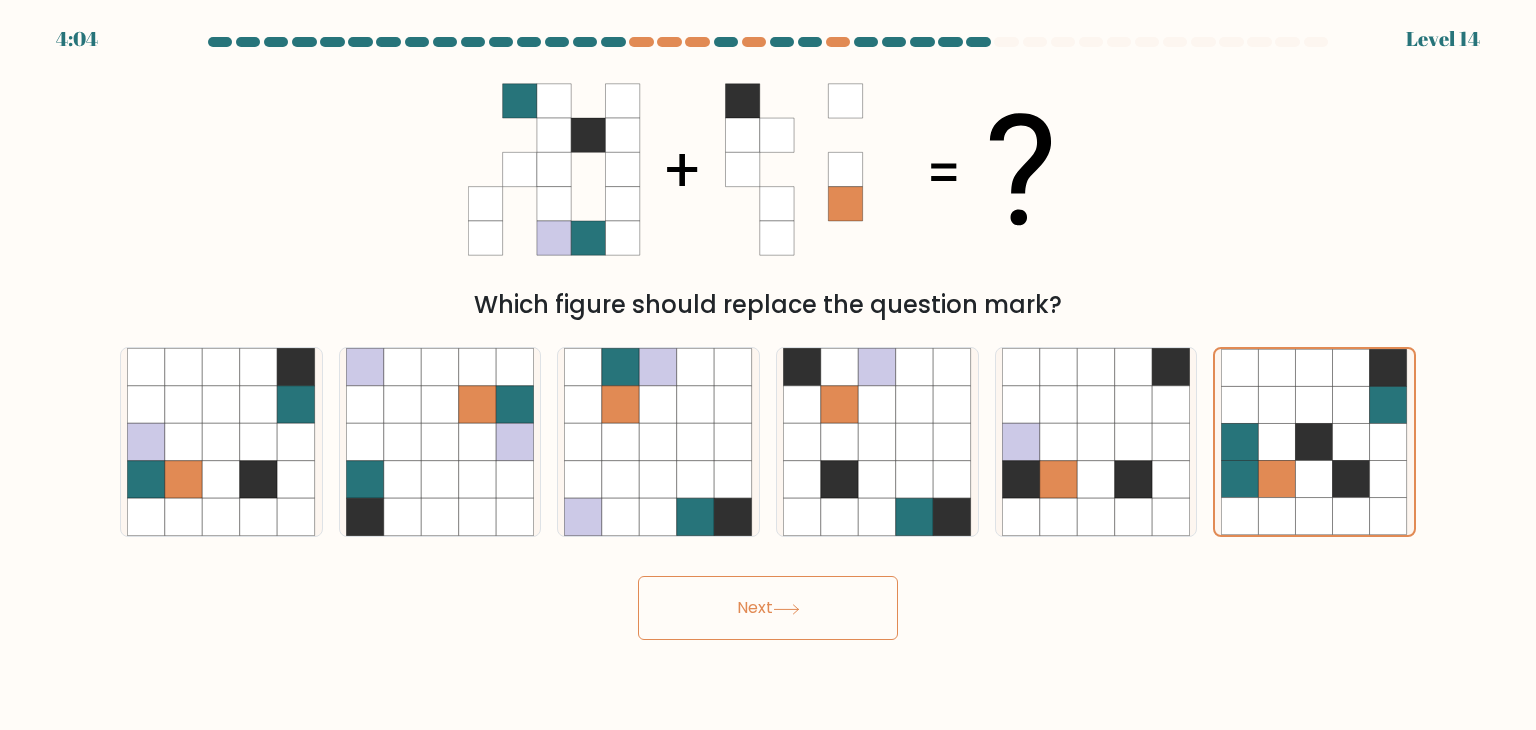 click on "Next" at bounding box center (768, 608) 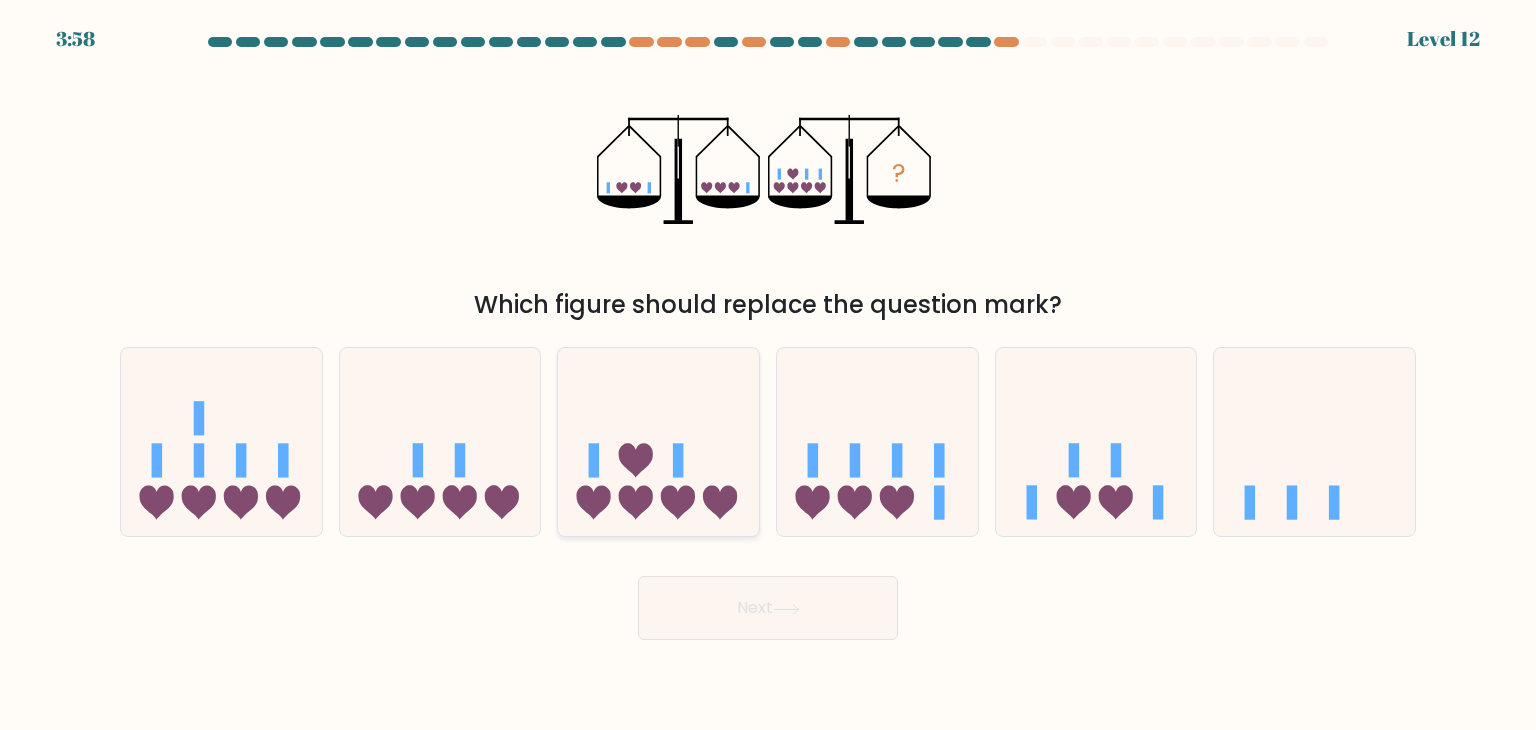 click 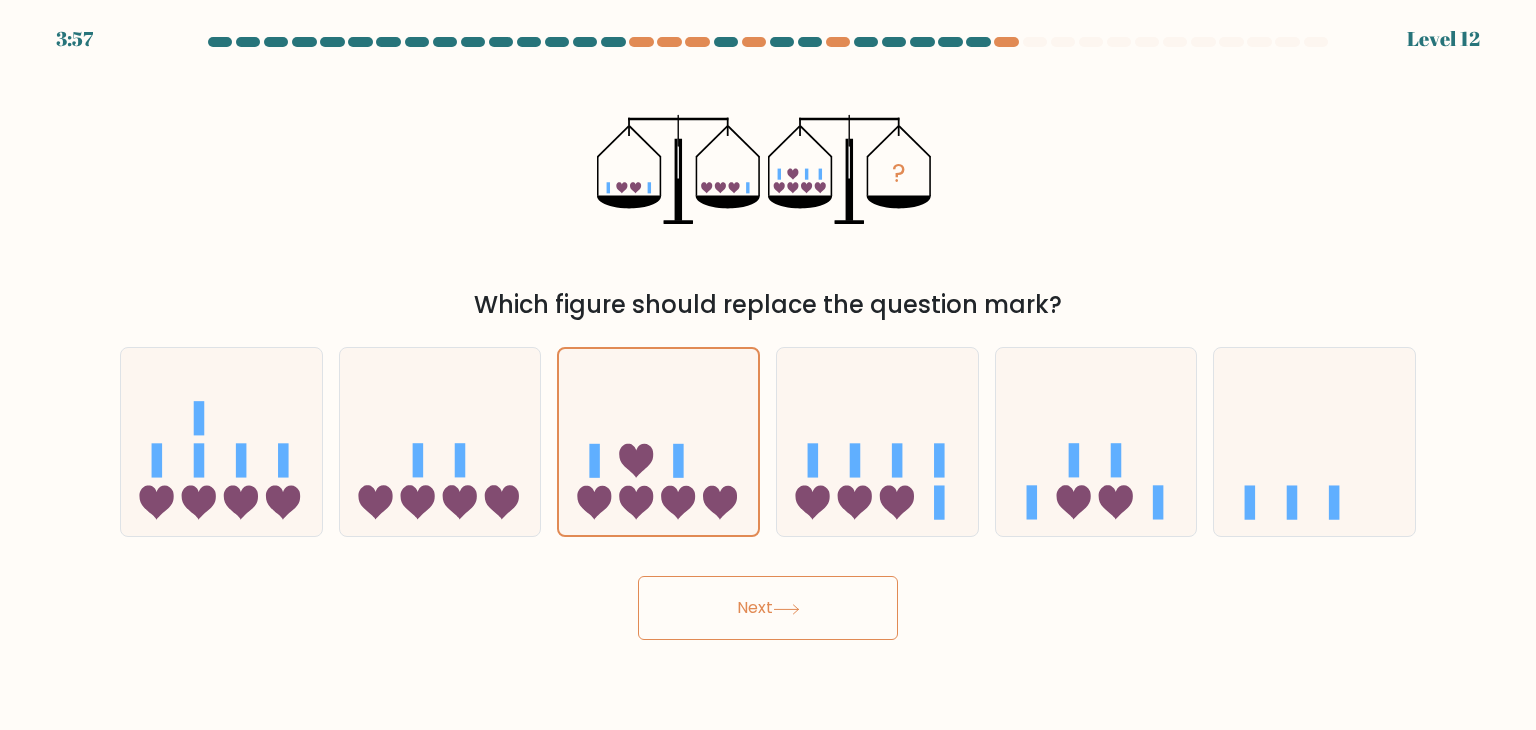 click on "Next" at bounding box center [768, 608] 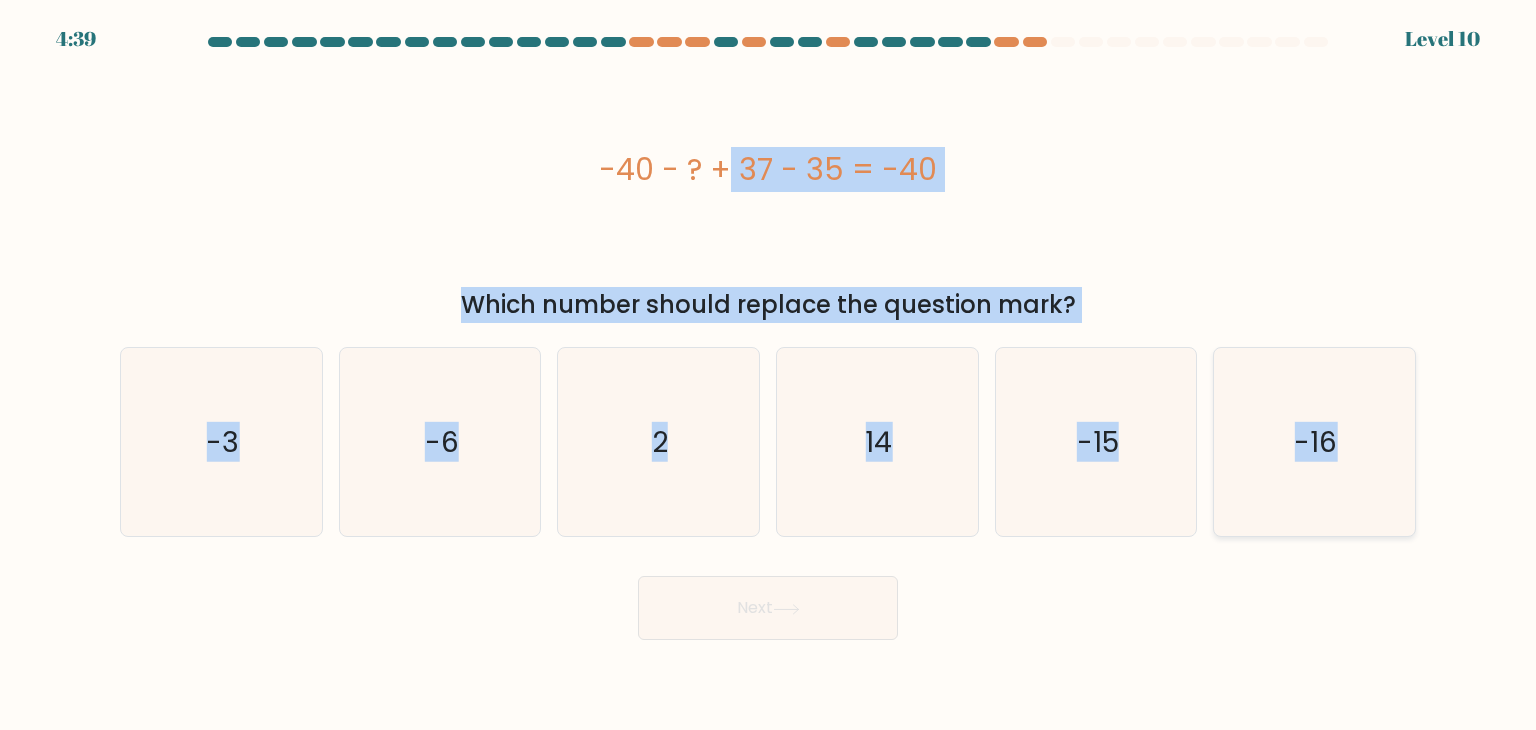 drag, startPoint x: 597, startPoint y: 164, endPoint x: 1357, endPoint y: 436, distance: 807.2075 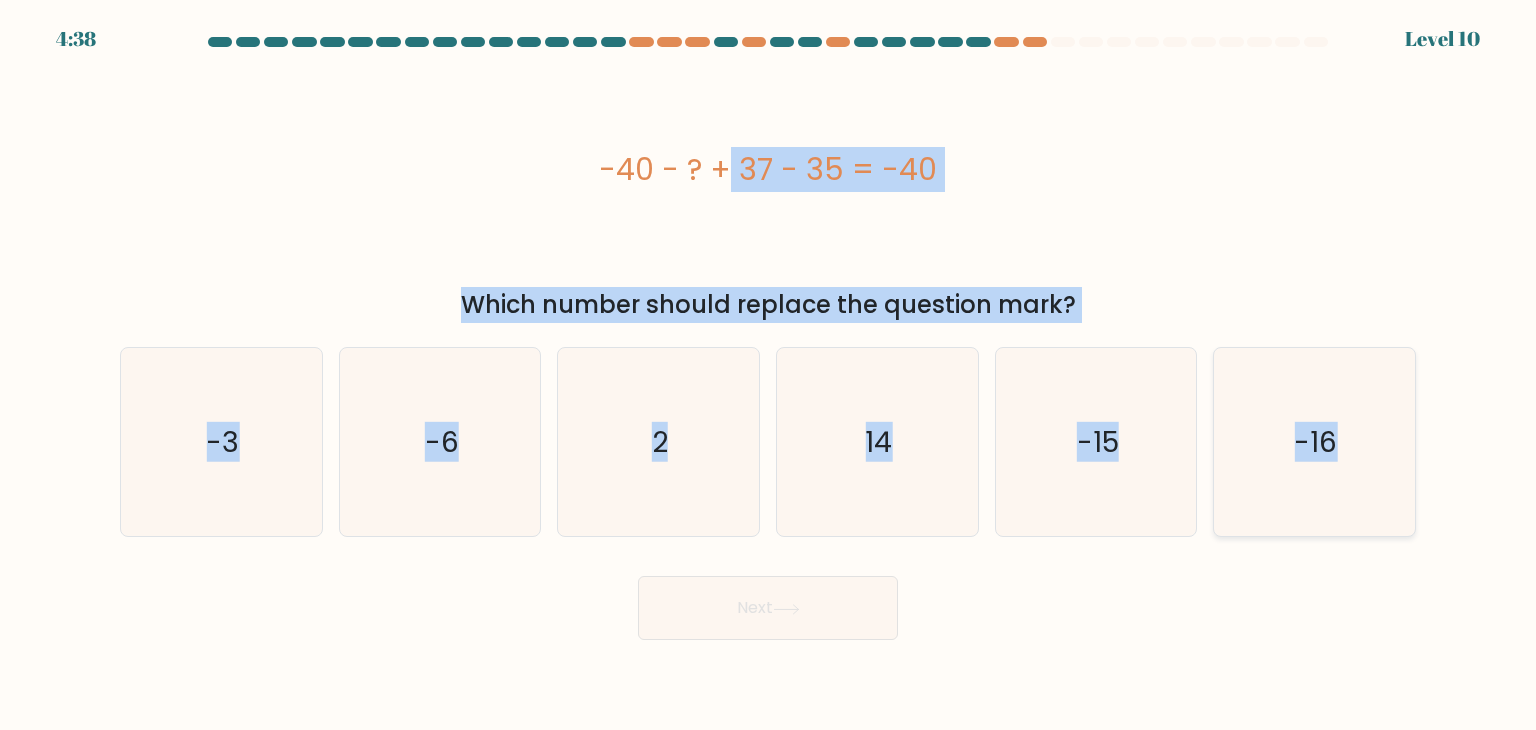 copy on "-40 - ? + 37 - 35 = -40
Which number should replace the question mark?
a.
-3
b.
-6
c.
2
d.
14
e.
-15
f.
-16" 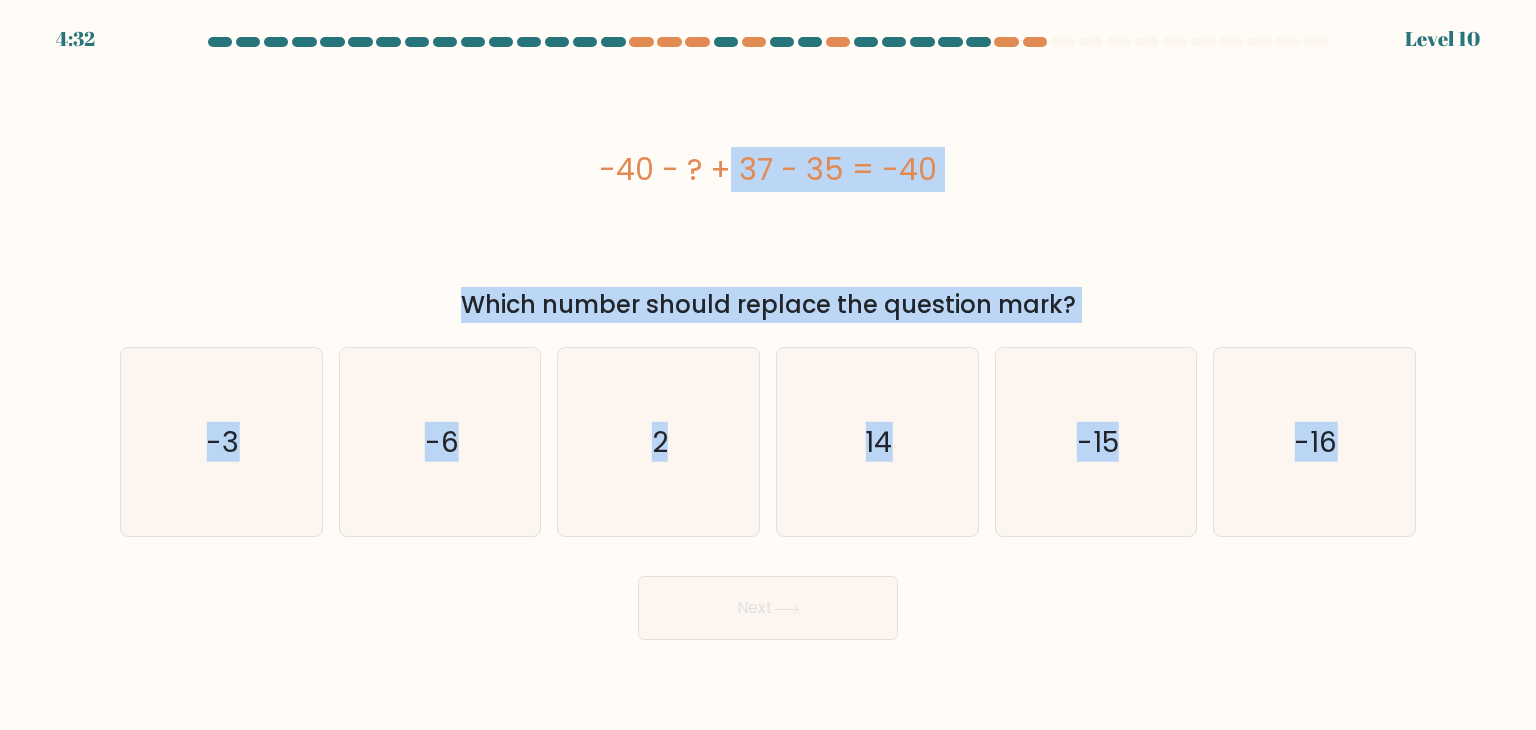 click on "-40 - ? + 37 - 35 = -40" at bounding box center [768, 169] 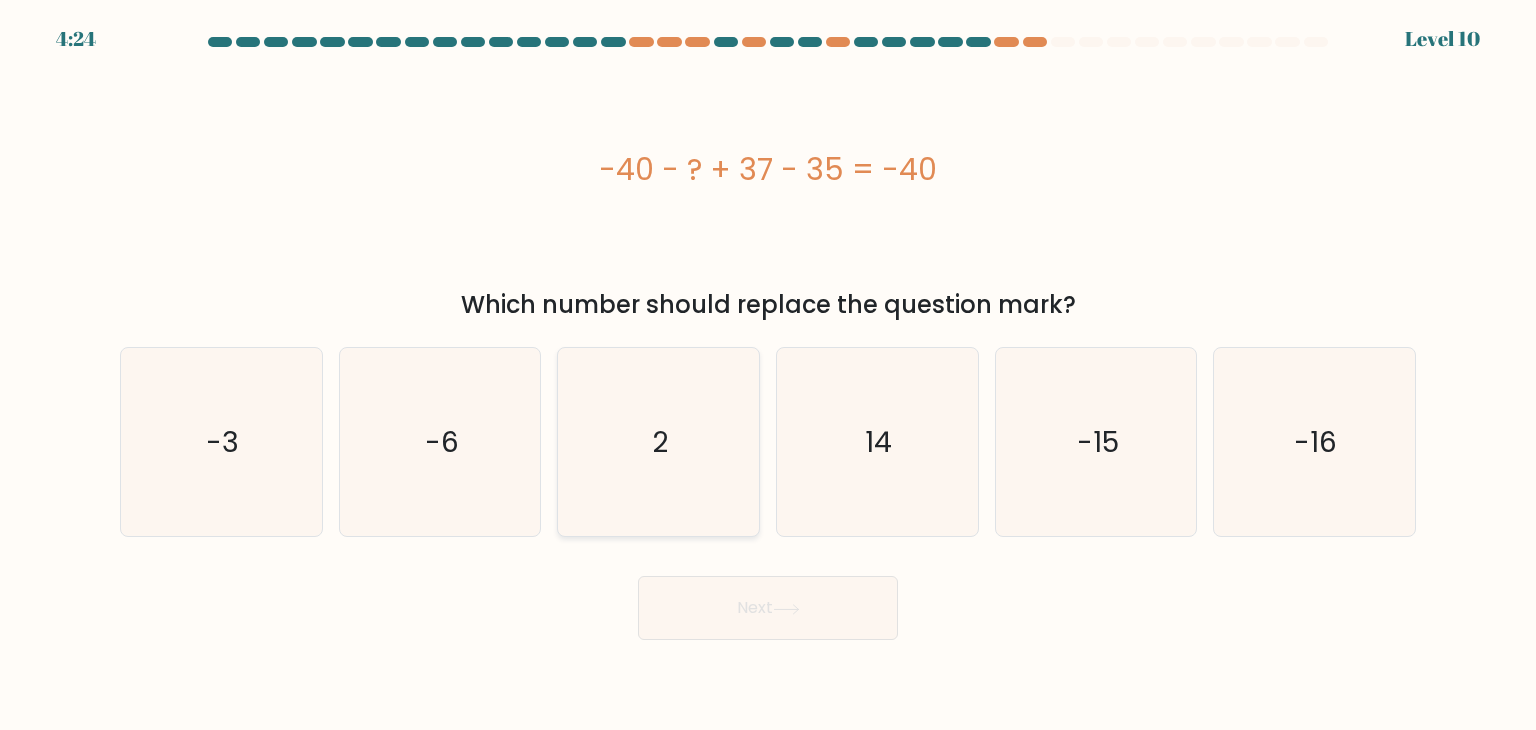 click on "2" 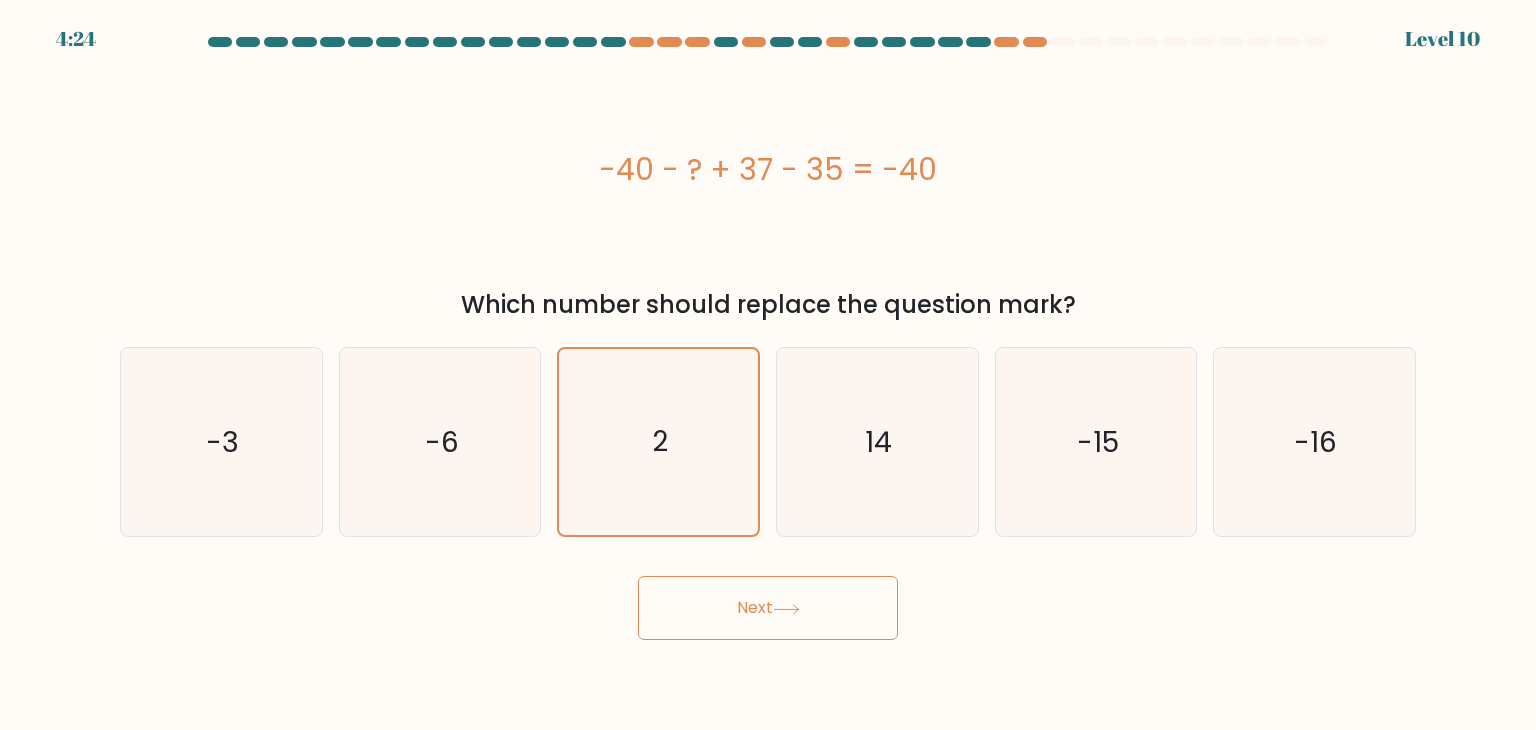click on "Next" at bounding box center [768, 608] 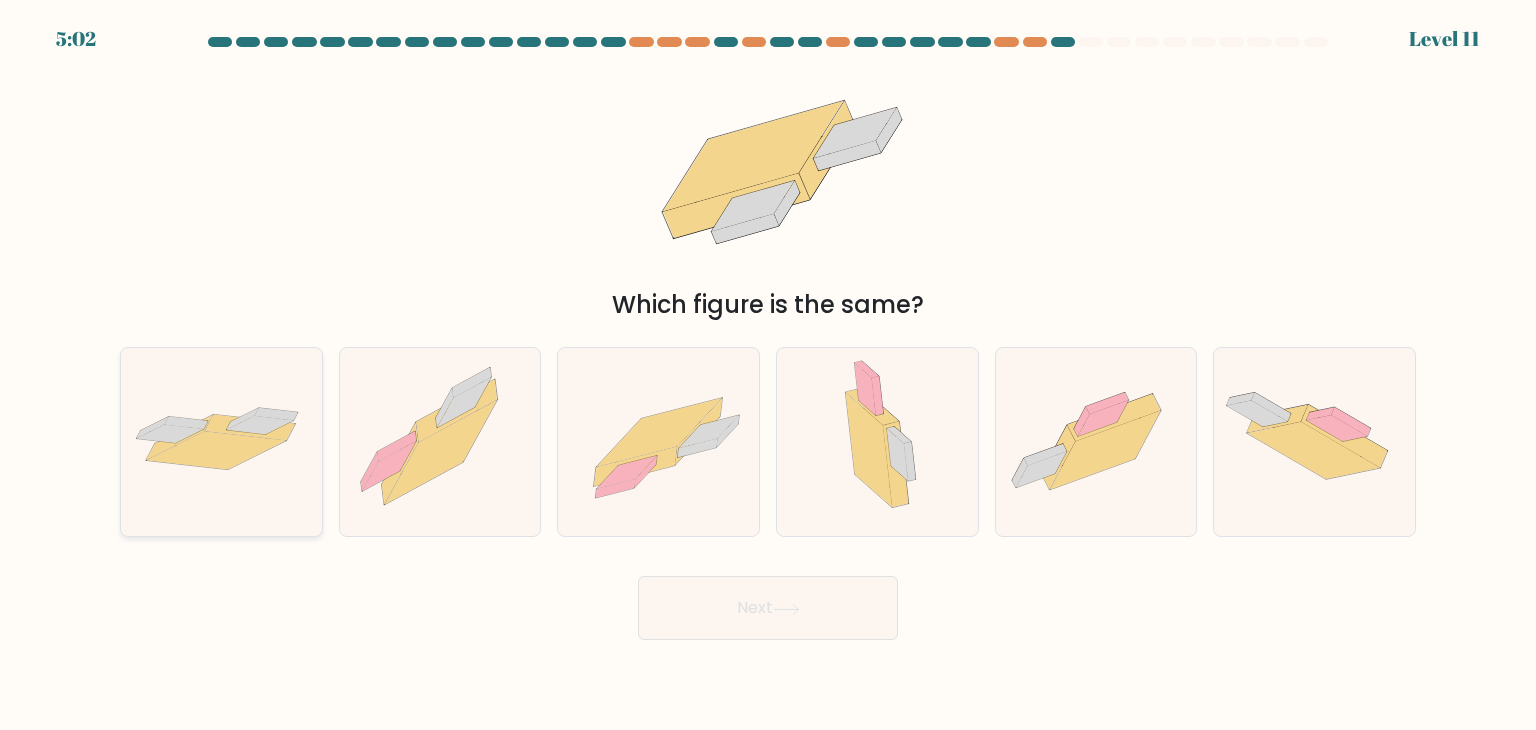 click 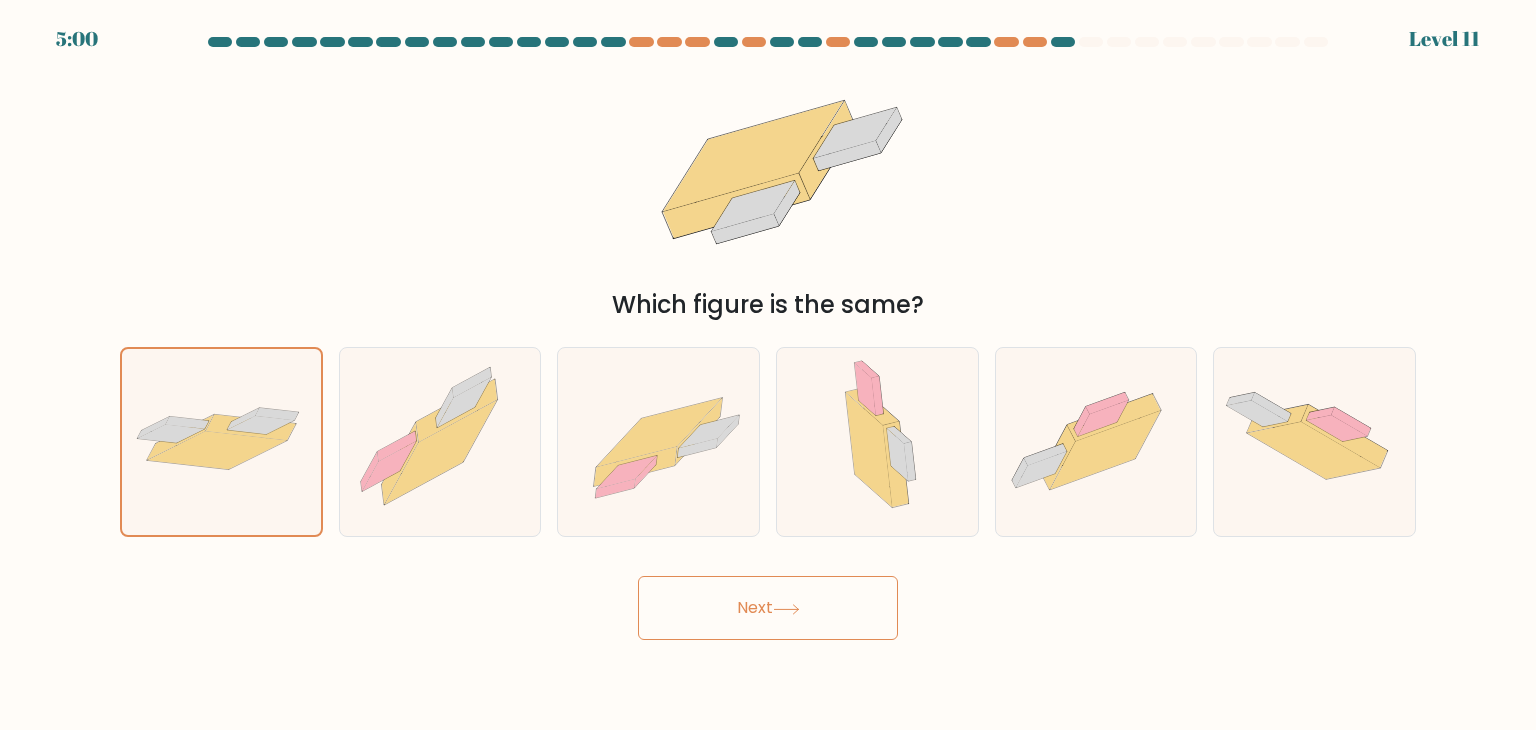 click on "Next" at bounding box center [768, 608] 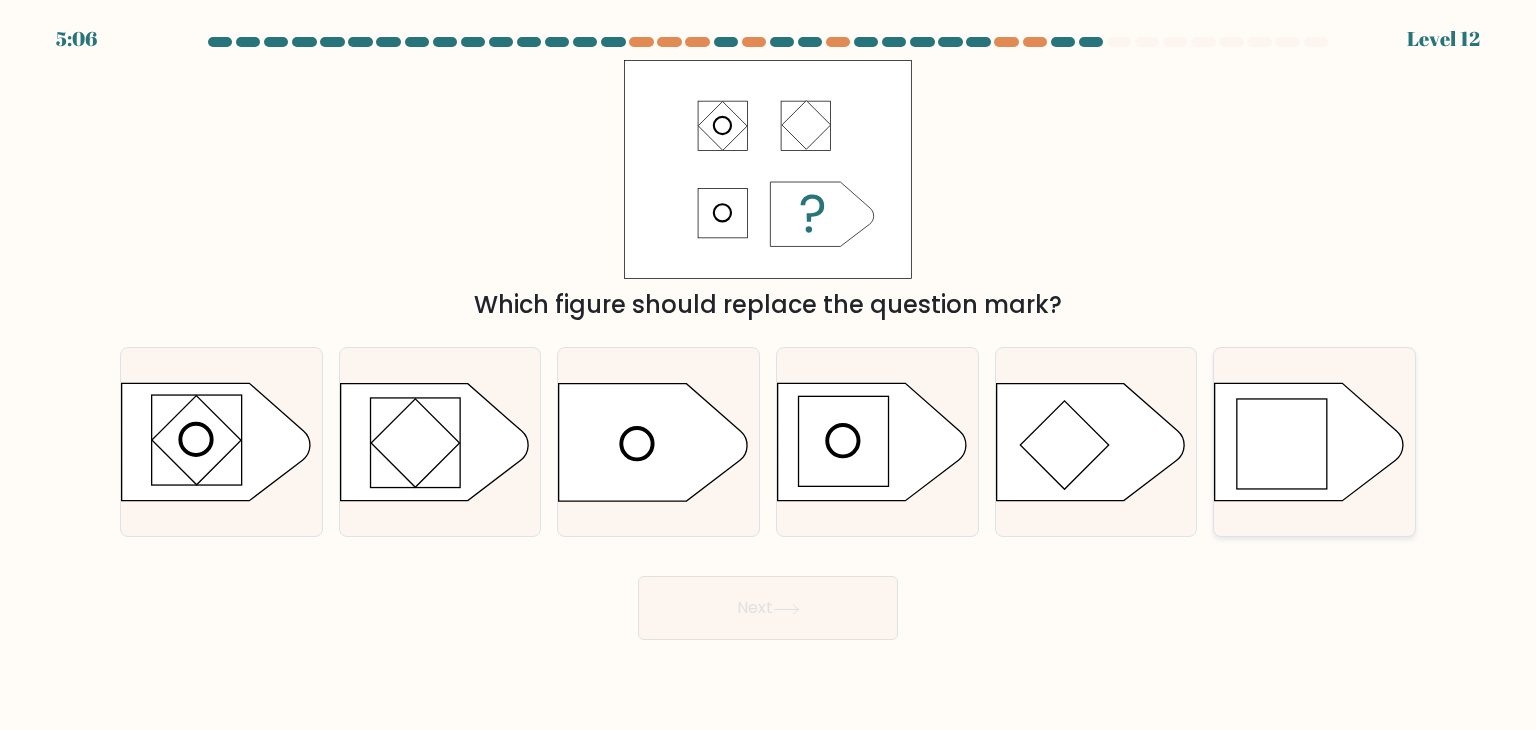 click 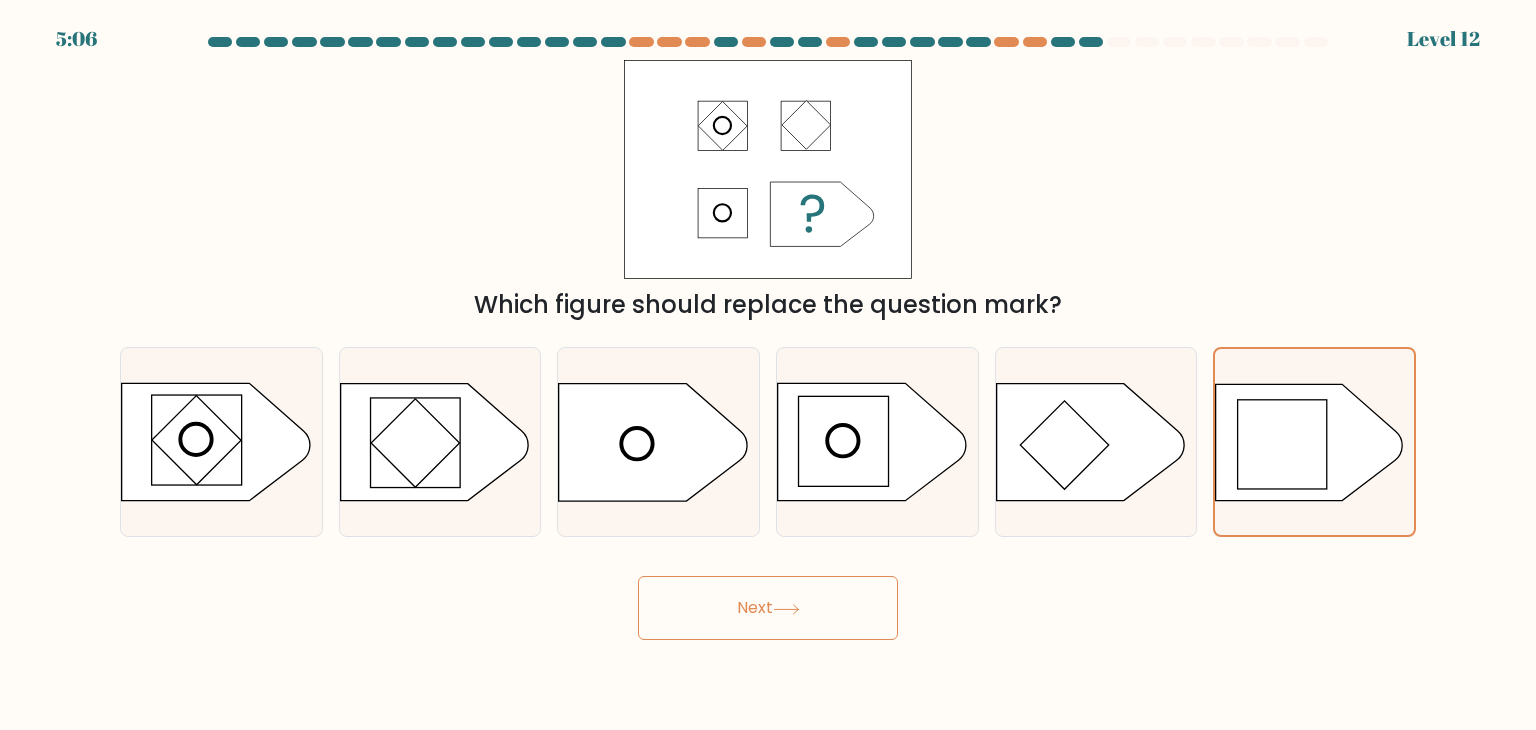 click on "Next" at bounding box center [768, 608] 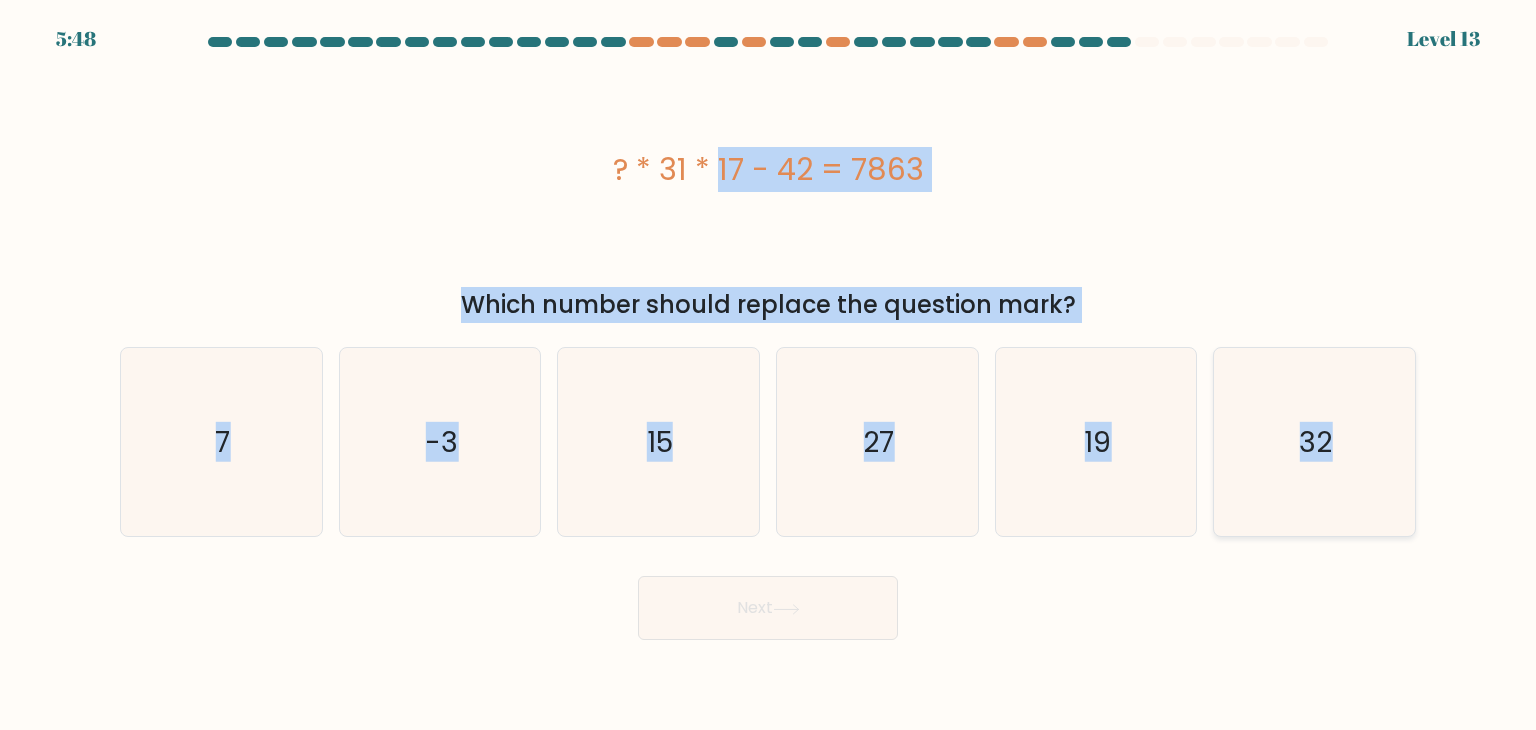 drag, startPoint x: 610, startPoint y: 166, endPoint x: 1345, endPoint y: 444, distance: 785.8174 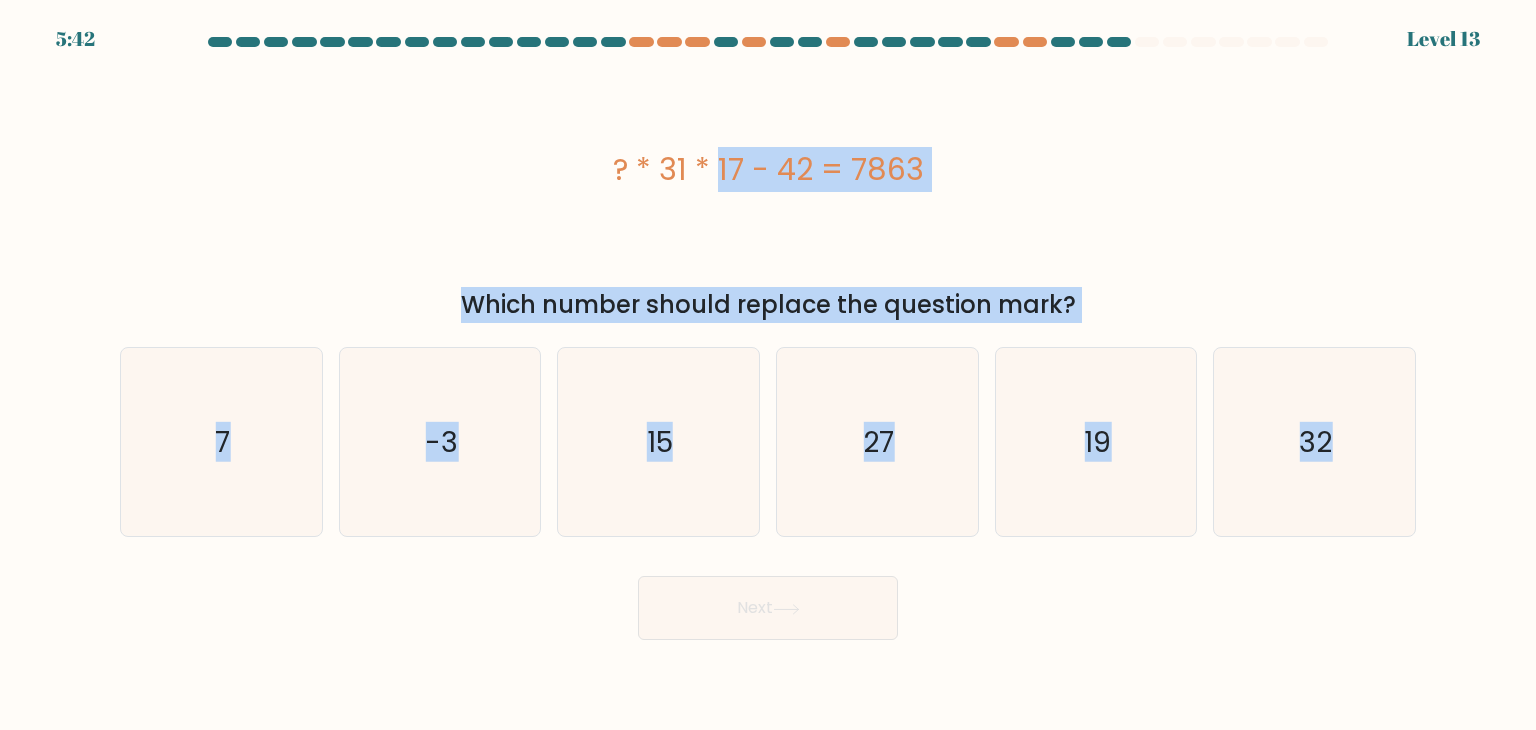 click on "? * 31 * 17 - 42 = 7863" at bounding box center [768, 169] 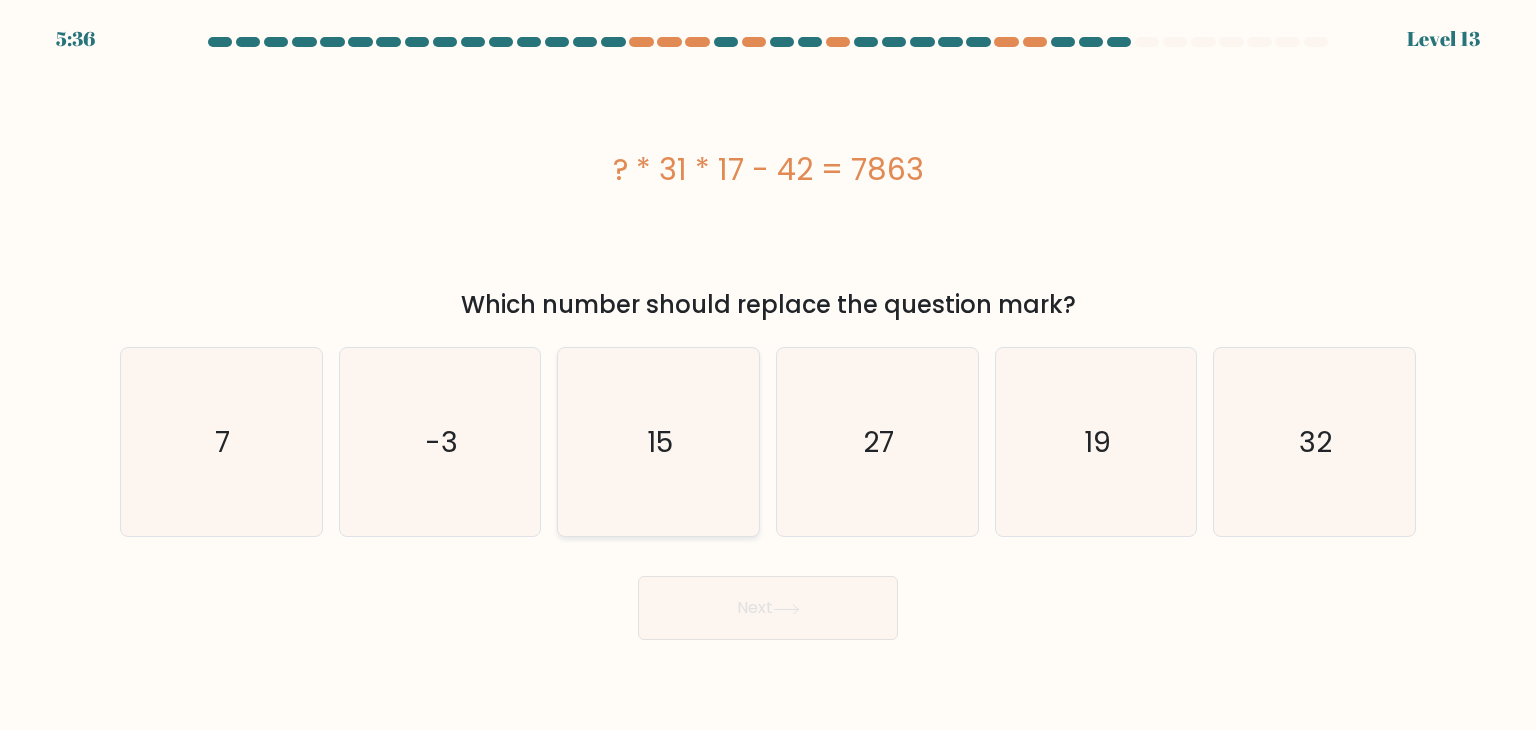 click on "15" 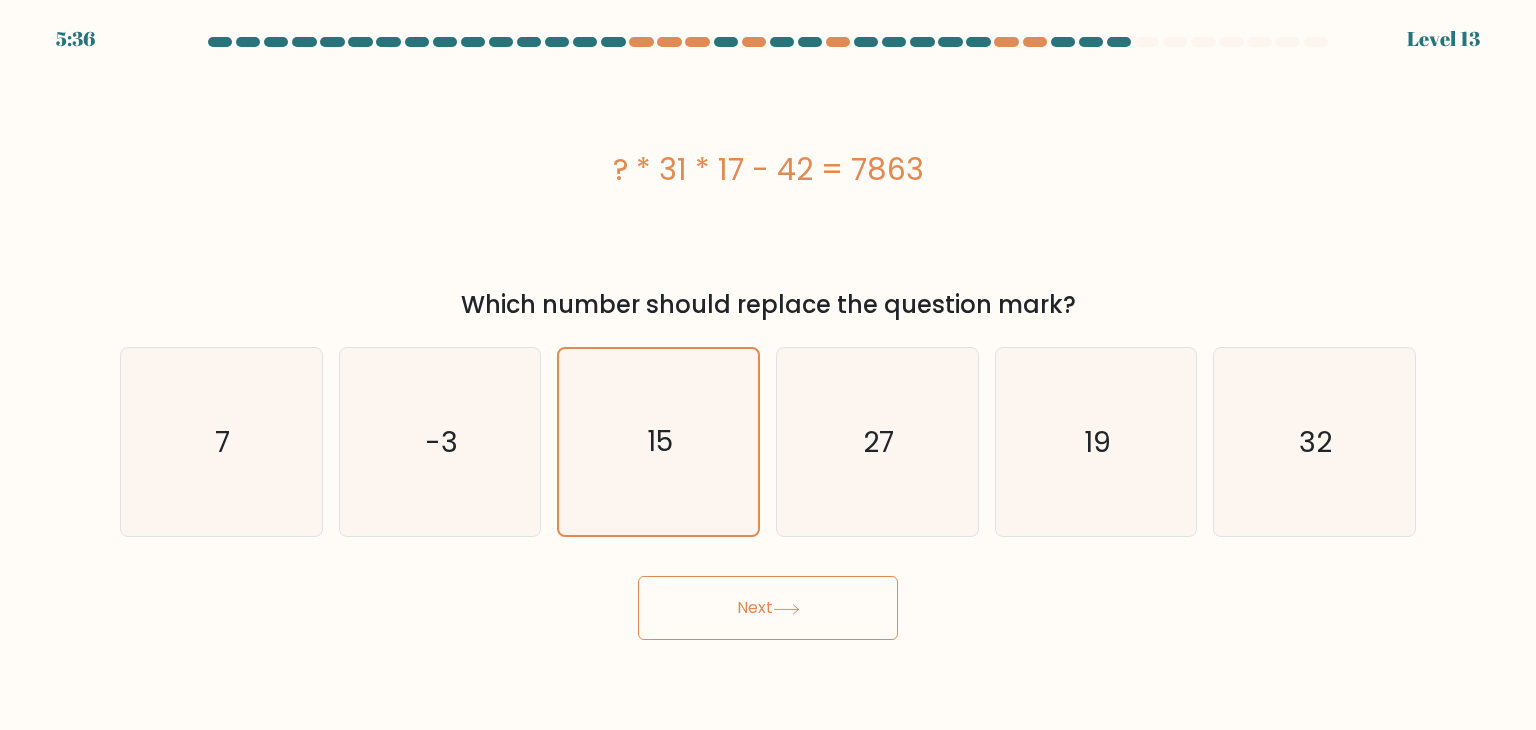 click on "Next" at bounding box center [768, 608] 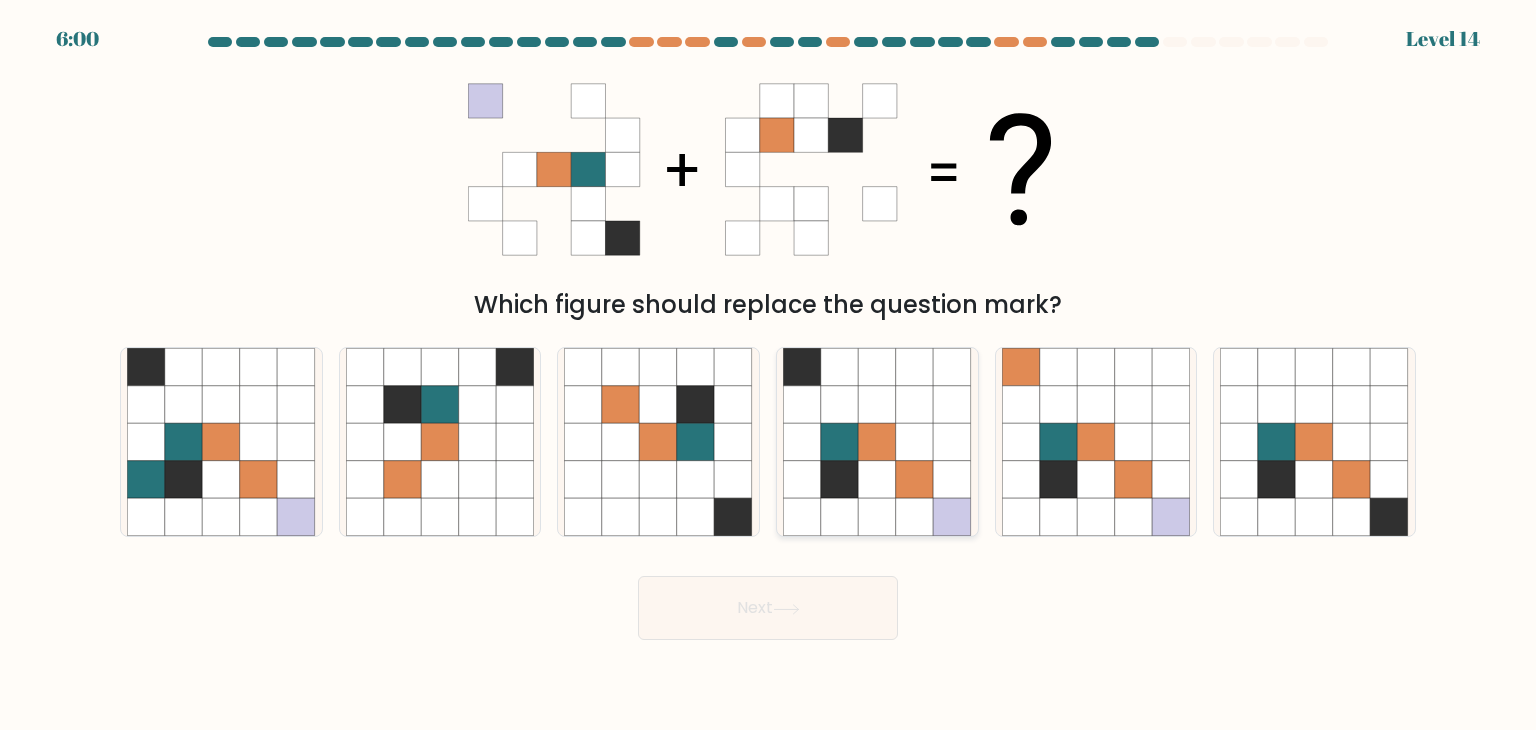 click 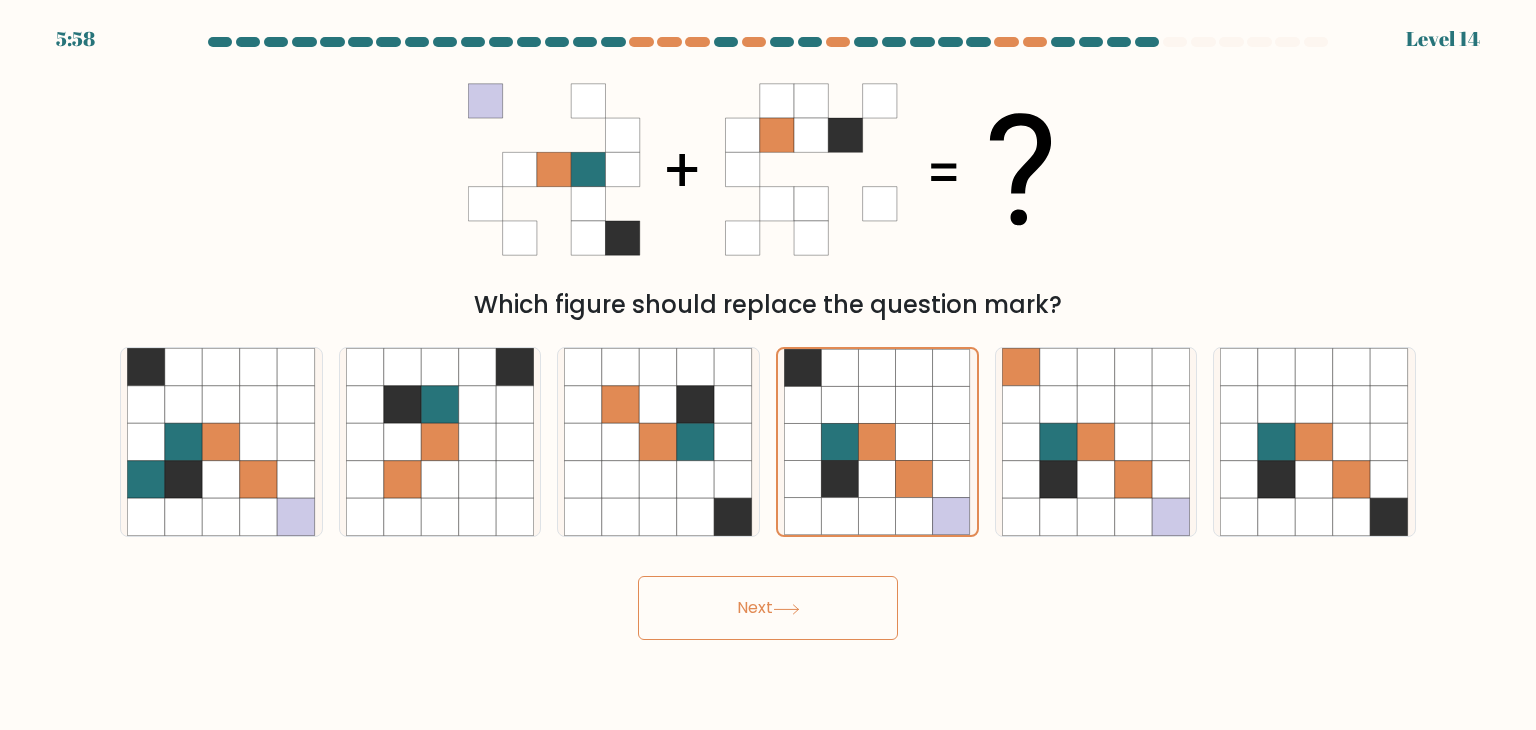 click on "Next" at bounding box center [768, 608] 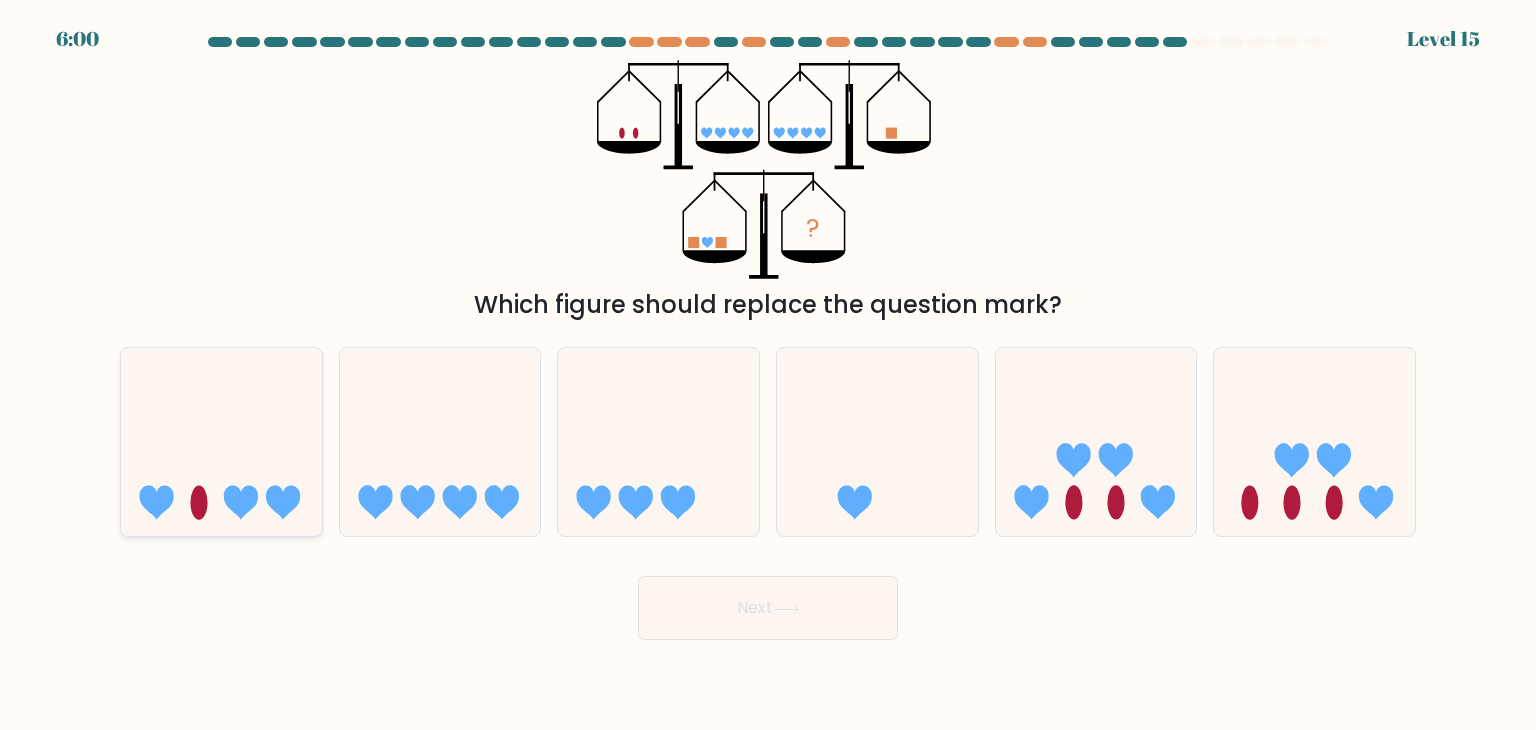click 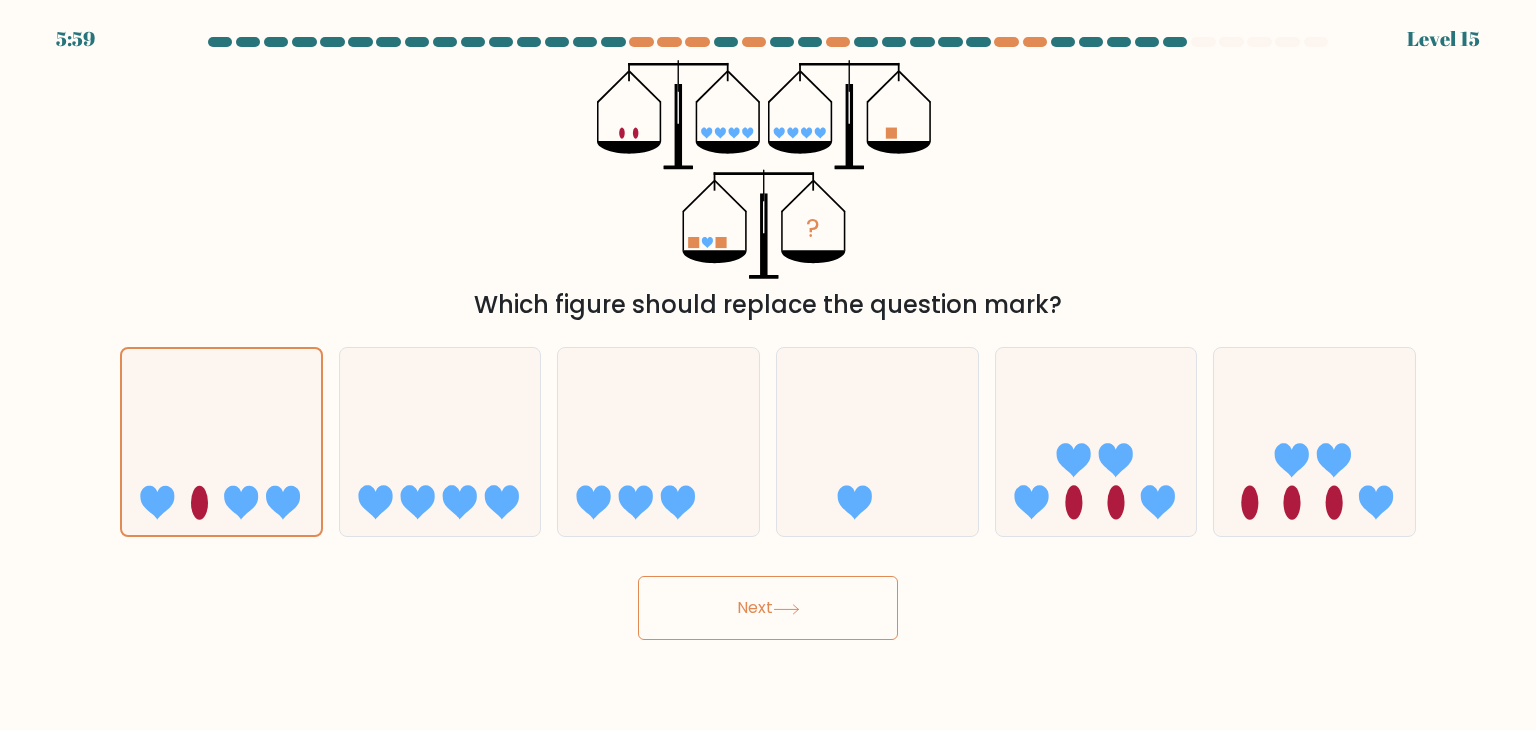 click on "Next" at bounding box center [768, 608] 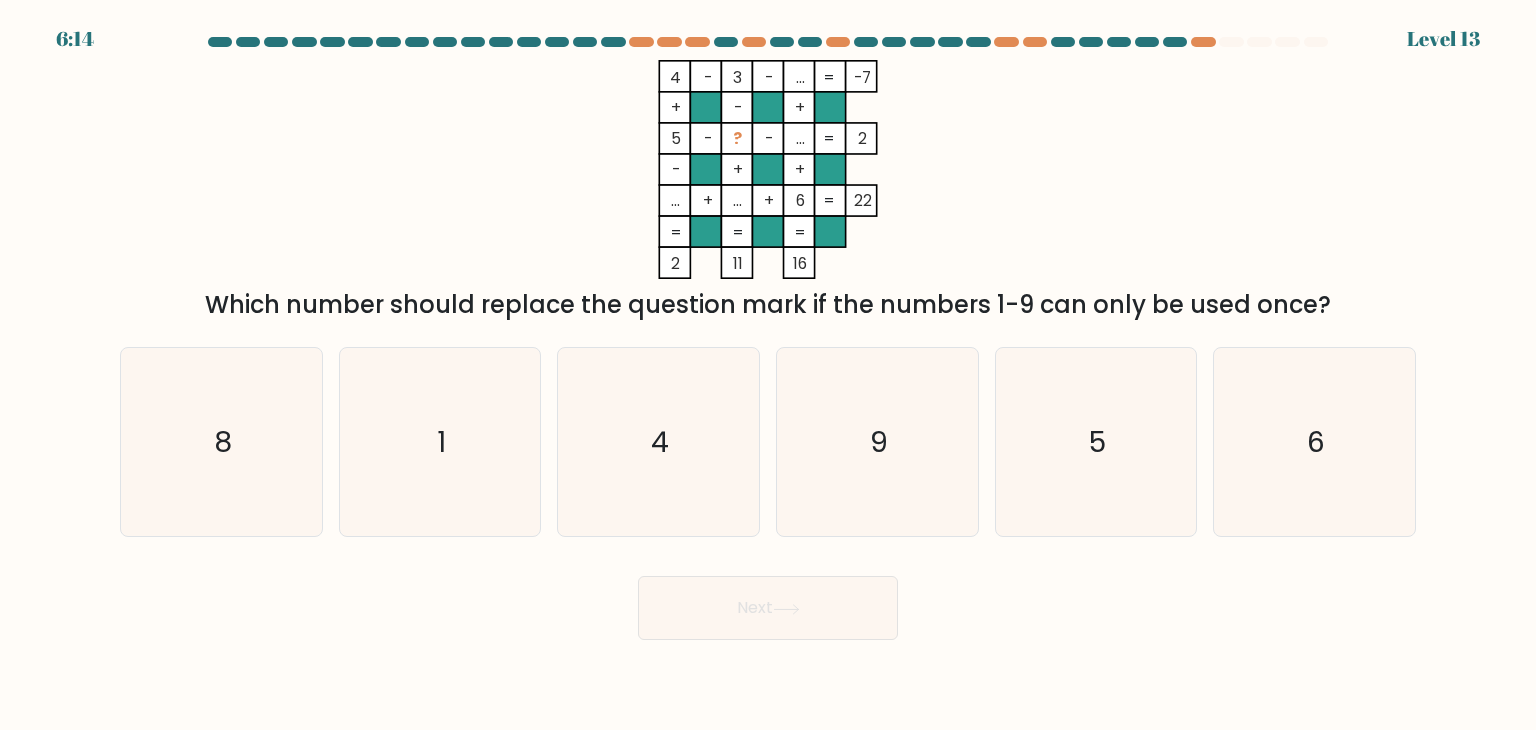 drag, startPoint x: 722, startPoint y: 69, endPoint x: 740, endPoint y: 89, distance: 26.907248 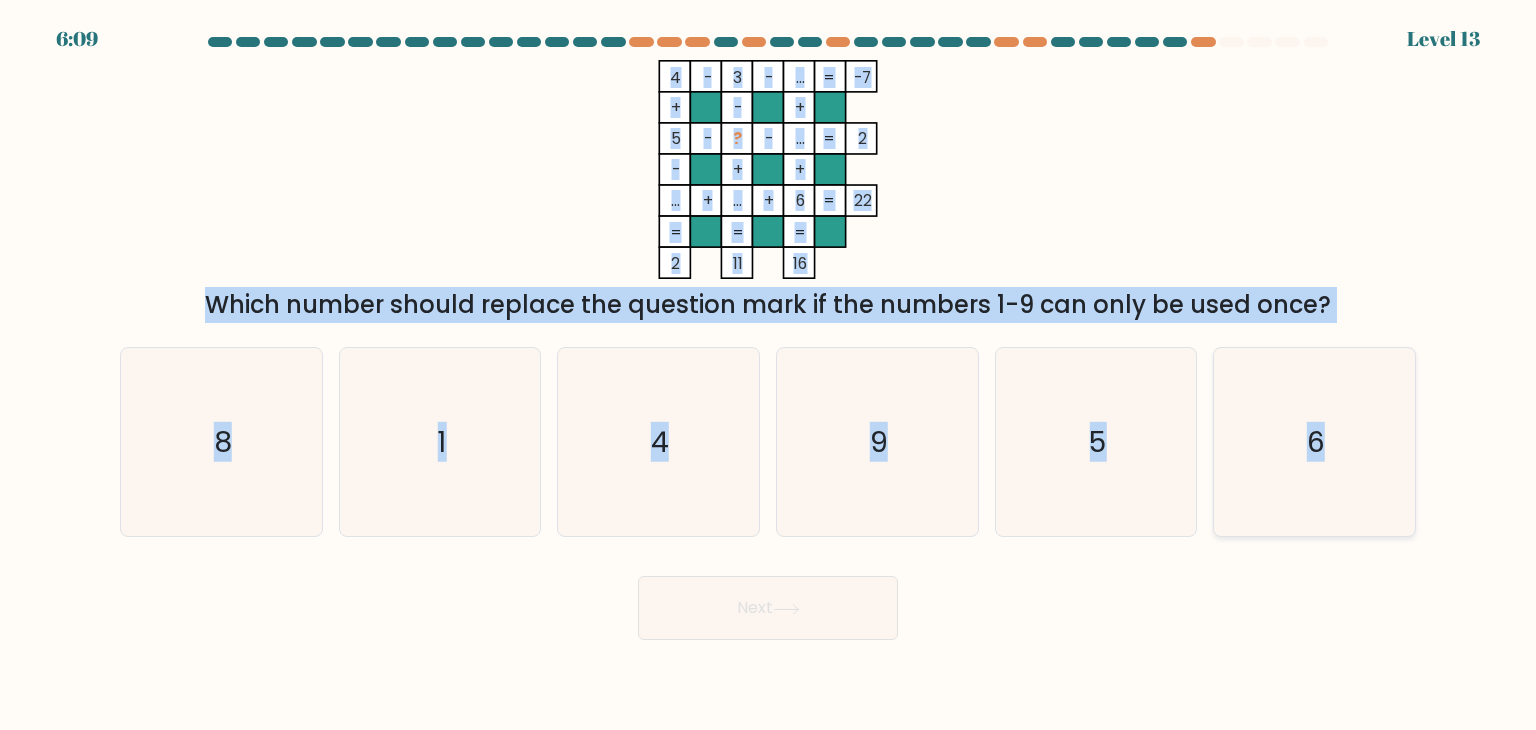 drag, startPoint x: 650, startPoint y: 68, endPoint x: 1368, endPoint y: 476, distance: 825.8256 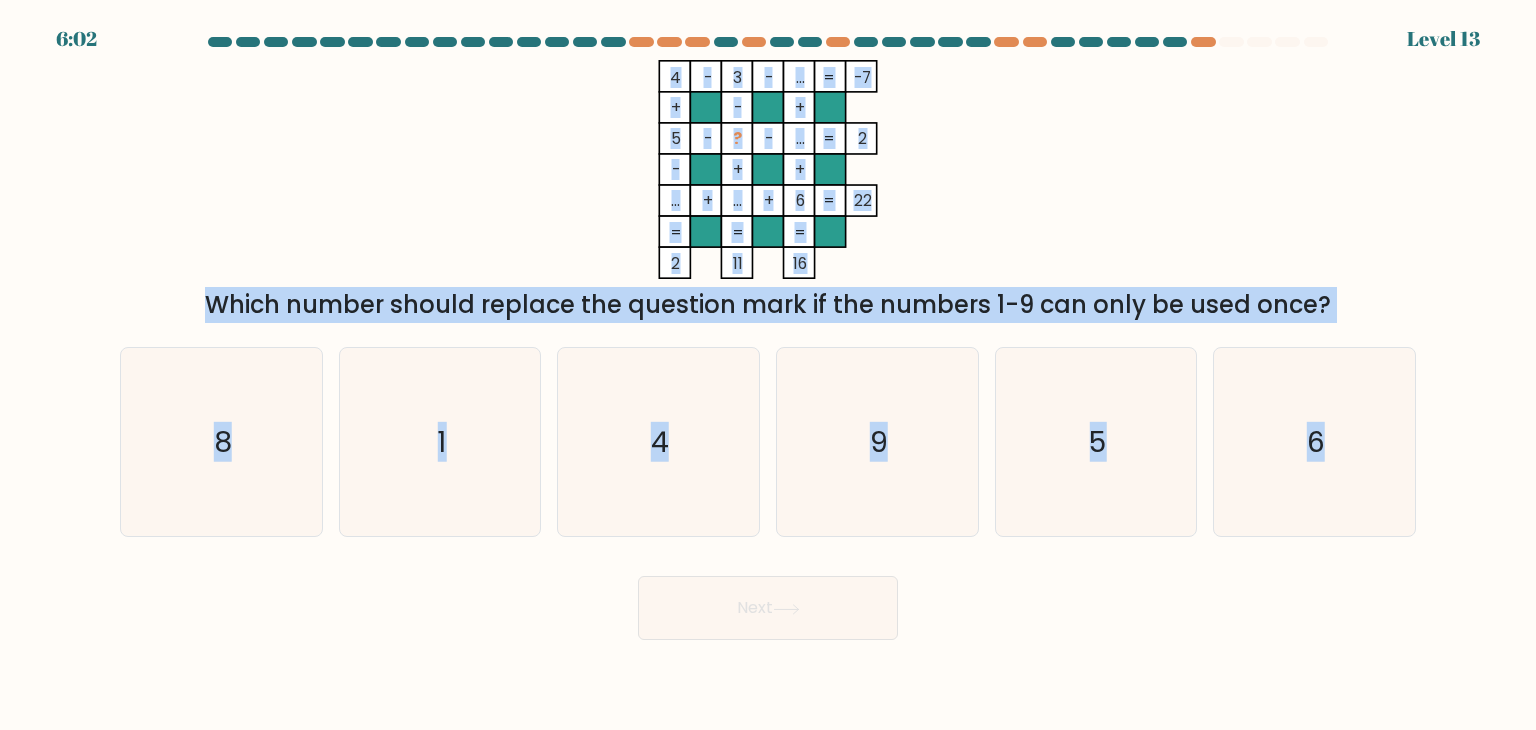 click on "4    -    3    -    ...    -7    +    -    +    5    -    ?    -    ...    2    -    +    +    ...    +    ...    +    6    =   22    =   =   =   =   2    11    16    =
Which number should replace the question mark if the numbers 1-9 can only be used once?" at bounding box center [768, 191] 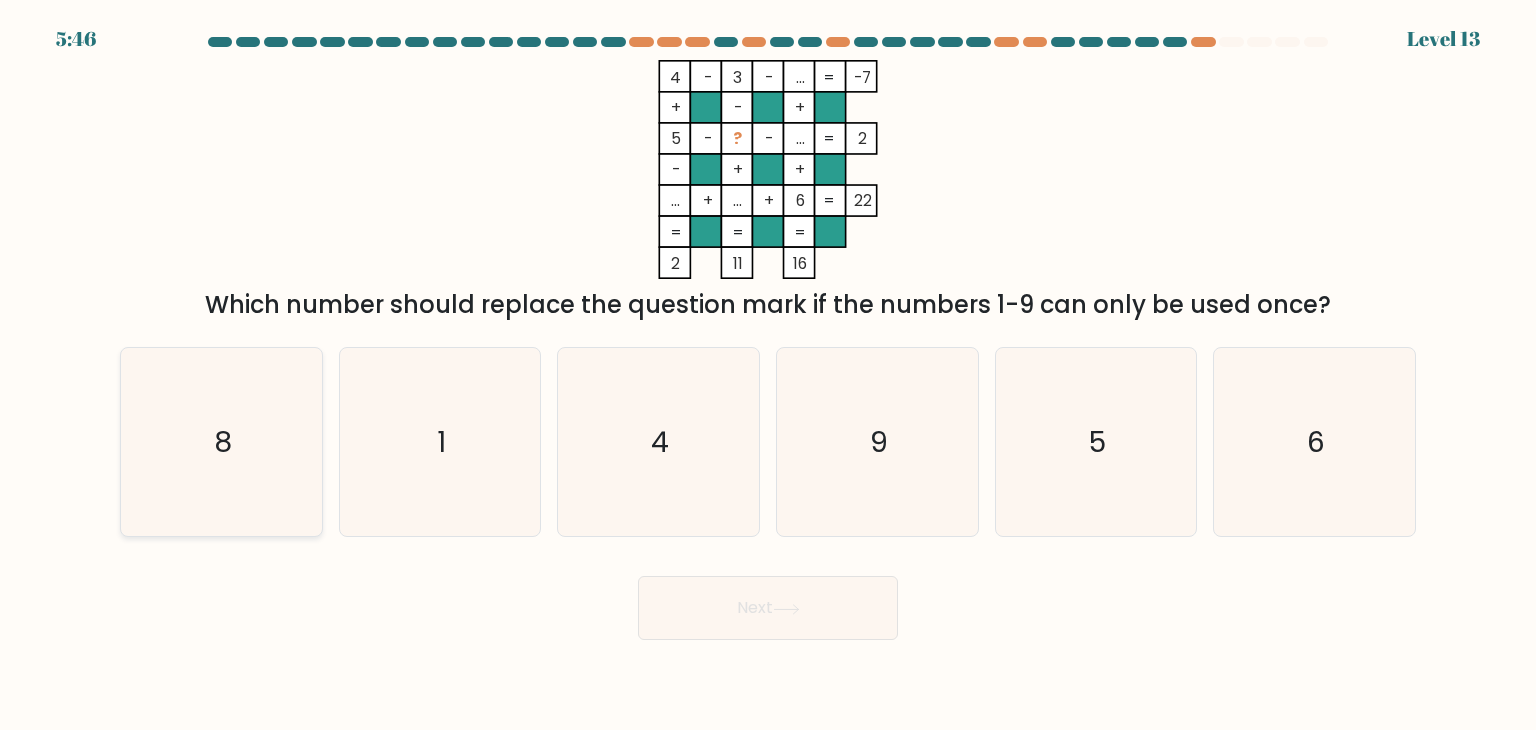 click on "8" 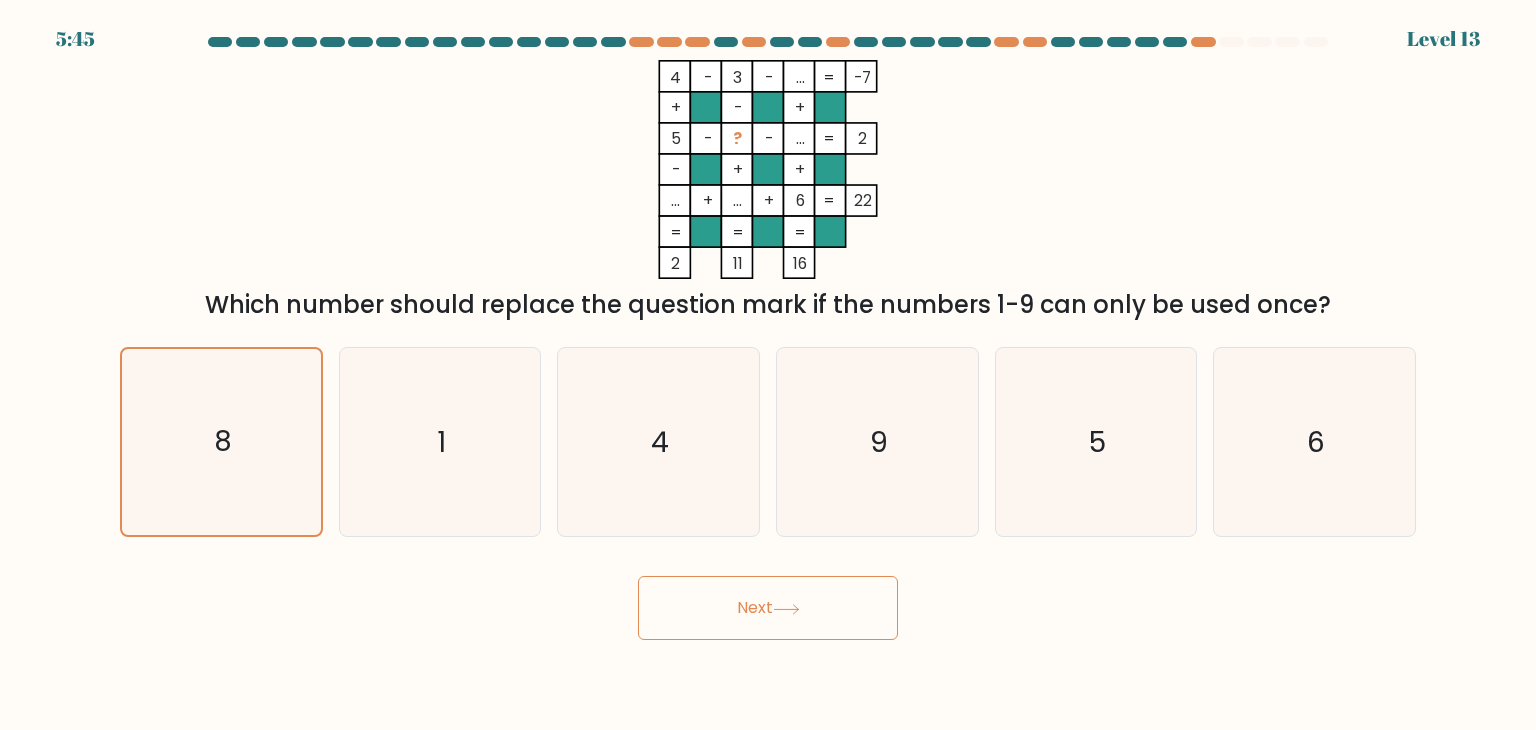 click on "Next" at bounding box center [768, 608] 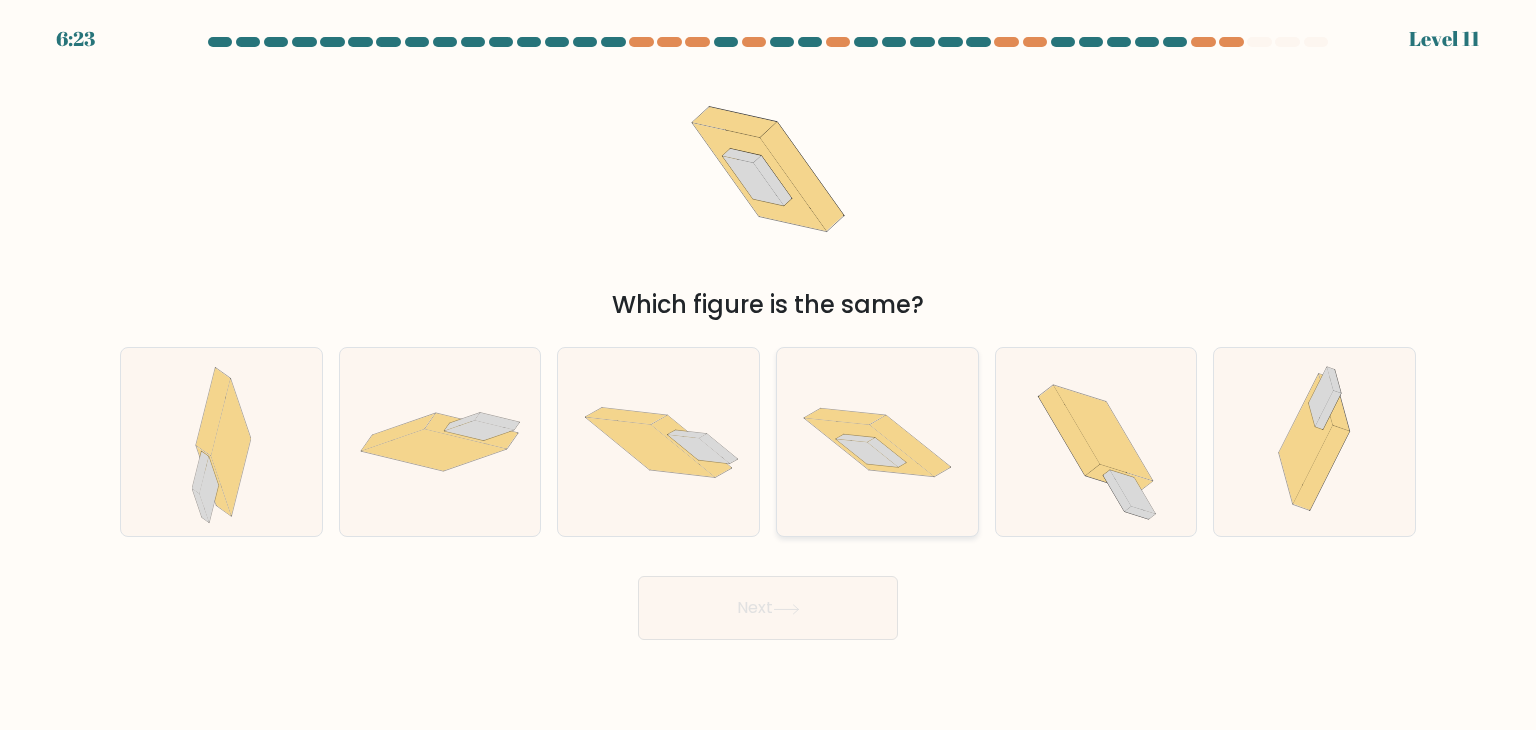 click 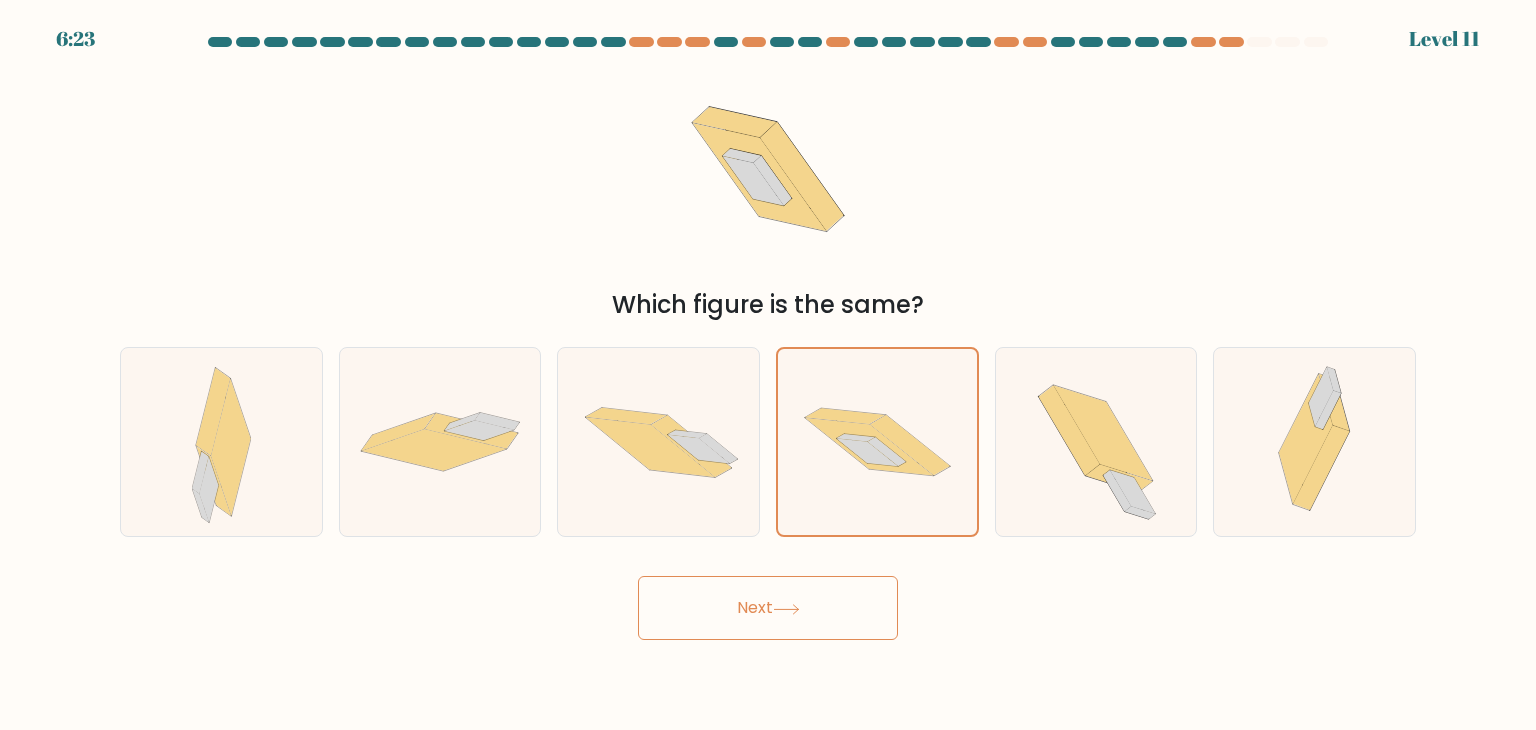 click on "Next" at bounding box center [768, 608] 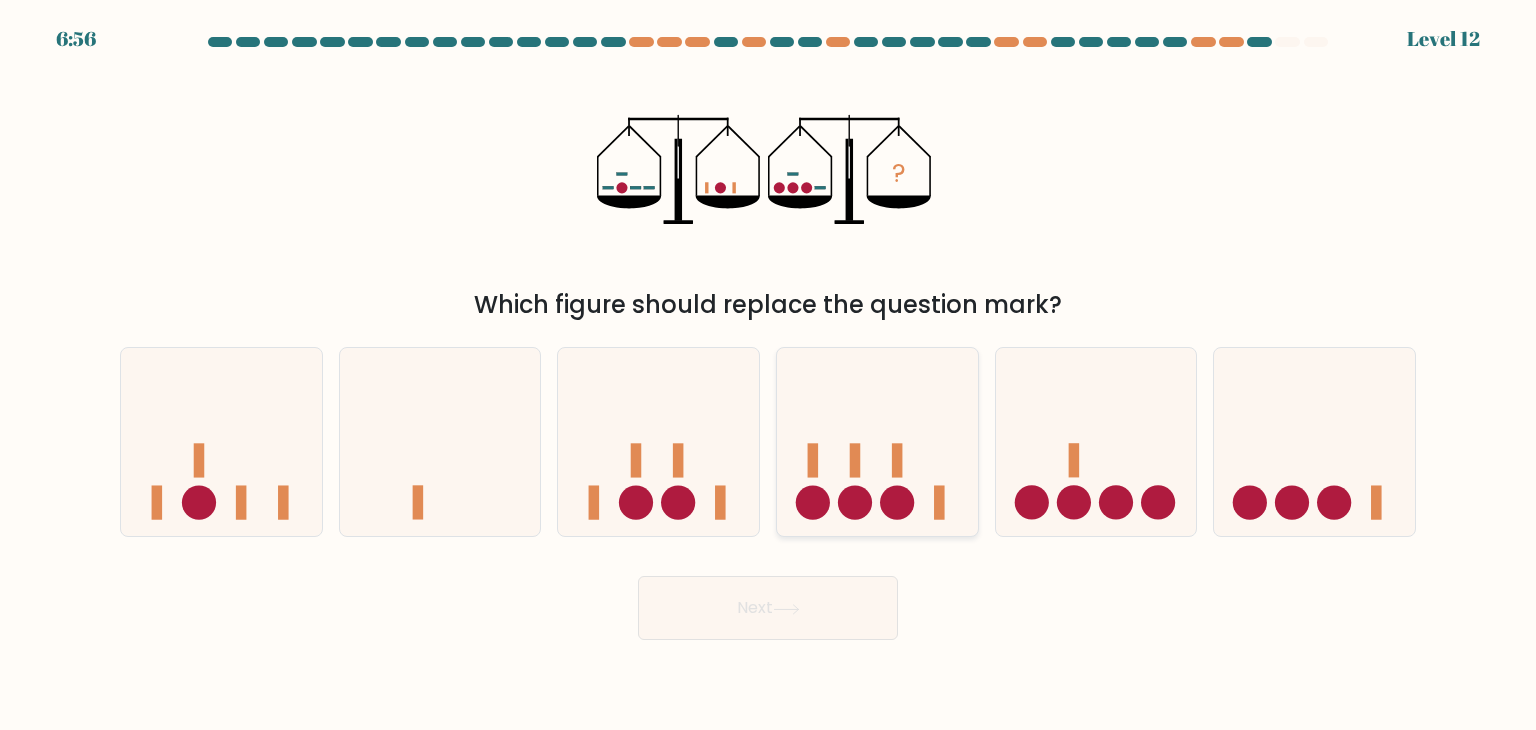 click 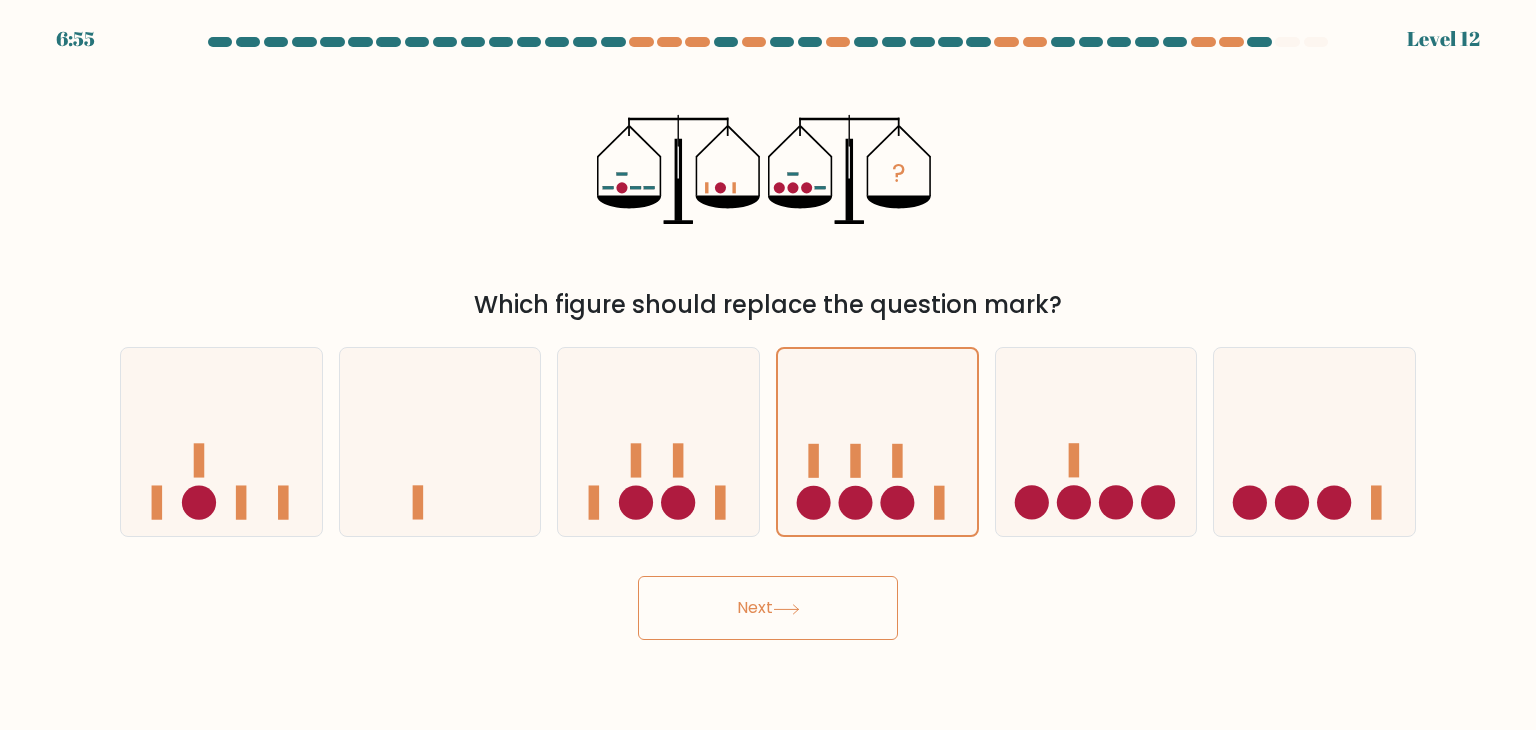 click on "Next" at bounding box center [768, 608] 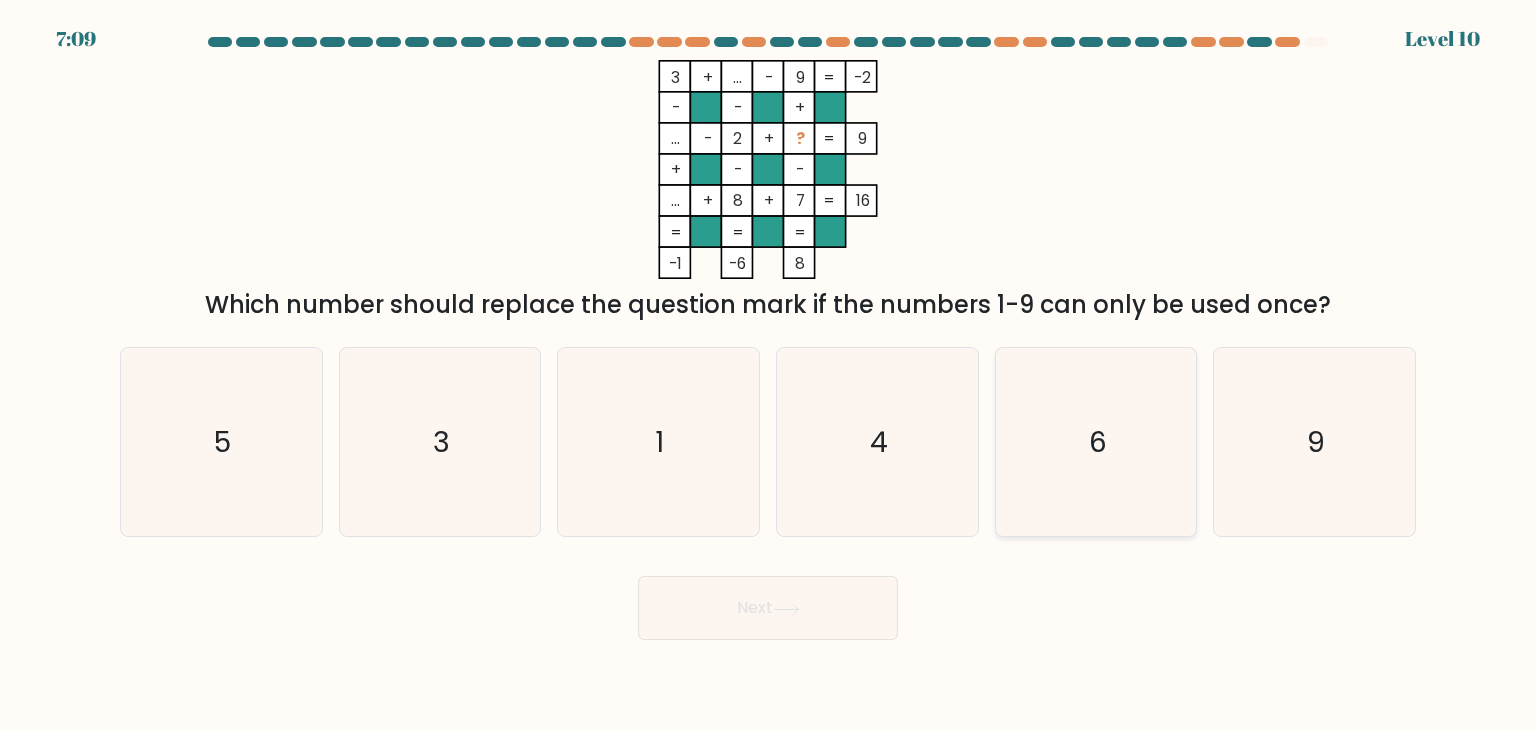 click on "6" 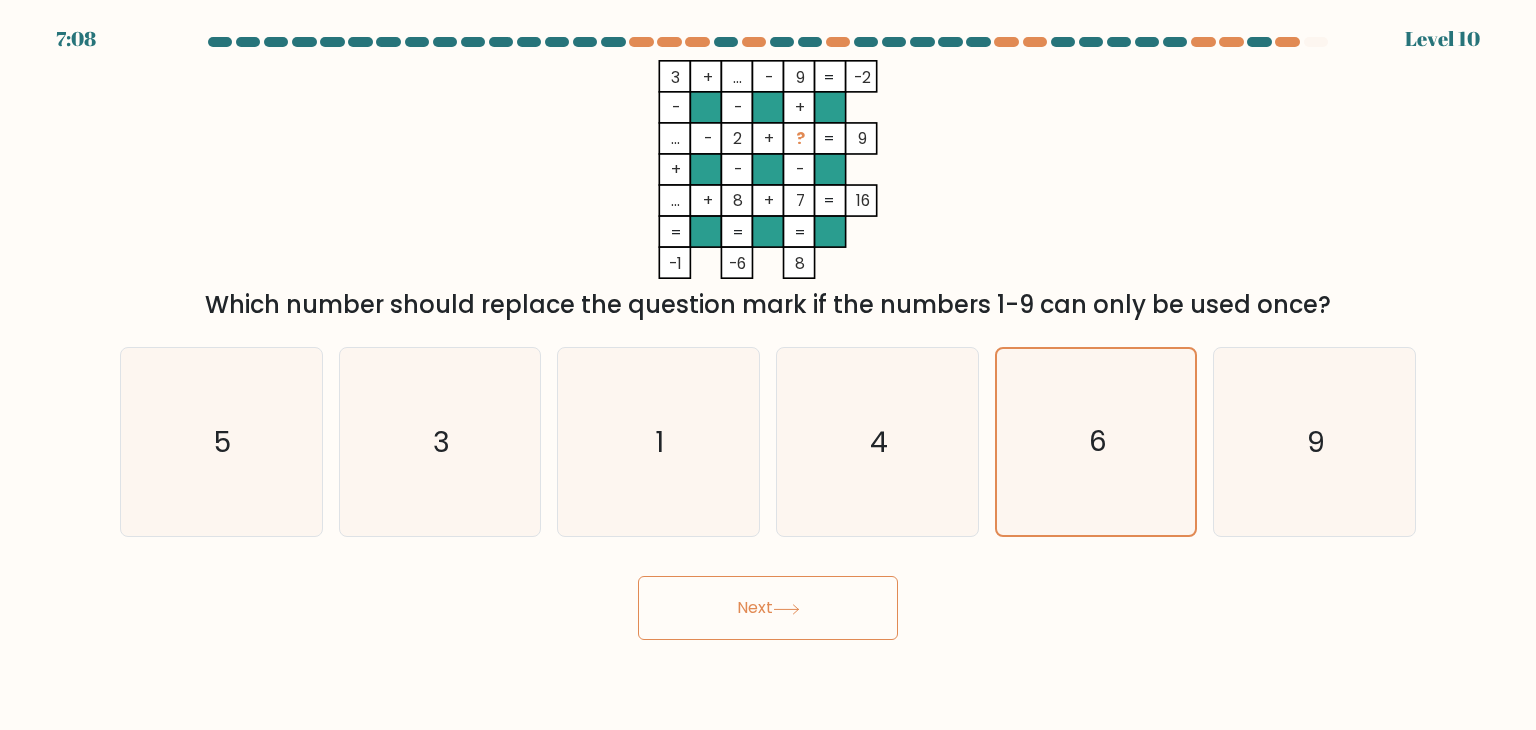 click on "Next" at bounding box center [768, 608] 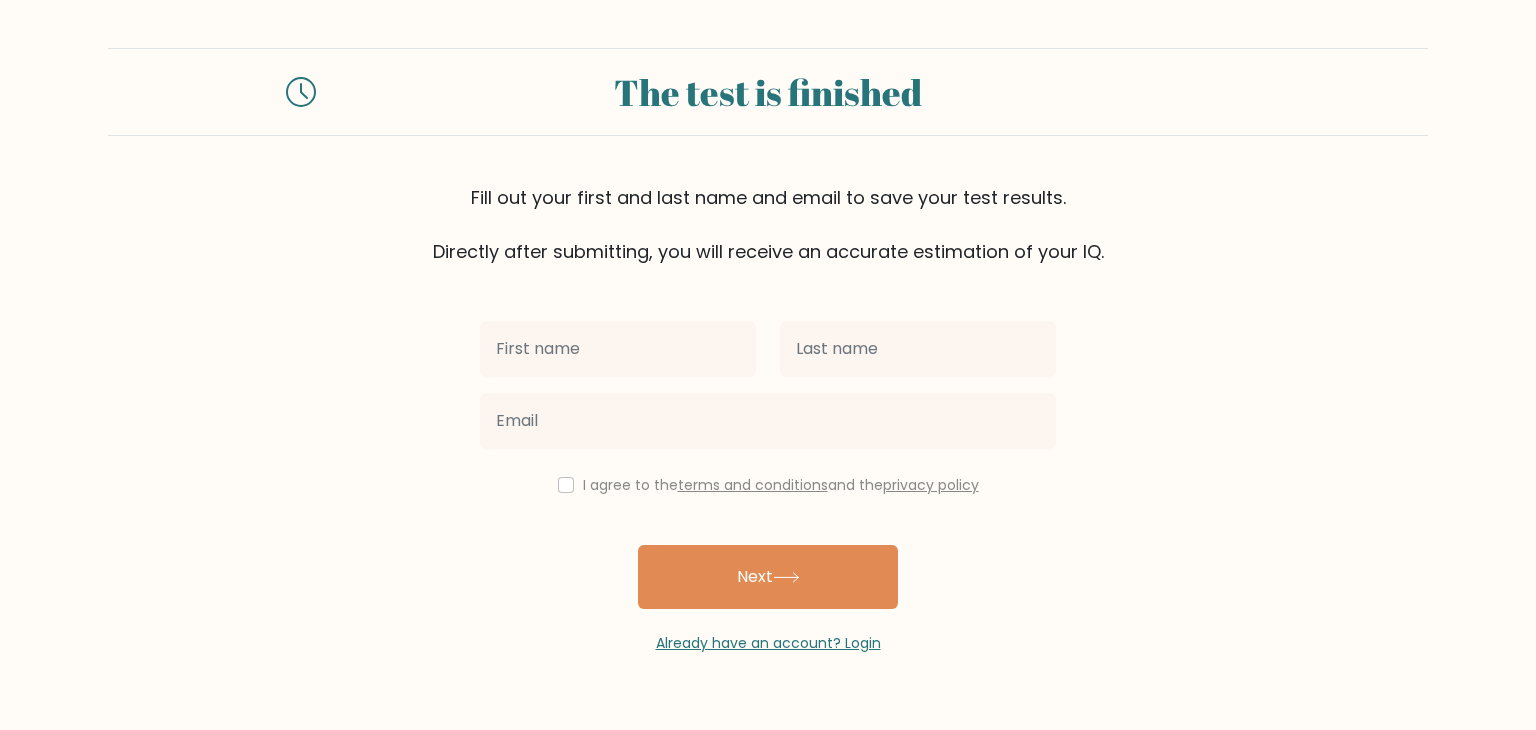 scroll, scrollTop: 0, scrollLeft: 0, axis: both 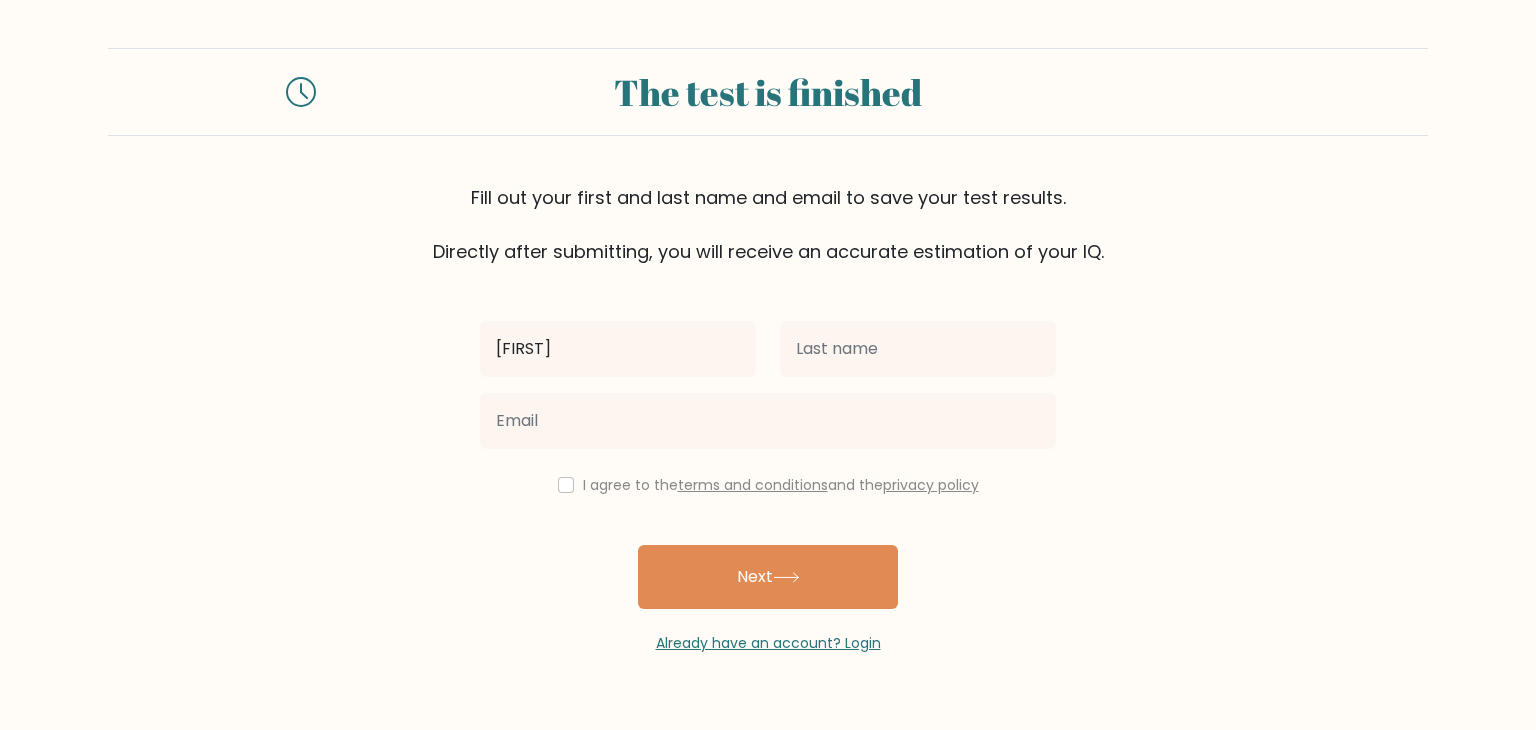 type on "Tafadzwa" 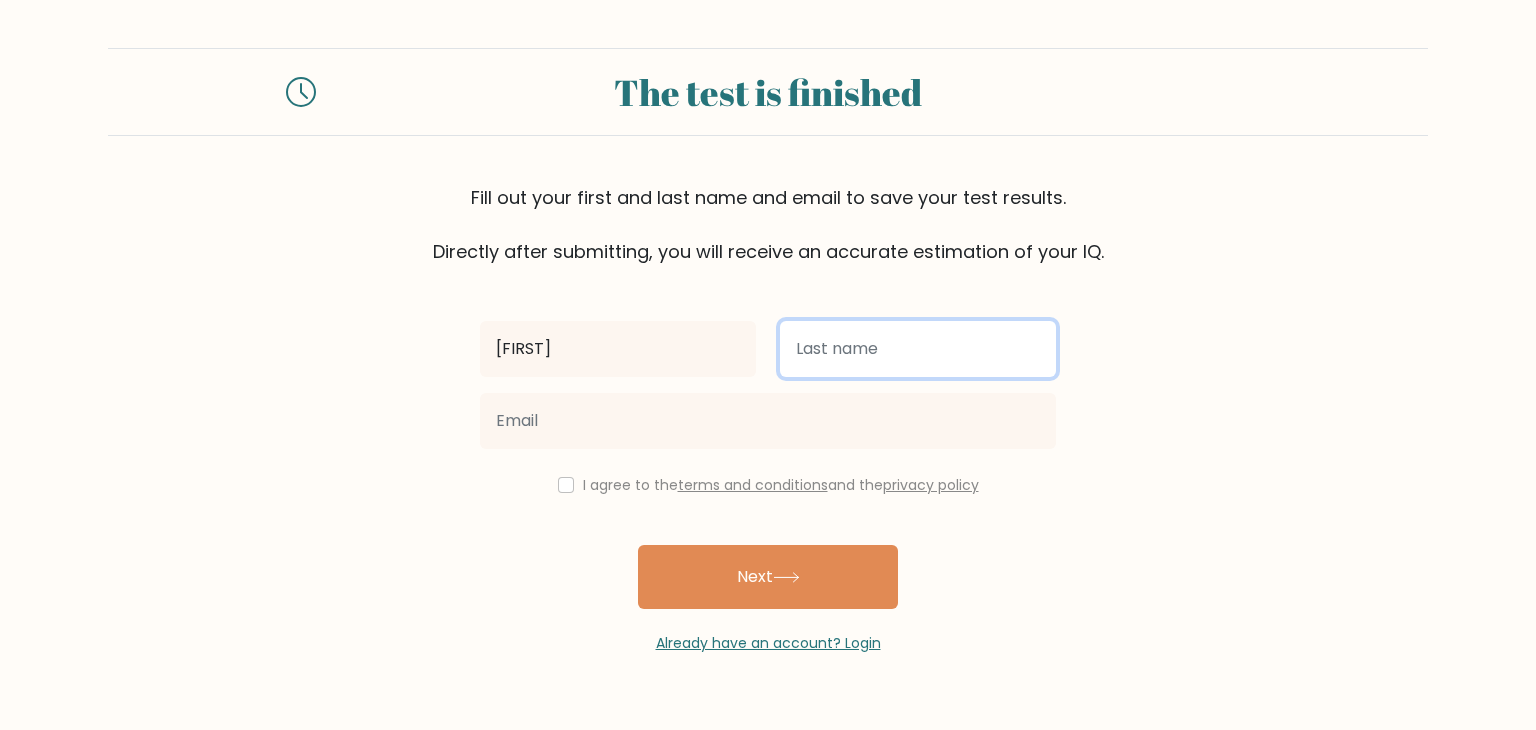 click at bounding box center [918, 349] 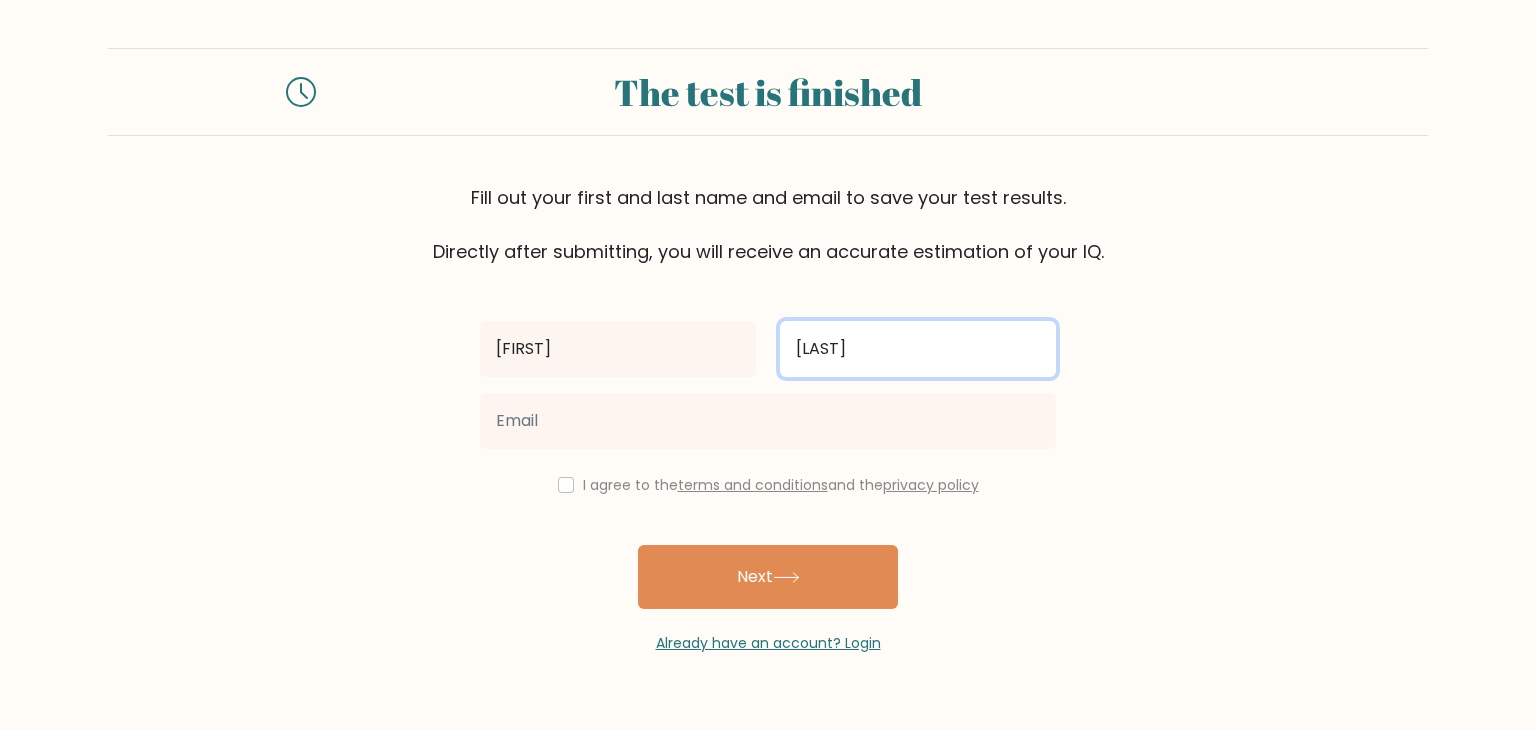 type on "Dube" 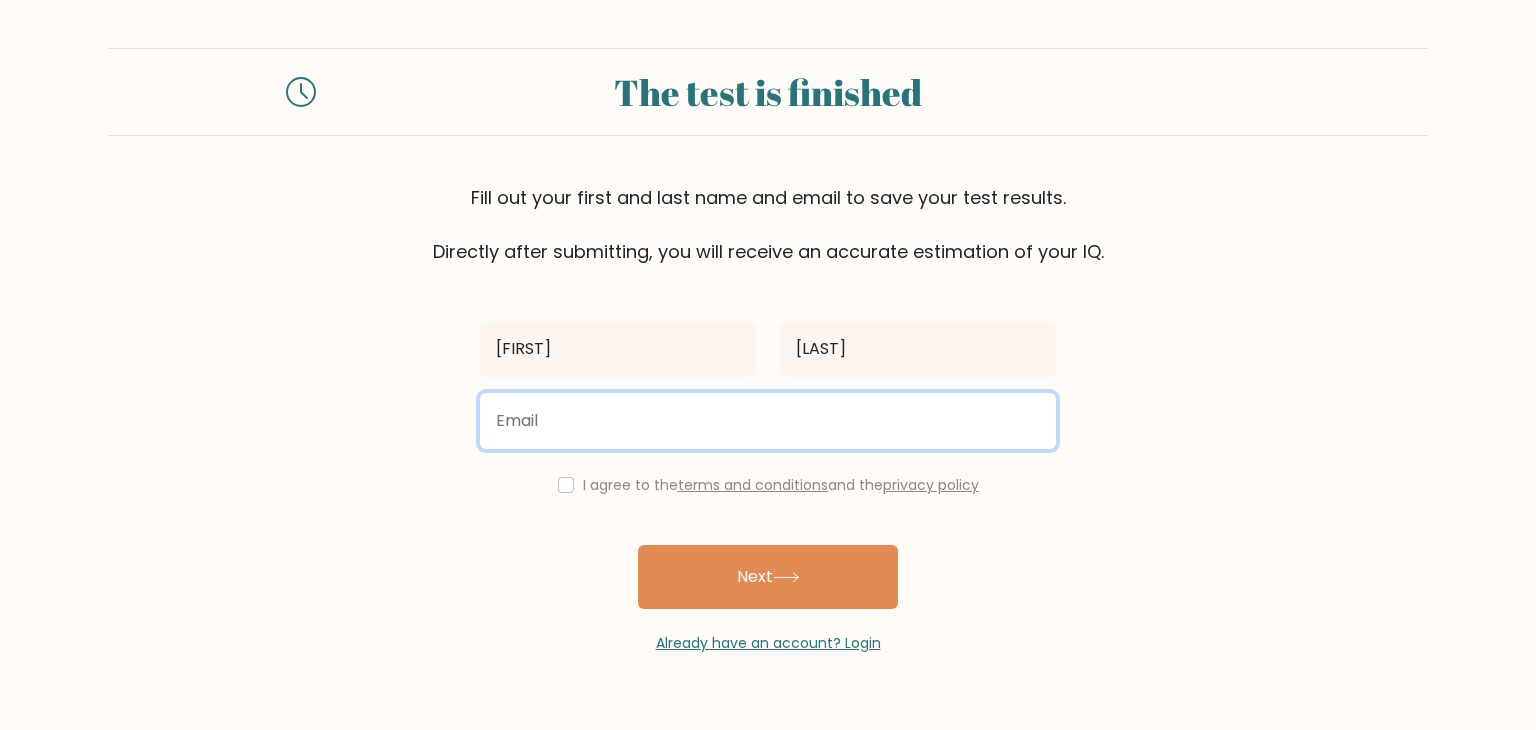 click at bounding box center (768, 421) 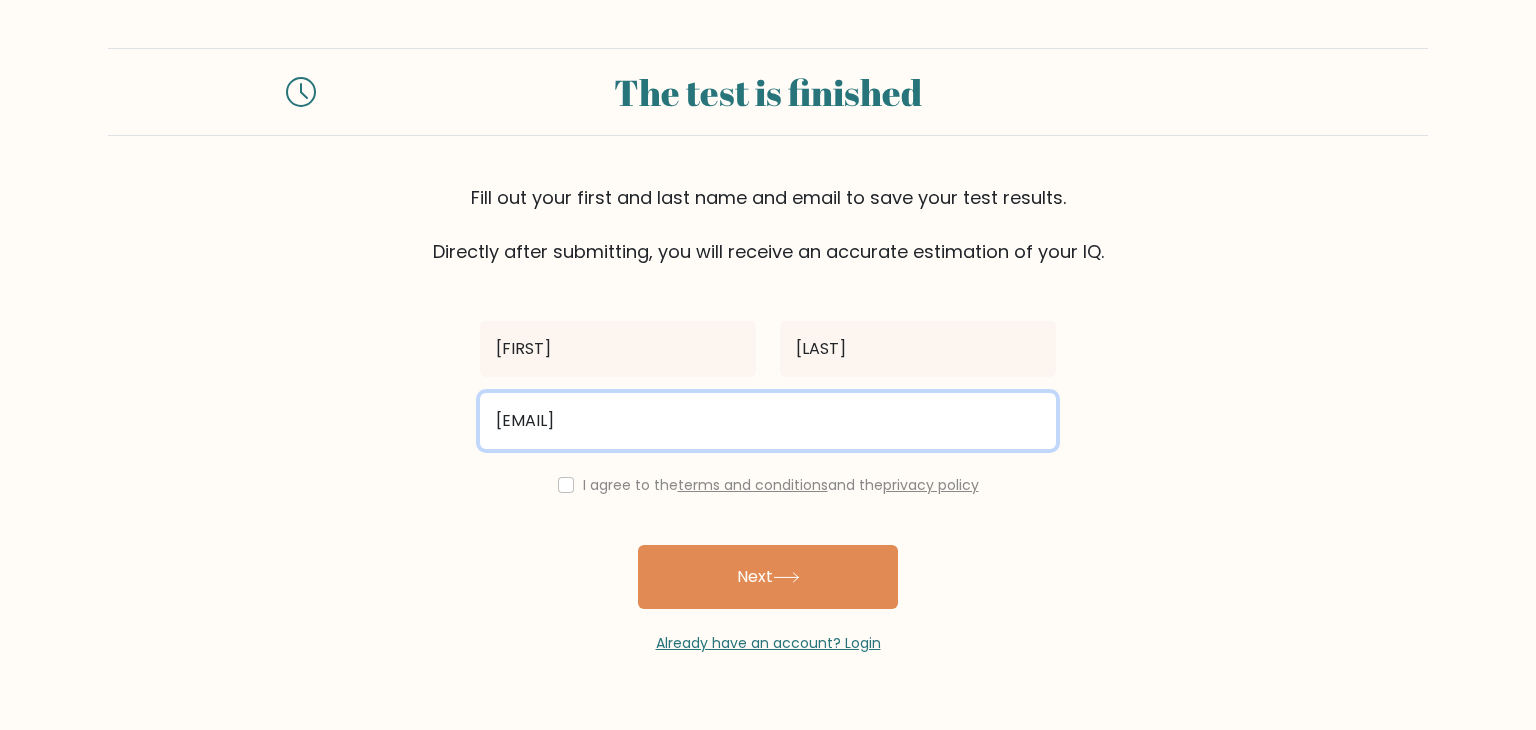 type on "tafadzwathandekad@gmail.com" 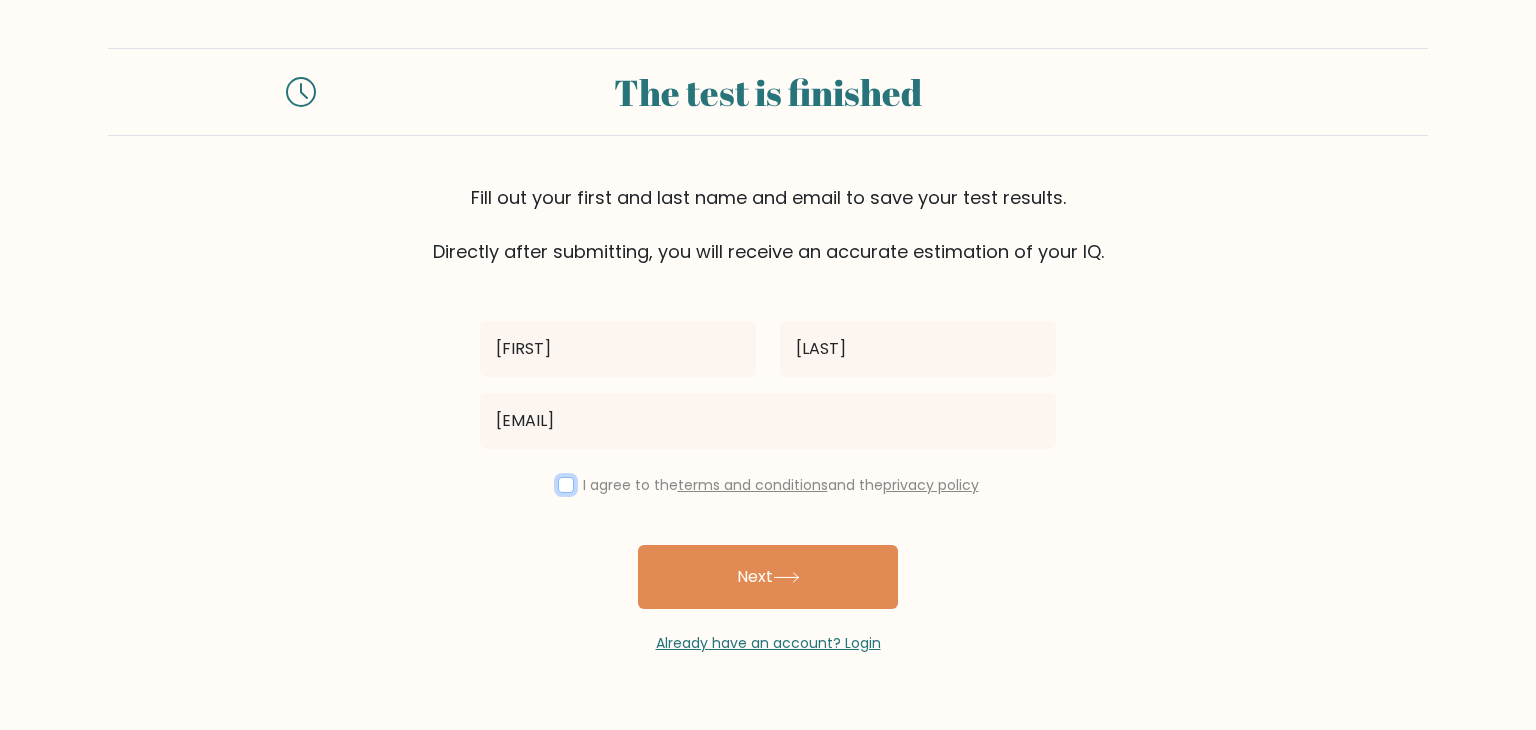 click at bounding box center [566, 485] 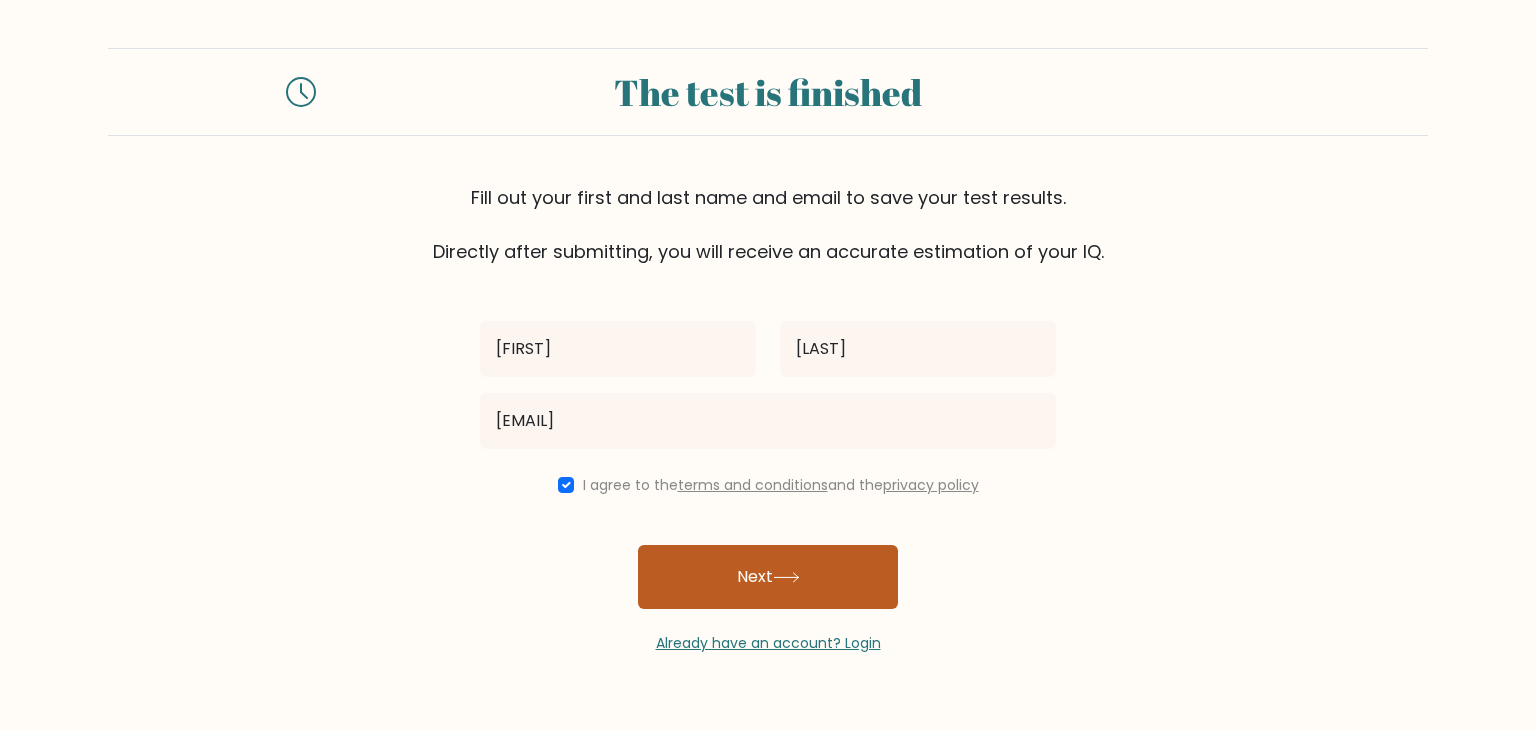 click on "Next" at bounding box center [768, 577] 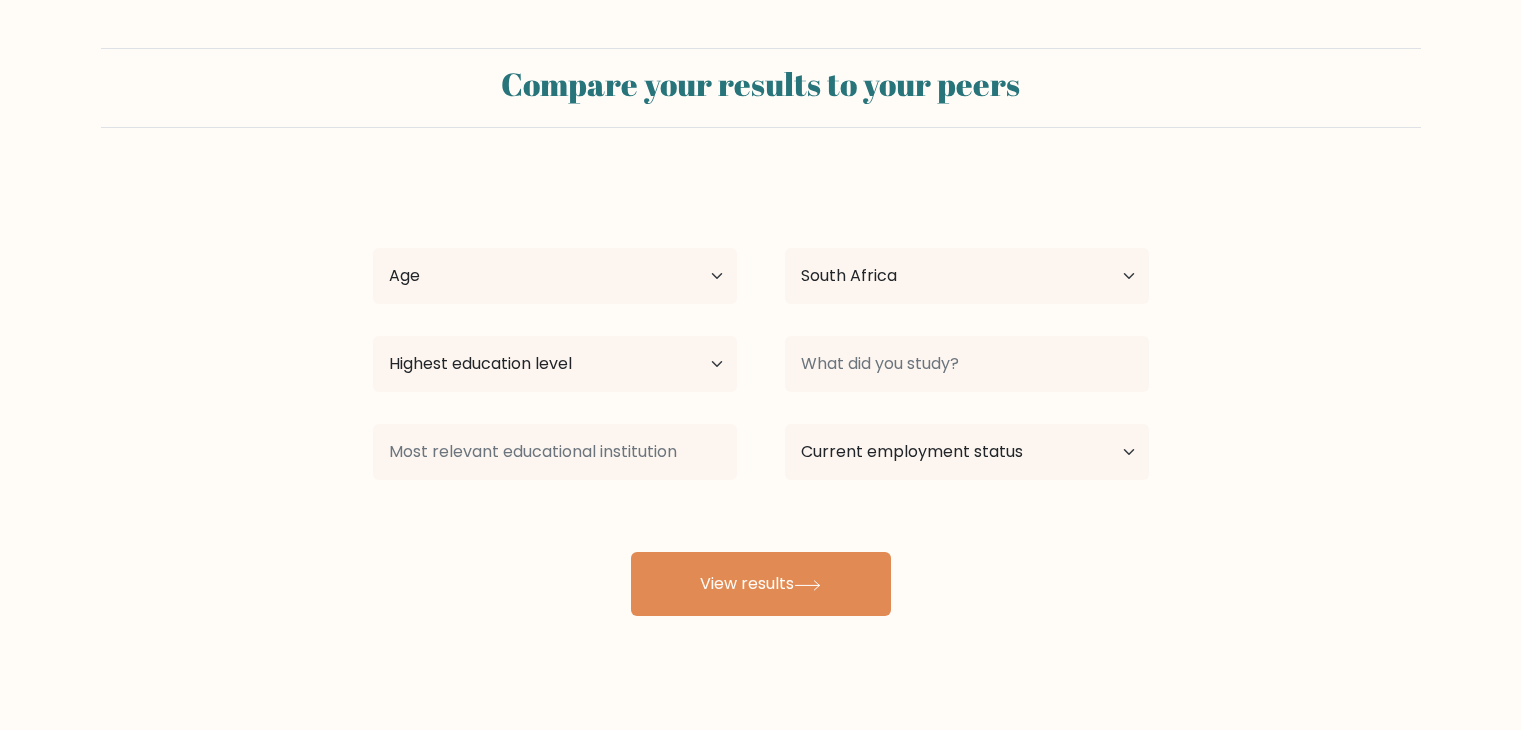 select on "ZA" 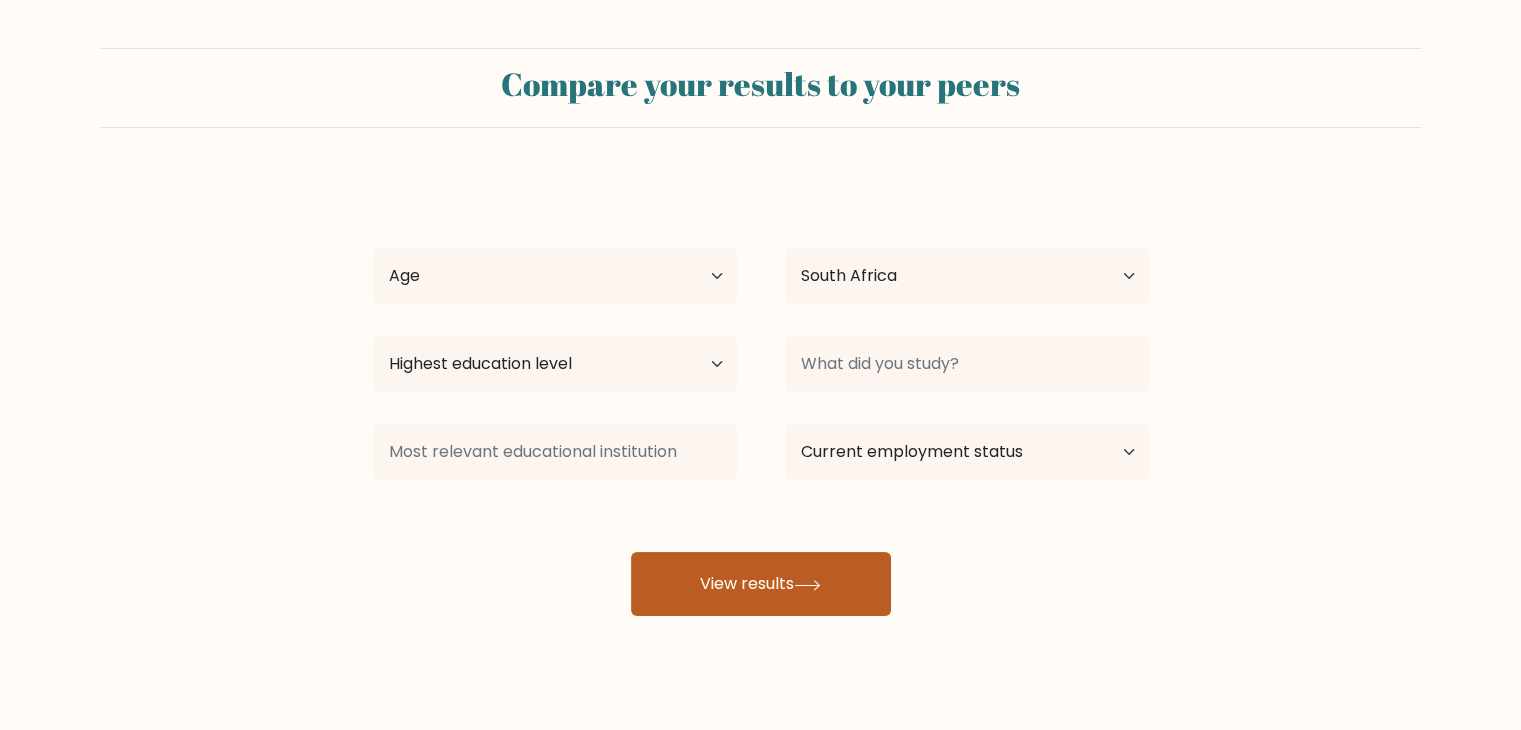 click on "View results" at bounding box center [761, 584] 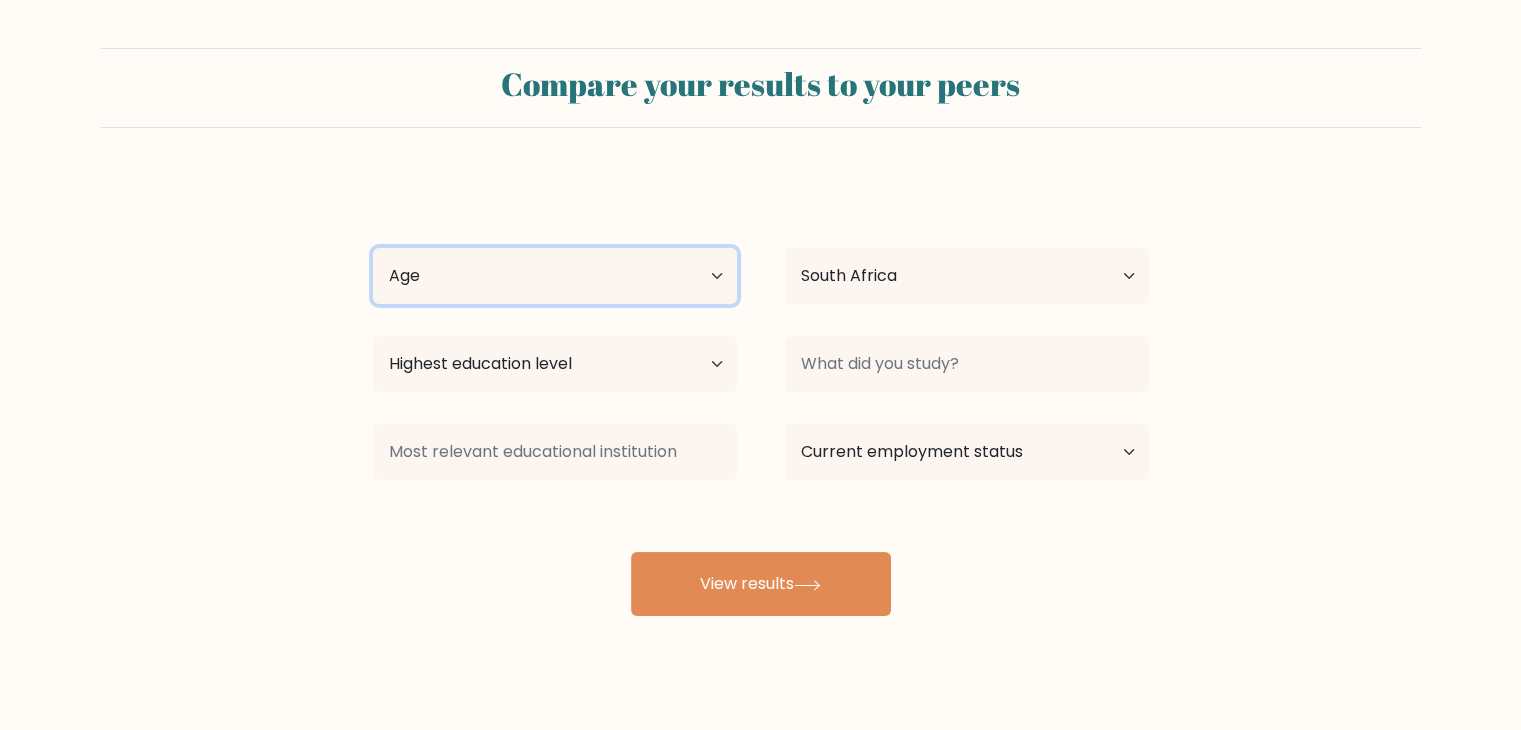 click on "Age
Under 18 years old
18-24 years old
25-34 years old
35-44 years old
45-54 years old
55-64 years old
65 years old and above" at bounding box center [555, 276] 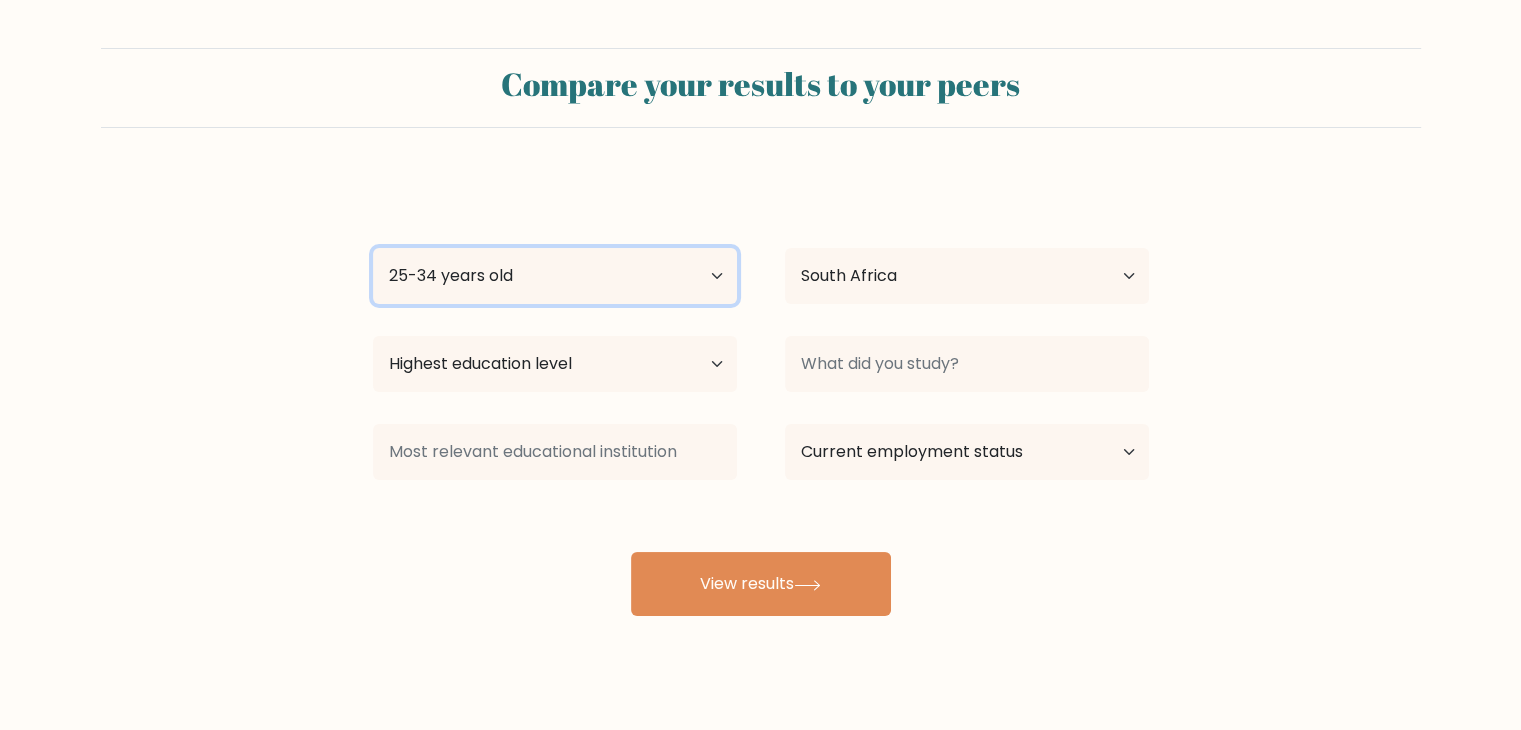 click on "Age
Under 18 years old
18-24 years old
25-34 years old
35-44 years old
45-54 years old
55-64 years old
65 years old and above" at bounding box center [555, 276] 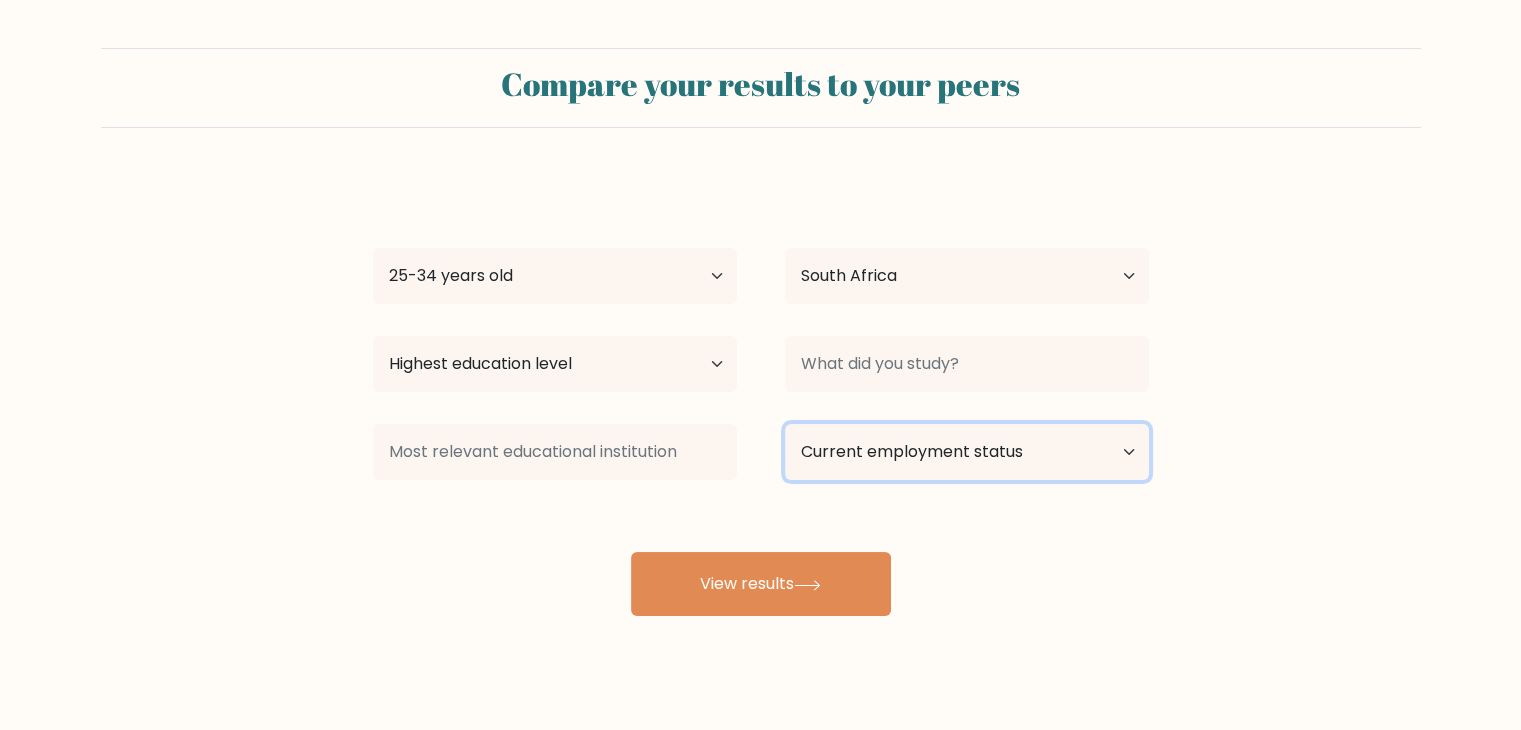 click on "Current employment status
Employed
Student
Retired
Other / prefer not to answer" at bounding box center (967, 452) 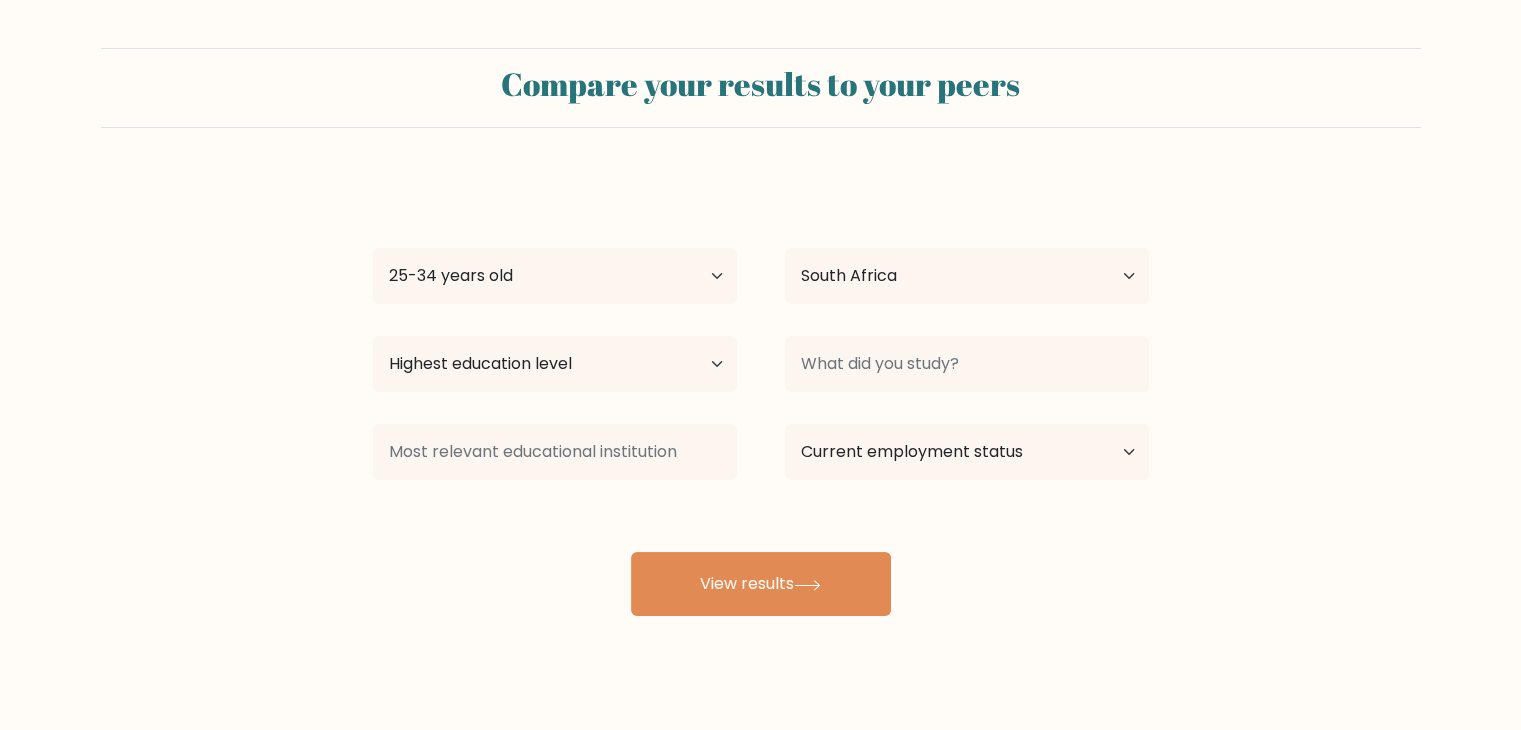 click on "Compare your results to your peers
Tafadzwa
Dube
Age
Under 18 years old
18-24 years old
25-34 years old
35-44 years old
45-54 years old
55-64 years old
65 years old and above
Country
Afghanistan
Albania
Algeria
American Samoa
Andorra
Angola
Anguilla
Antarctica
Antigua and Barbuda
Argentina
Armenia
Aruba
Australia
Chad" at bounding box center [760, 332] 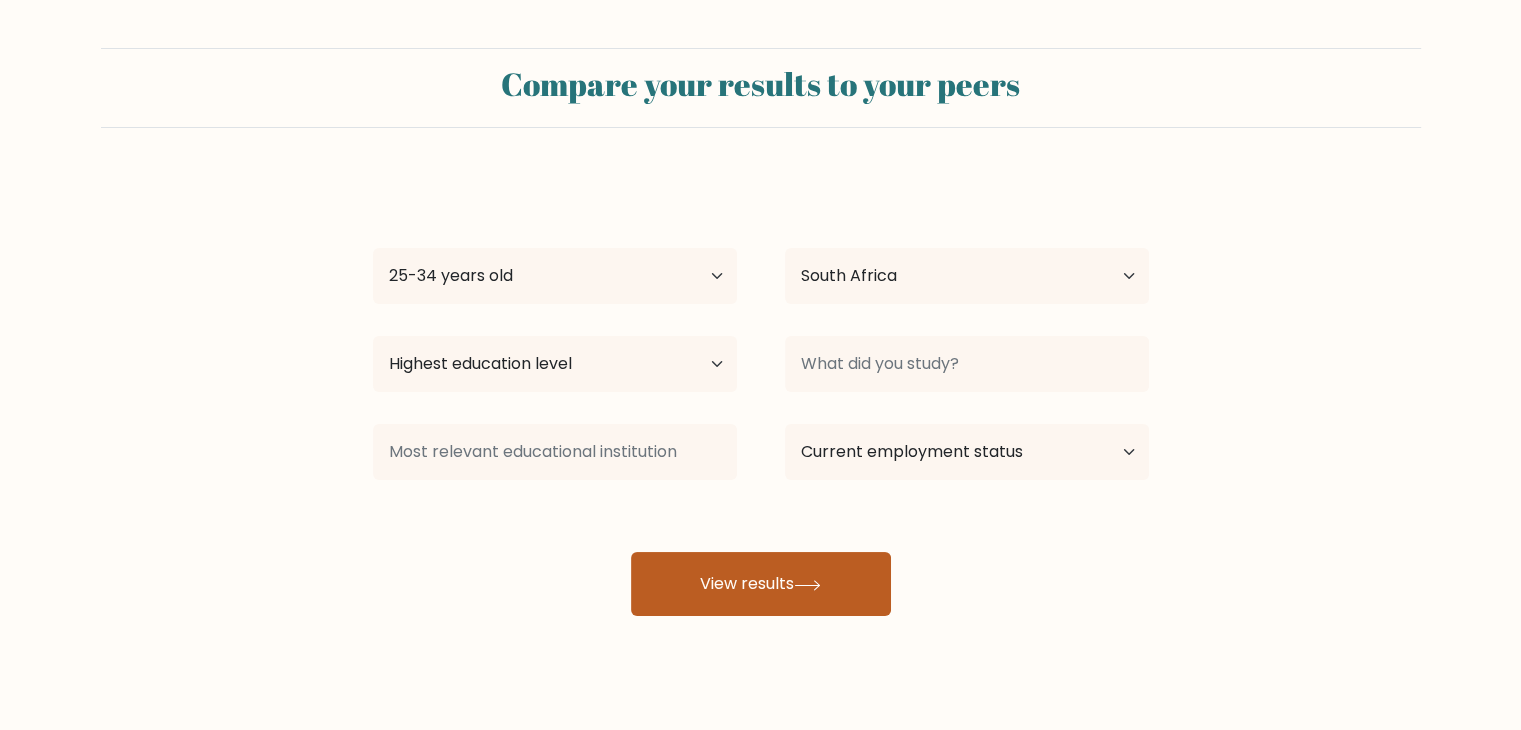 click on "View results" at bounding box center (761, 584) 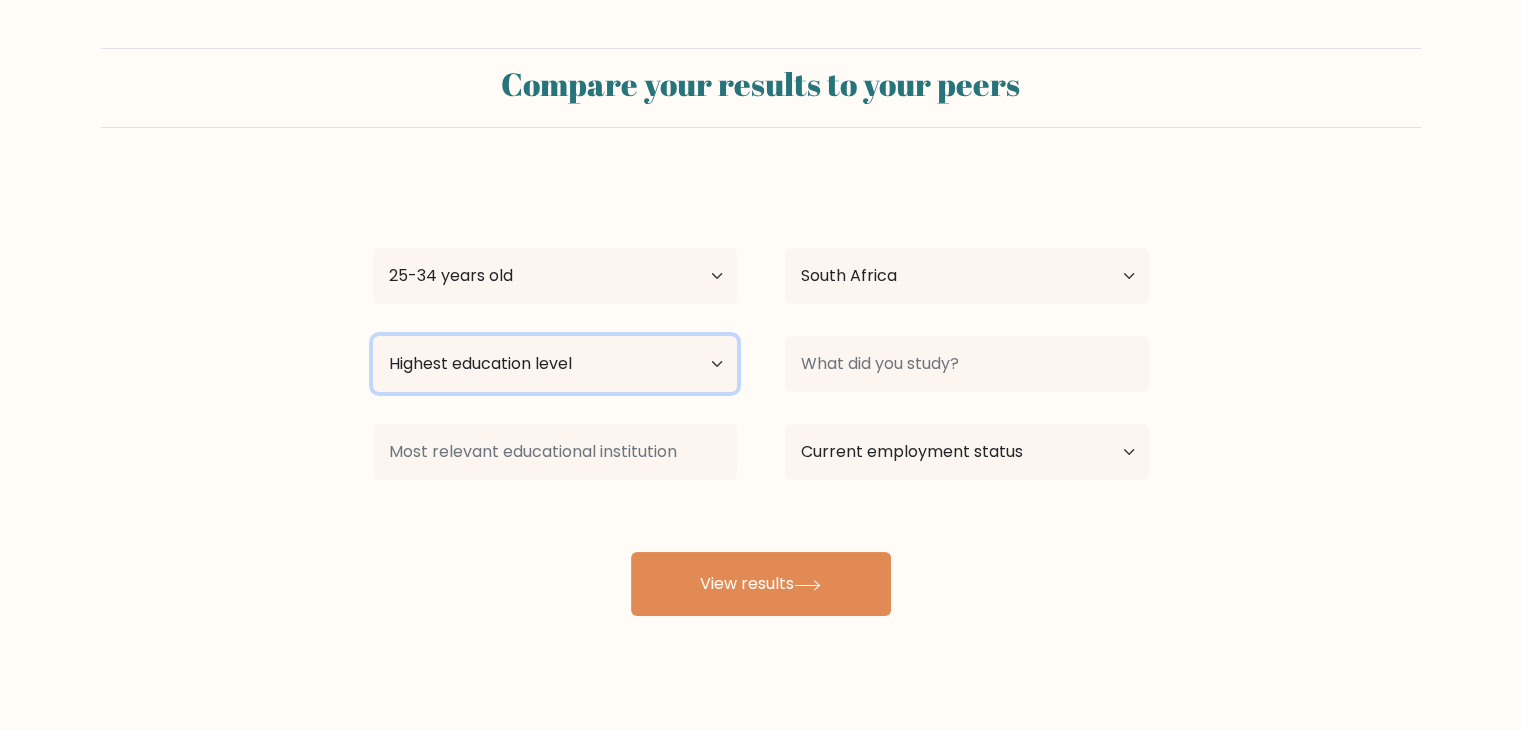 click on "Highest education level
No schooling
Primary
Lower Secondary
Upper Secondary
Occupation Specific
Bachelor's degree
Master's degree
Doctoral degree" at bounding box center (555, 364) 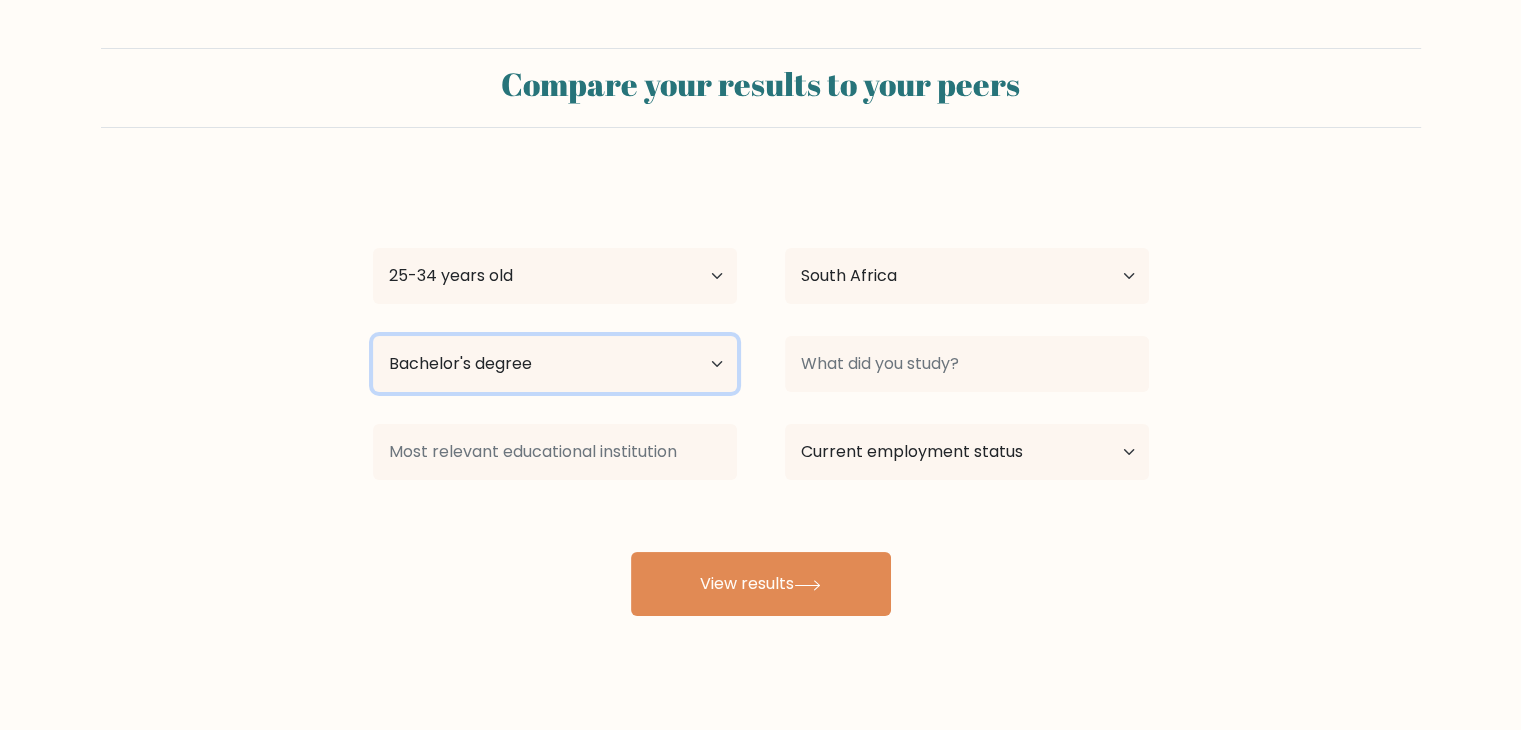 click on "Highest education level
No schooling
Primary
Lower Secondary
Upper Secondary
Occupation Specific
Bachelor's degree
Master's degree
Doctoral degree" at bounding box center (555, 364) 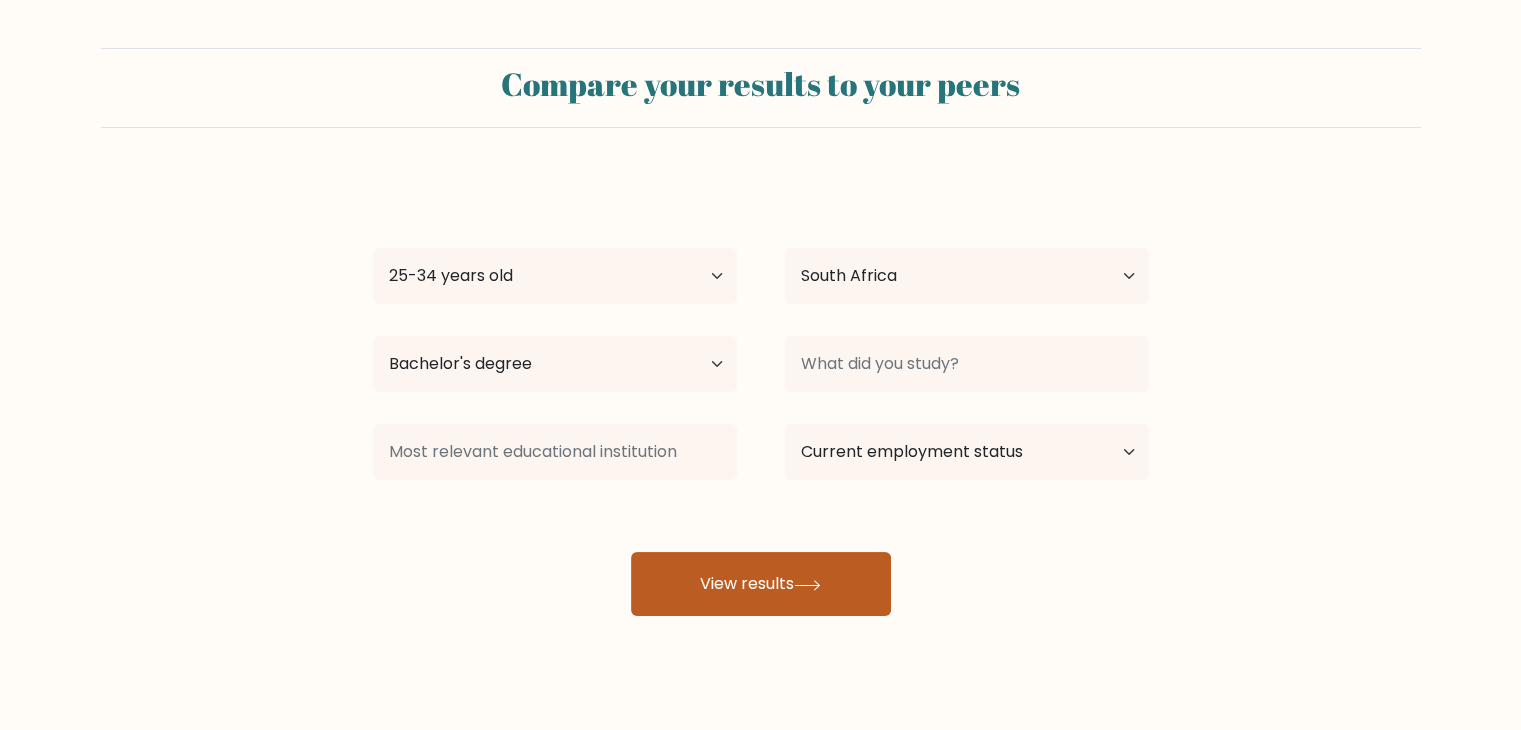 click on "View results" at bounding box center (761, 584) 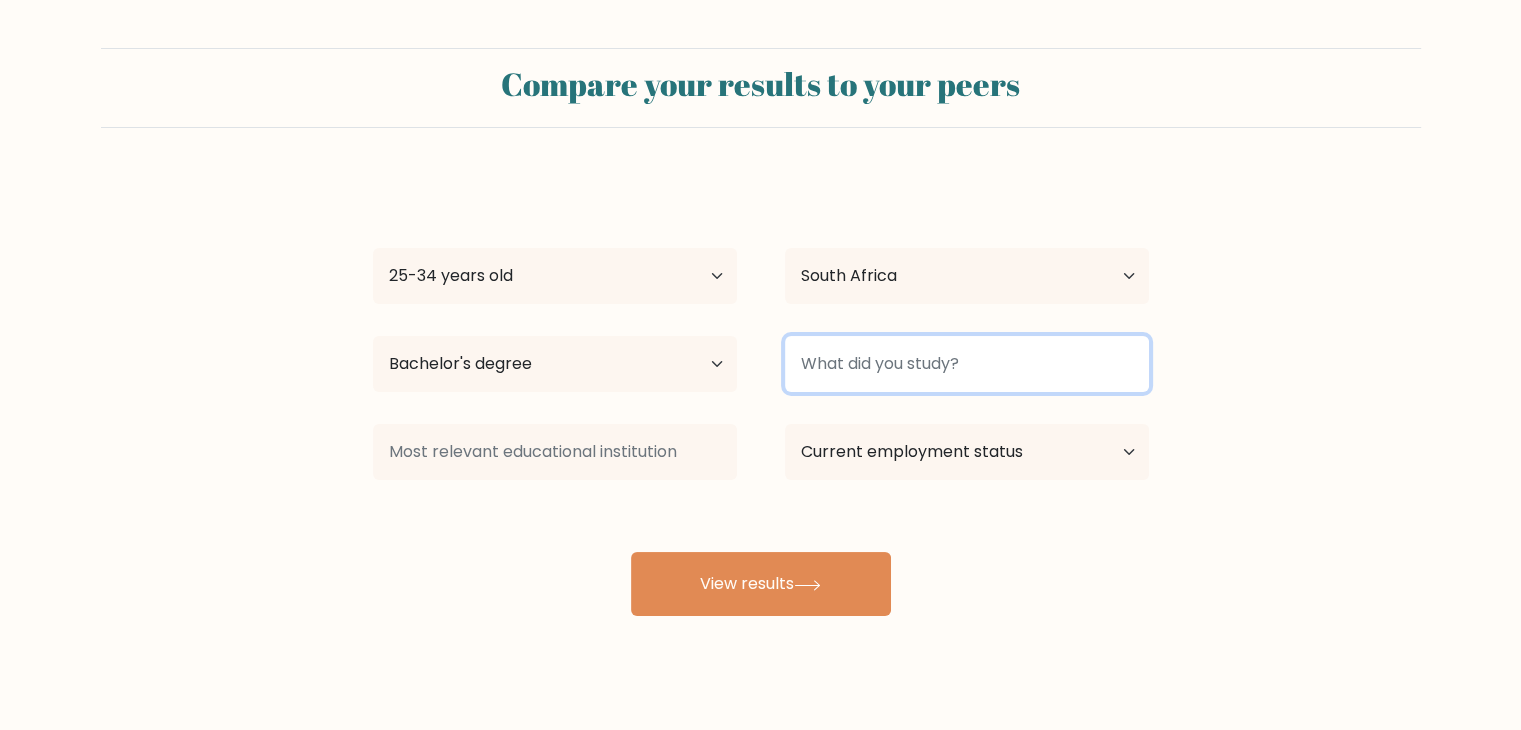 click at bounding box center [967, 364] 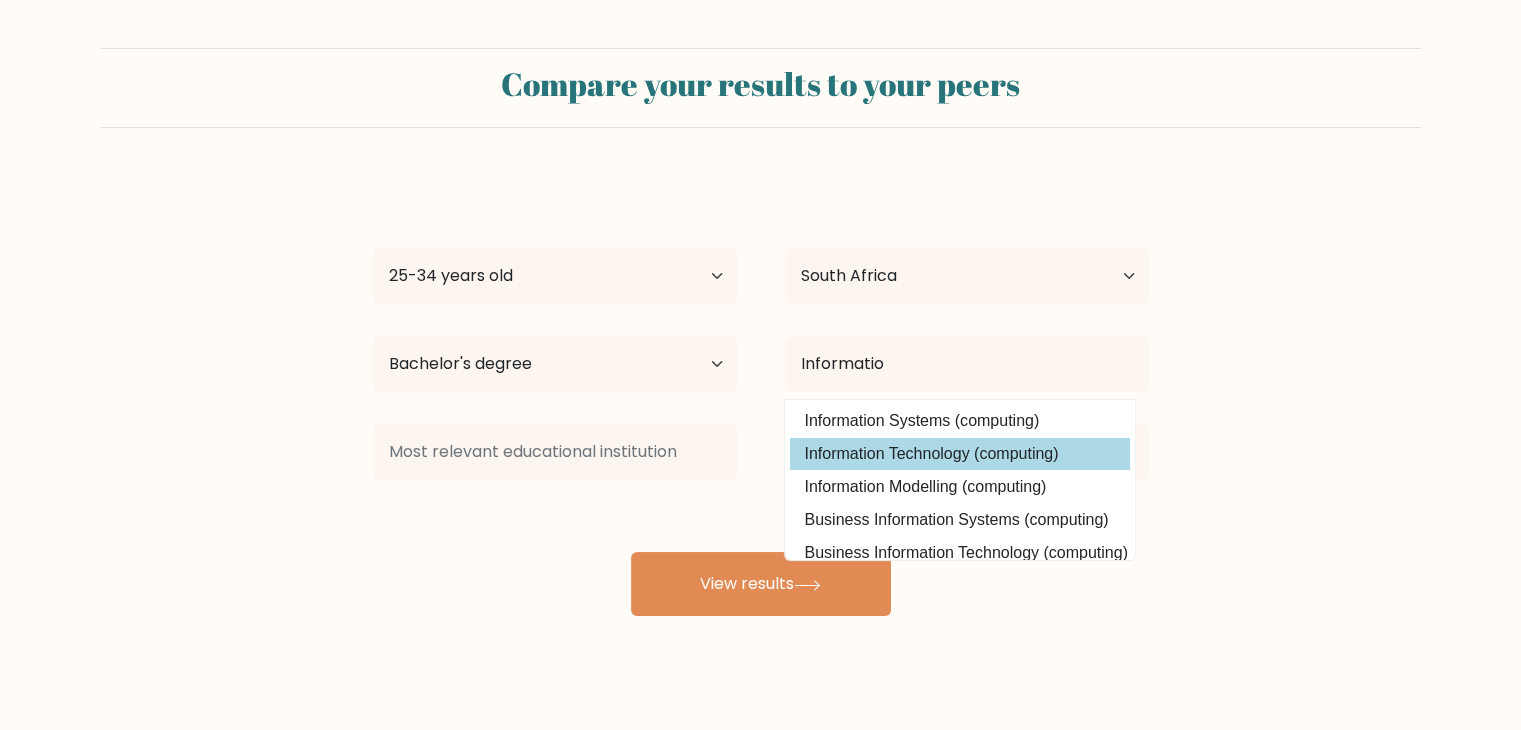 click on "Information Technology (computing)" at bounding box center [960, 454] 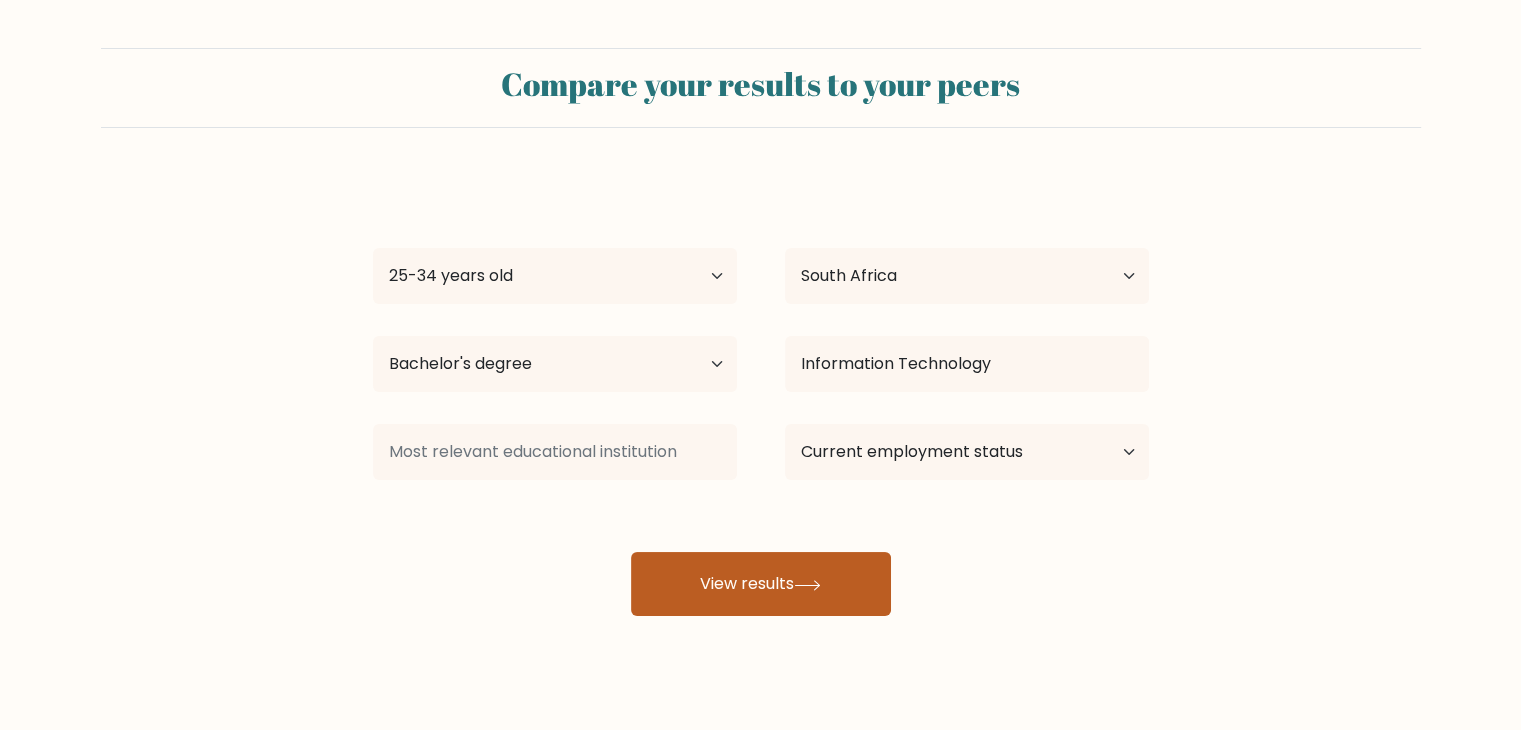 click on "View results" at bounding box center (761, 584) 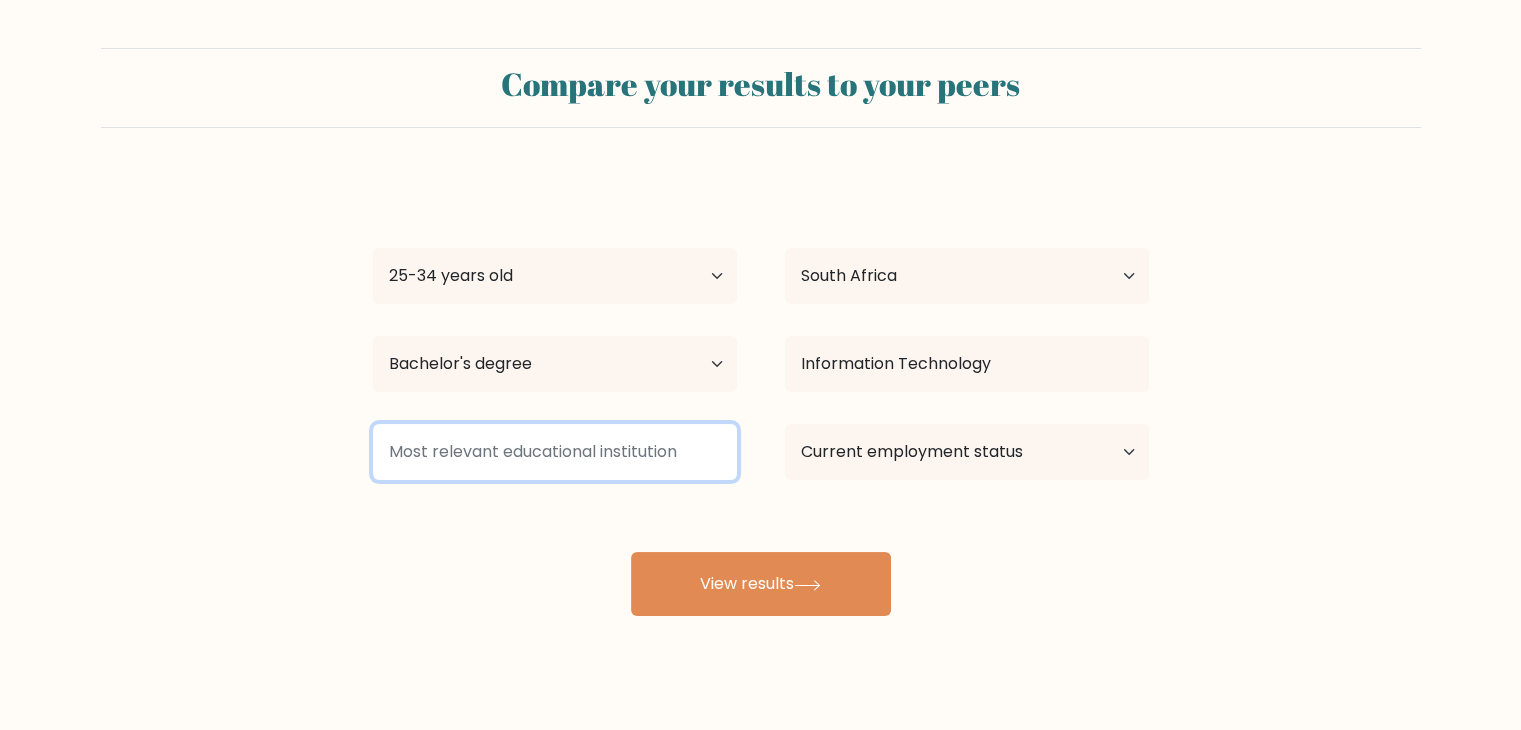 click at bounding box center [555, 452] 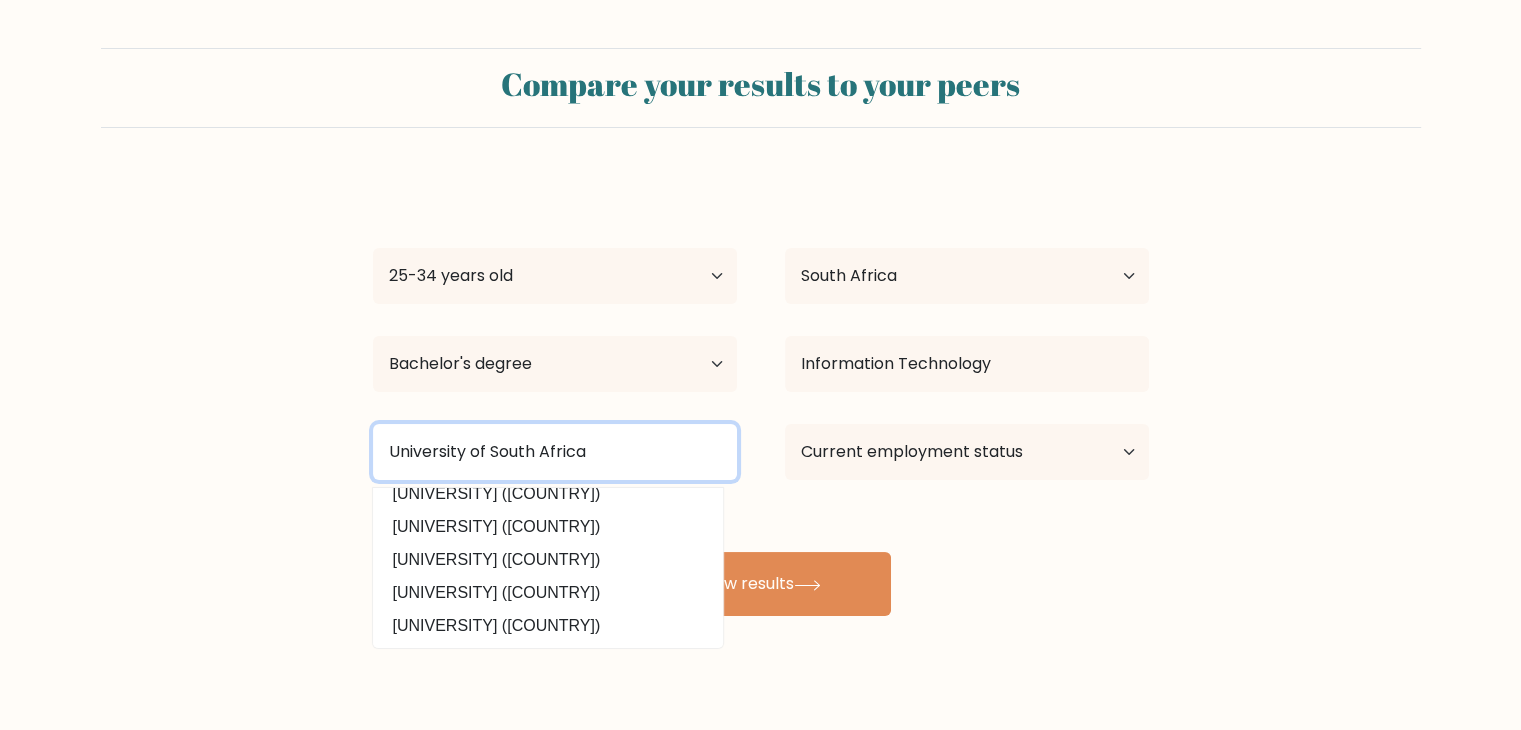 scroll, scrollTop: 195, scrollLeft: 0, axis: vertical 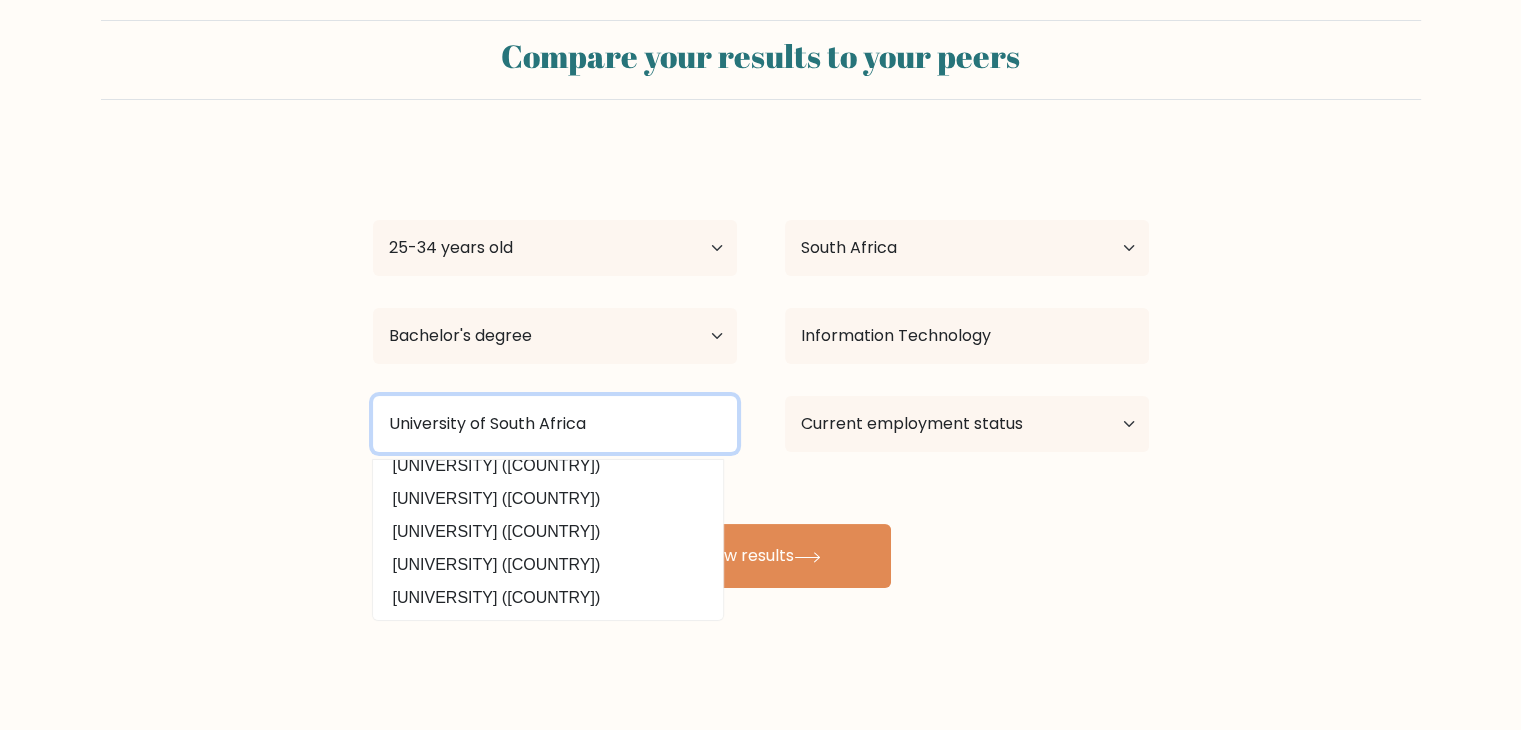 type on "University of South Africa" 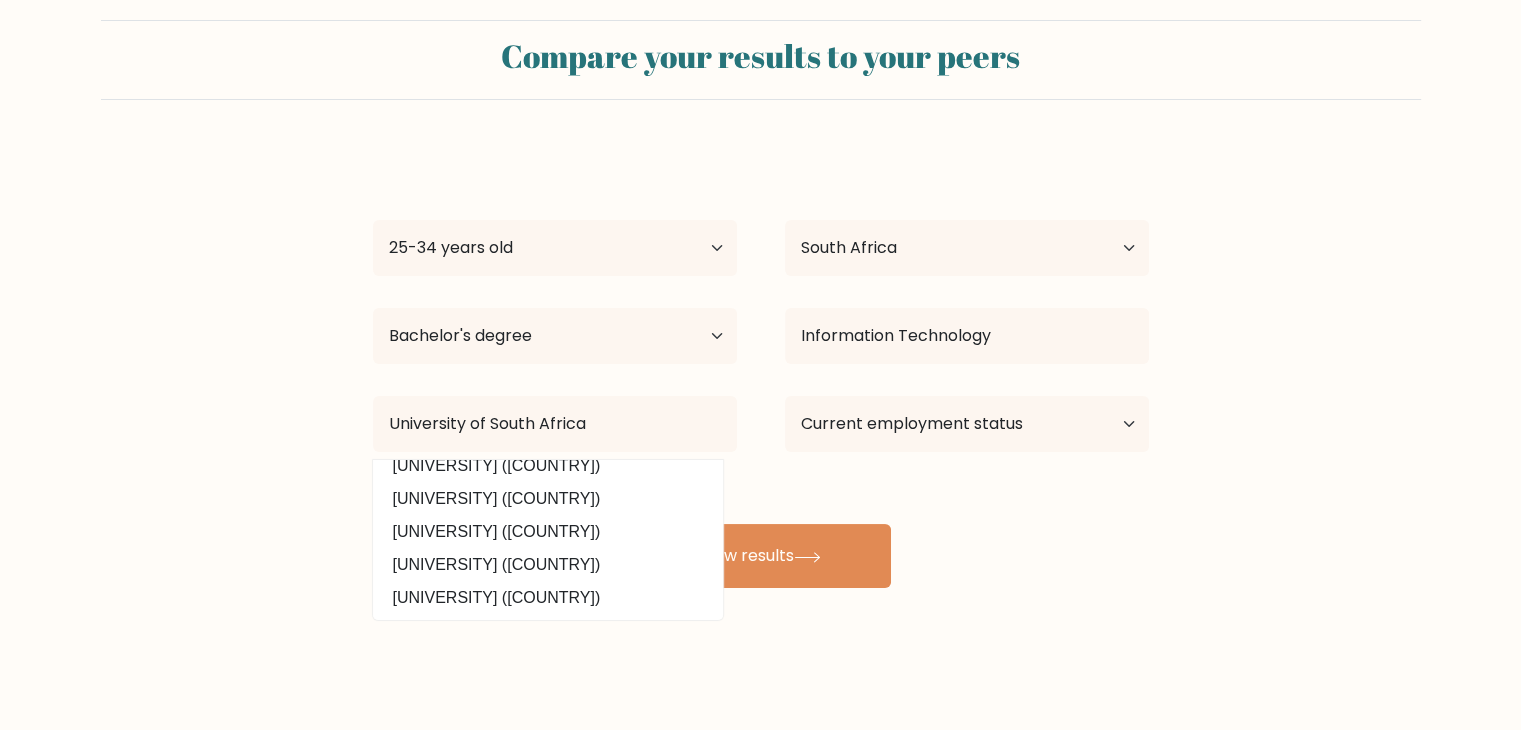 click on "Tafadzwa
Dube
Age
Under 18 years old
18-24 years old
25-34 years old
35-44 years old
45-54 years old
55-64 years old
65 years old and above
Country
Afghanistan
Albania
Algeria
American Samoa
Andorra
Angola
Anguilla
Antarctica
Antigua and Barbuda
Argentina
Armenia
Aruba
Australia
Austria
Azerbaijan
Bahamas
Bahrain
Bangladesh
Barbados
Belarus
Belgium
Belize
Benin
Bermuda
Bhutan
Bolivia
Bonaire, Sint Eustatius and Saba
Bosnia and Herzegovina
Botswana
Bouvet Island
Brazil
Brunei" at bounding box center (761, 368) 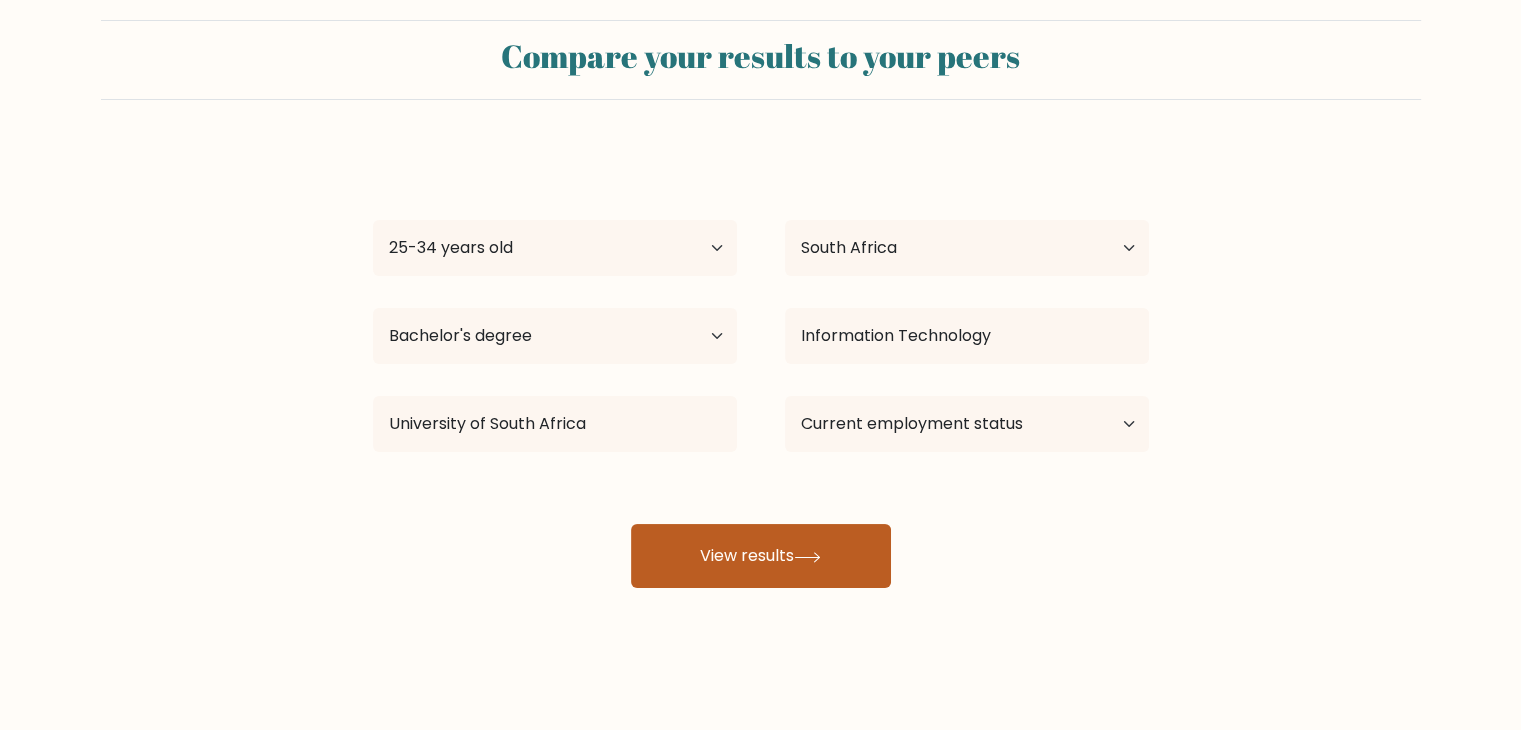 click on "View results" at bounding box center (761, 556) 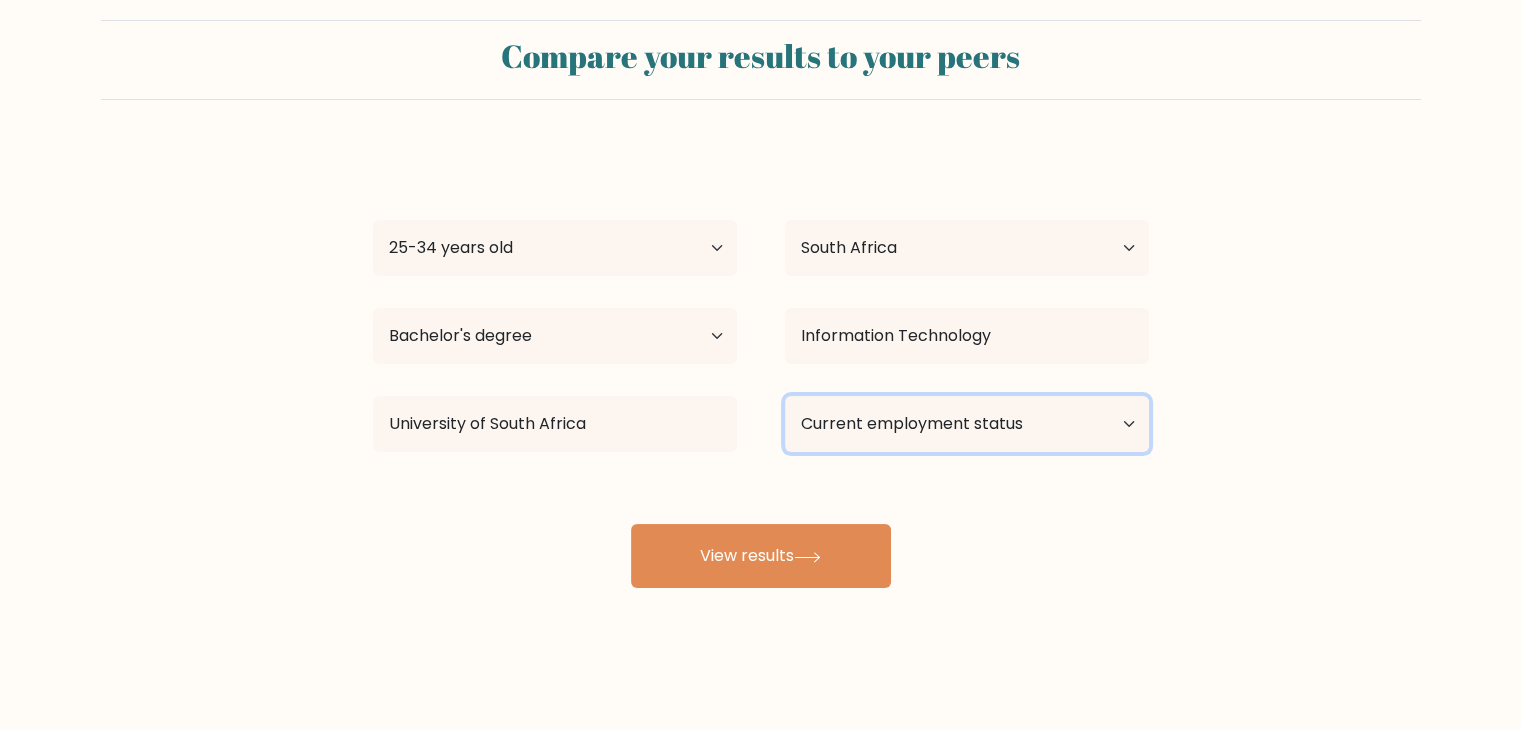 click on "Current employment status
Employed
Student
Retired
Other / prefer not to answer" at bounding box center (967, 424) 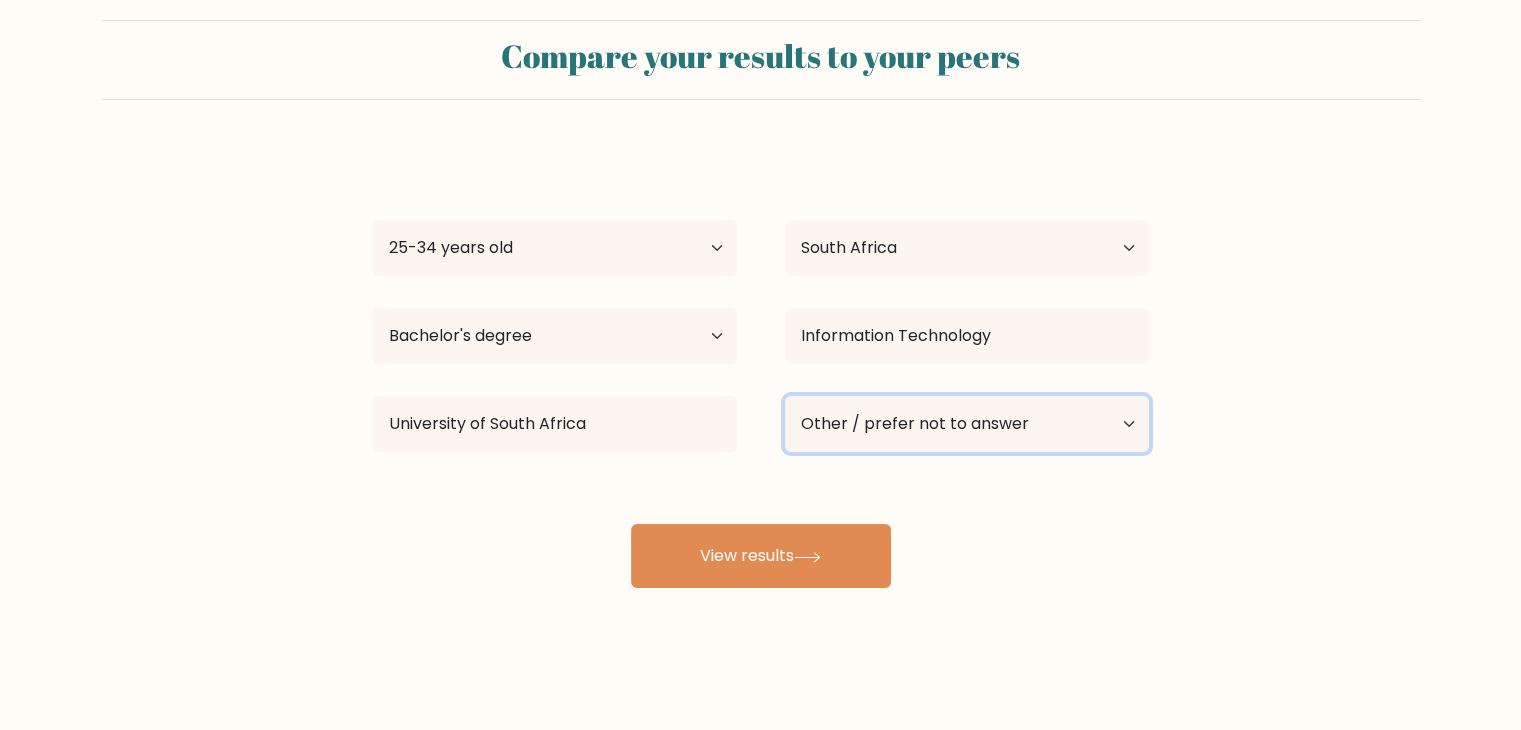 click on "Current employment status
Employed
Student
Retired
Other / prefer not to answer" at bounding box center [967, 424] 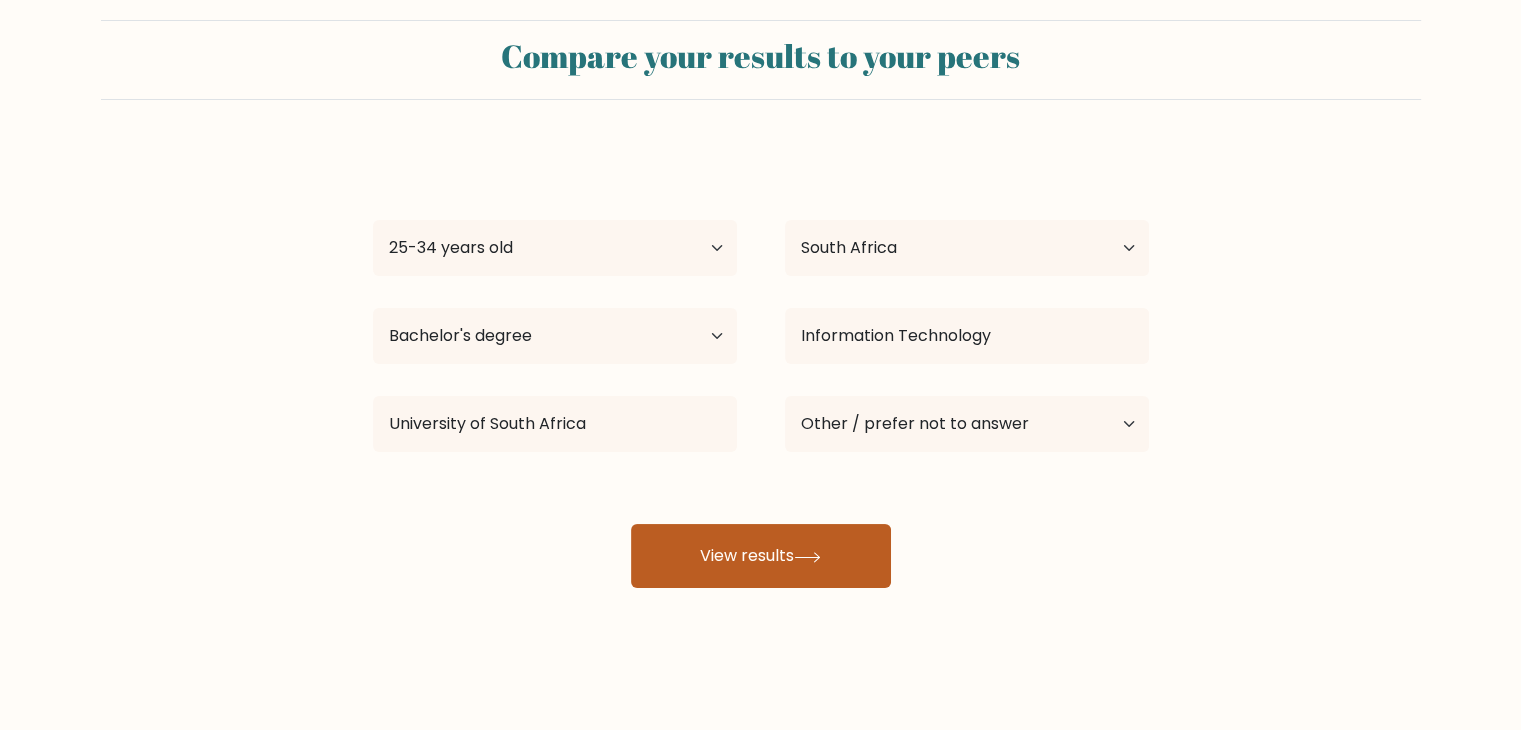 click 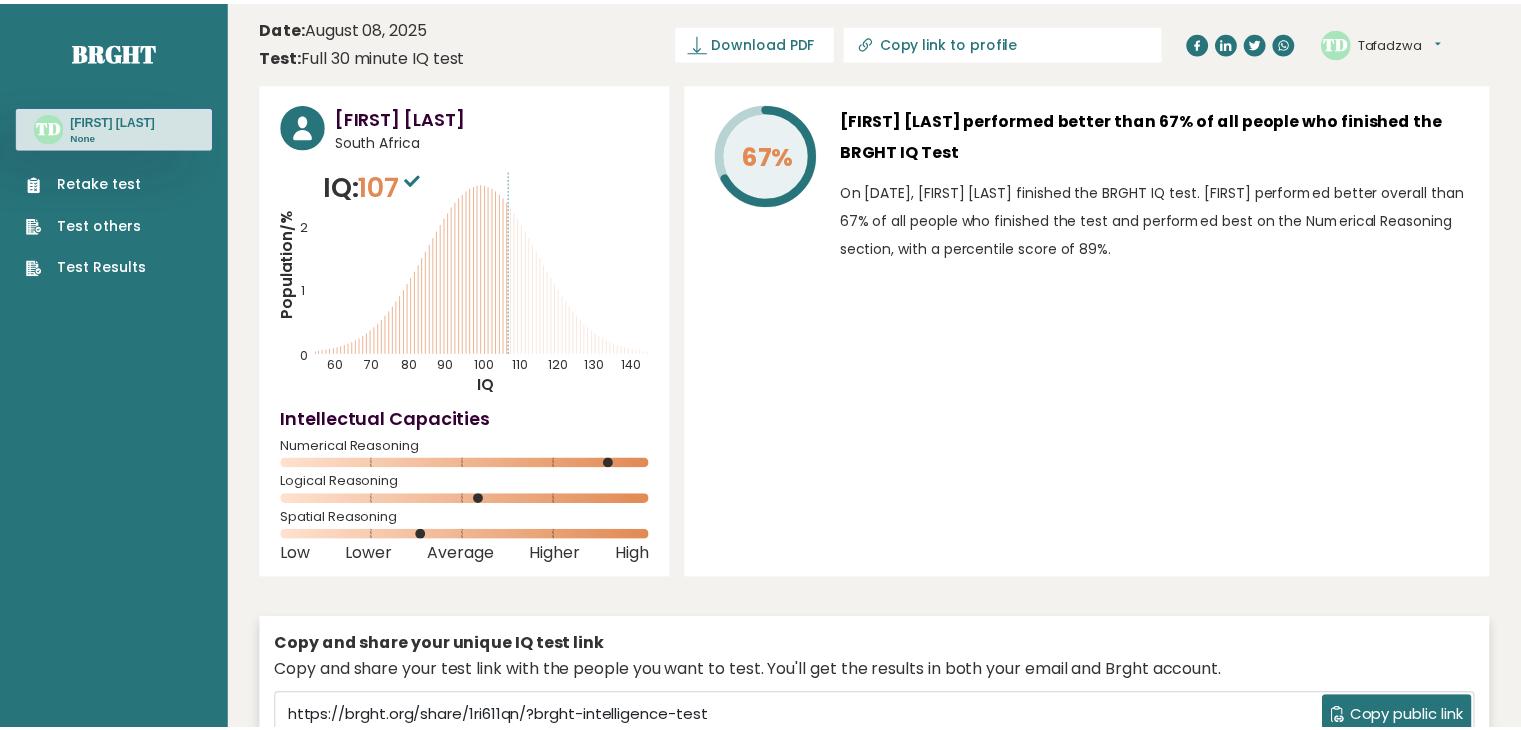 scroll, scrollTop: 0, scrollLeft: 0, axis: both 